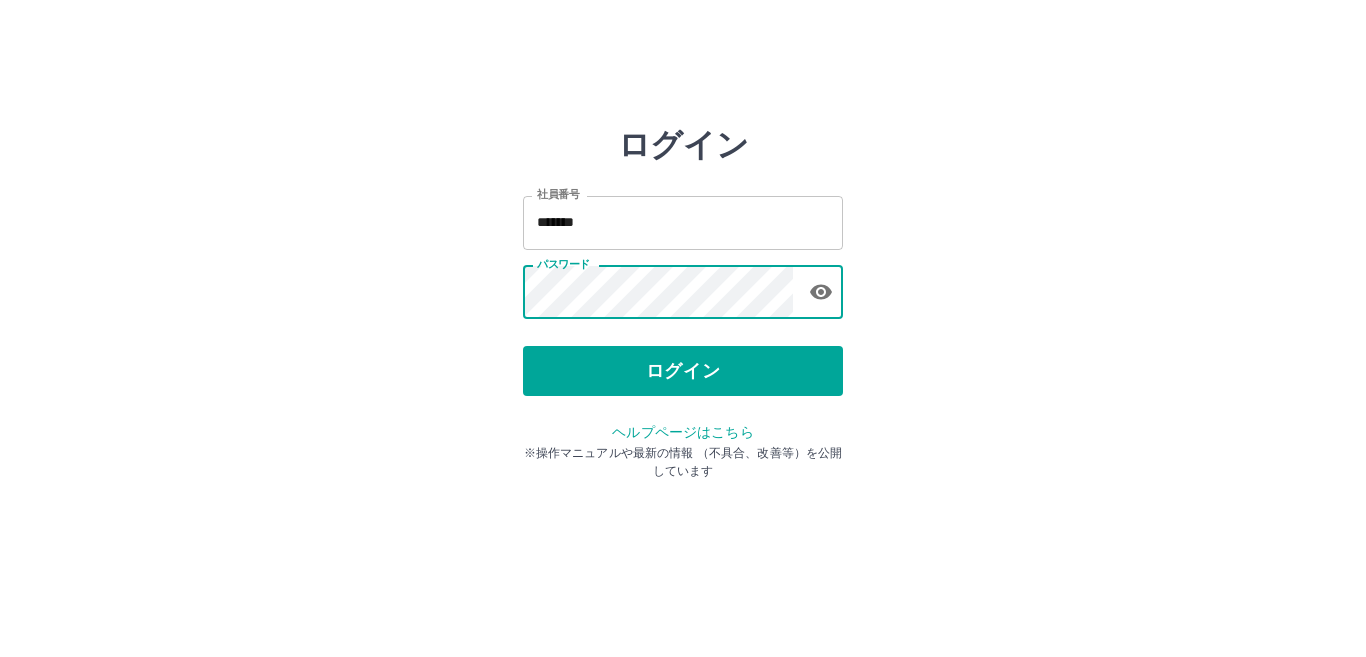 scroll, scrollTop: 0, scrollLeft: 0, axis: both 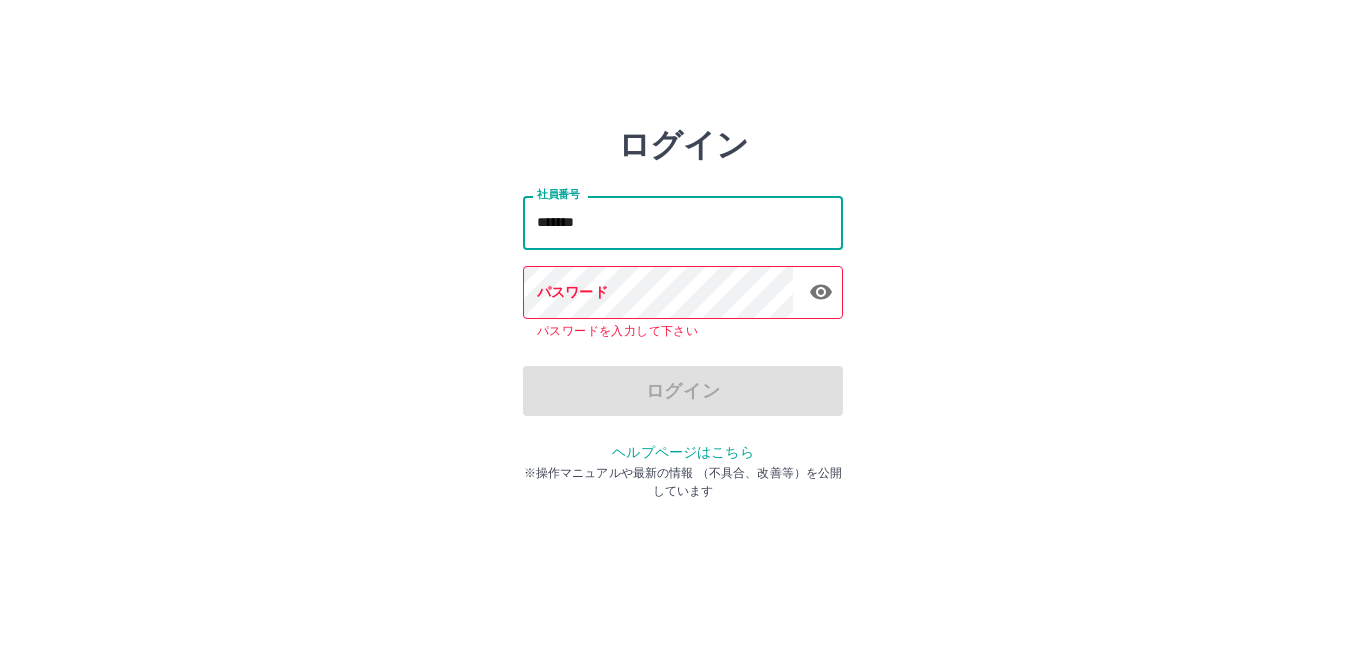 drag, startPoint x: 619, startPoint y: 219, endPoint x: 531, endPoint y: 220, distance: 88.005684 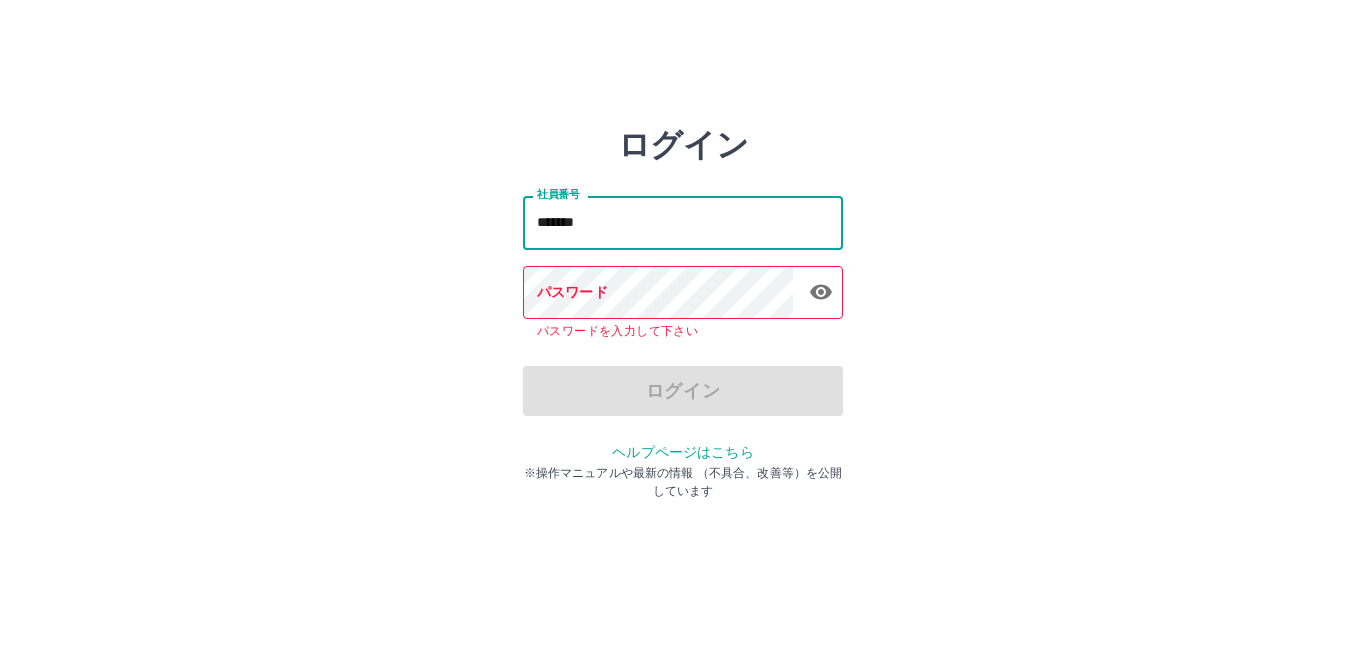 type on "*******" 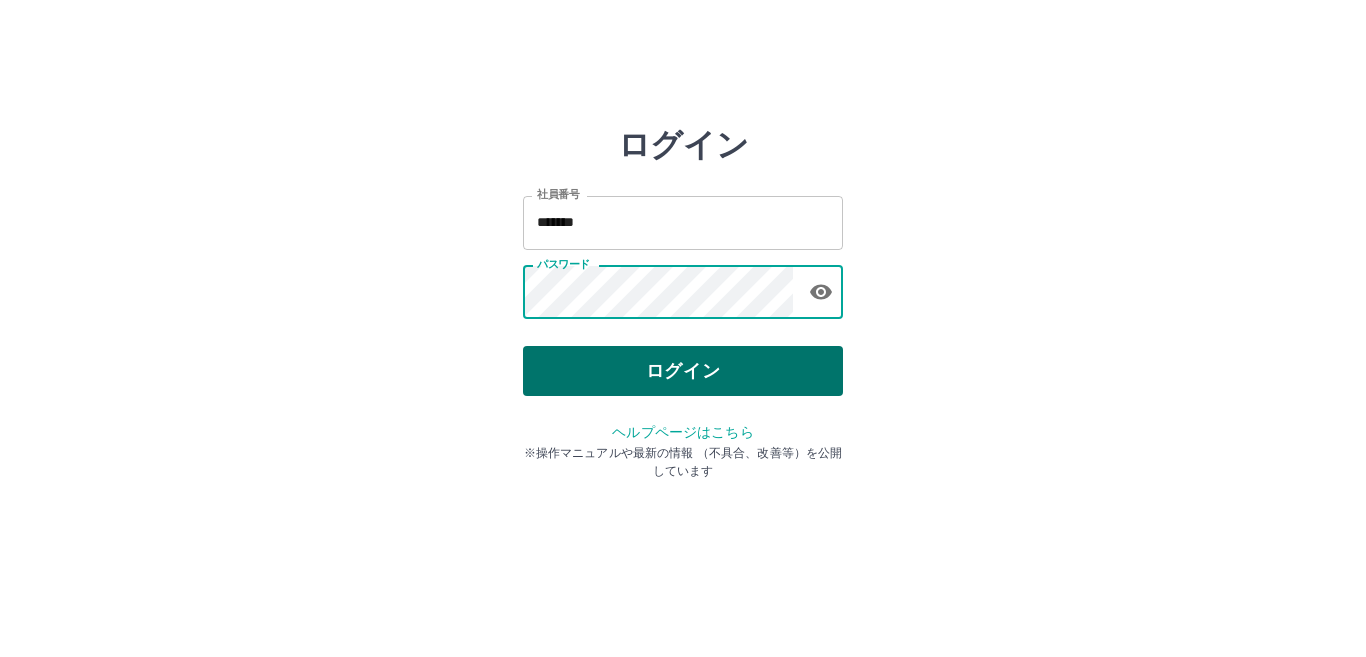 click on "ログイン" at bounding box center [683, 371] 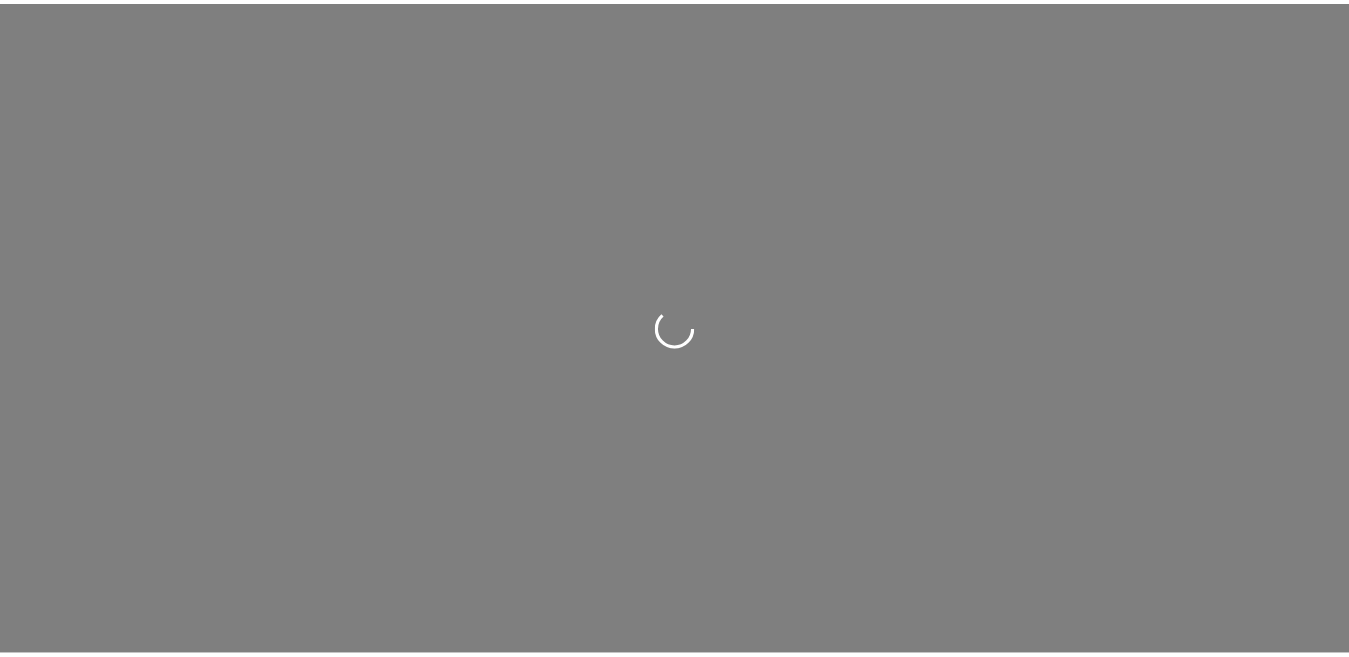 scroll, scrollTop: 0, scrollLeft: 0, axis: both 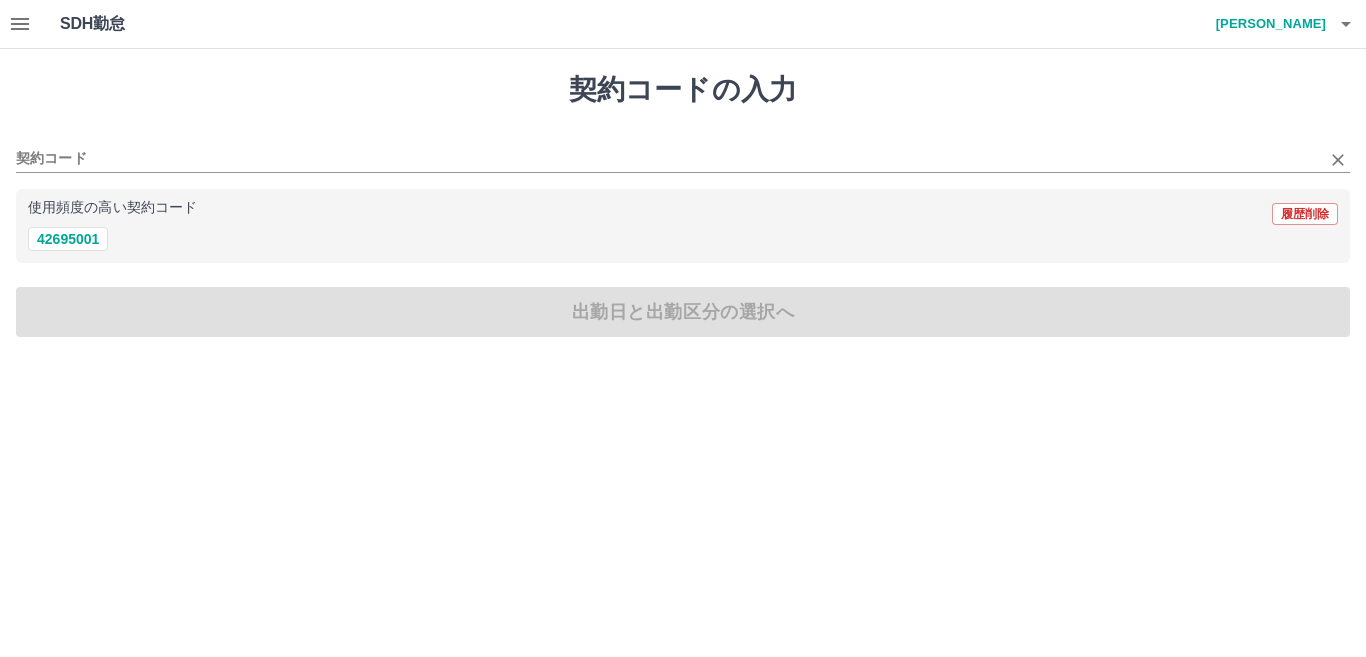 click on "契約コード" at bounding box center [683, 152] 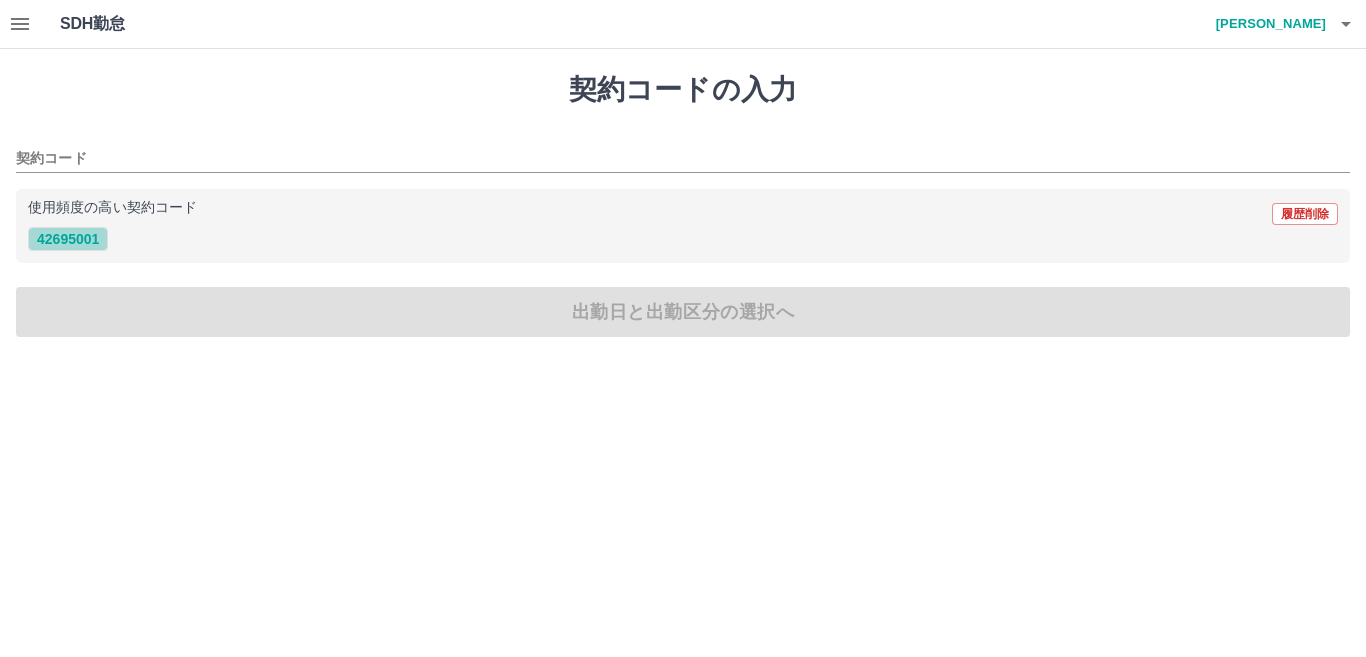 click on "42695001" at bounding box center [68, 239] 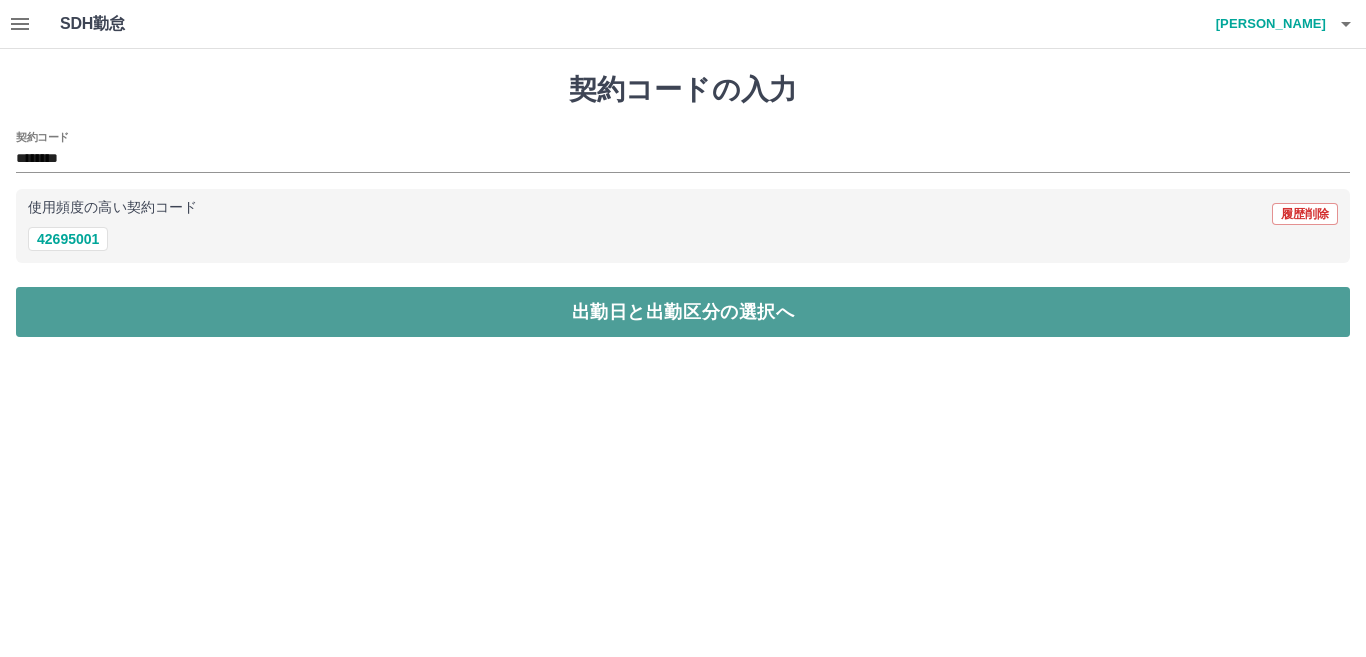 click on "出勤日と出勤区分の選択へ" at bounding box center [683, 312] 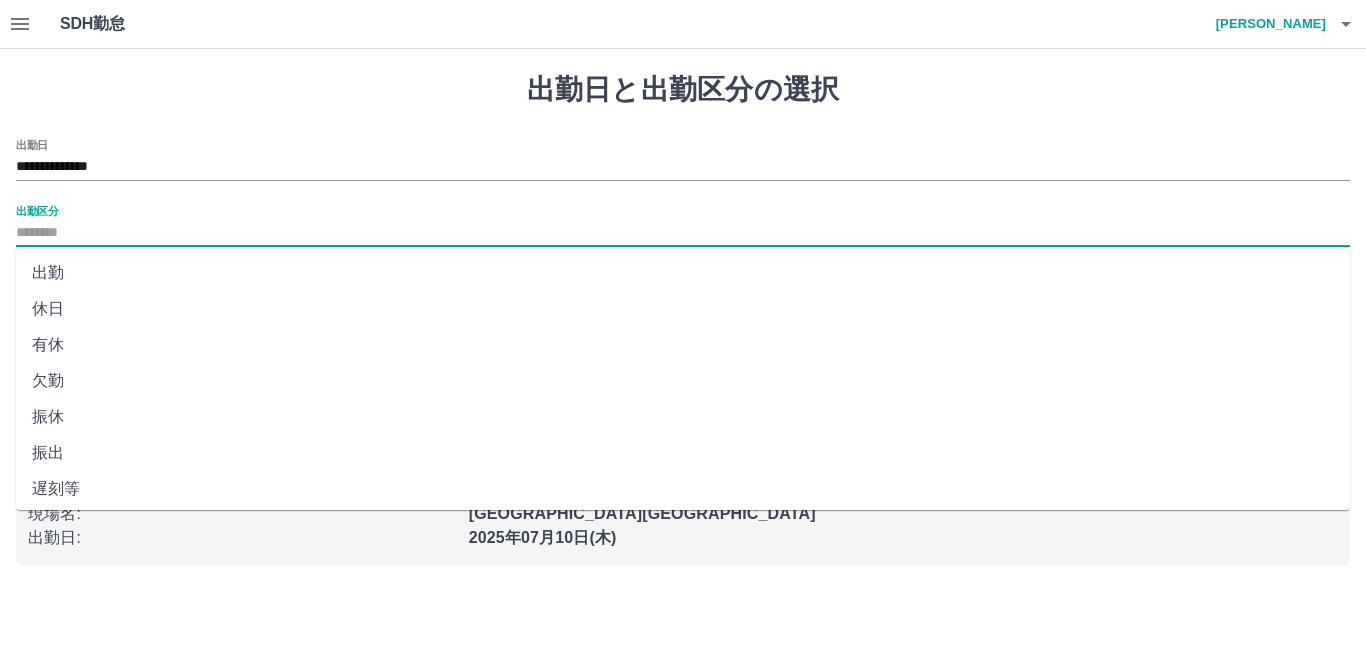 click on "出勤区分" at bounding box center [683, 233] 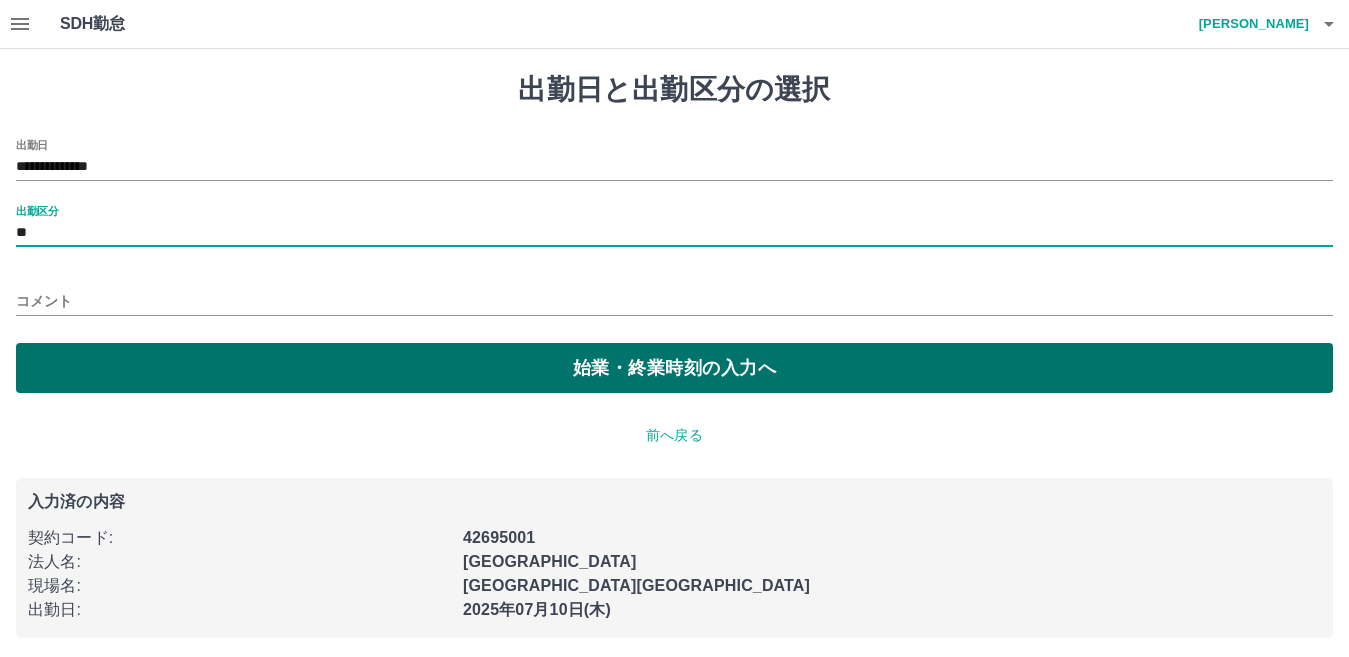 click on "始業・終業時刻の入力へ" at bounding box center [674, 368] 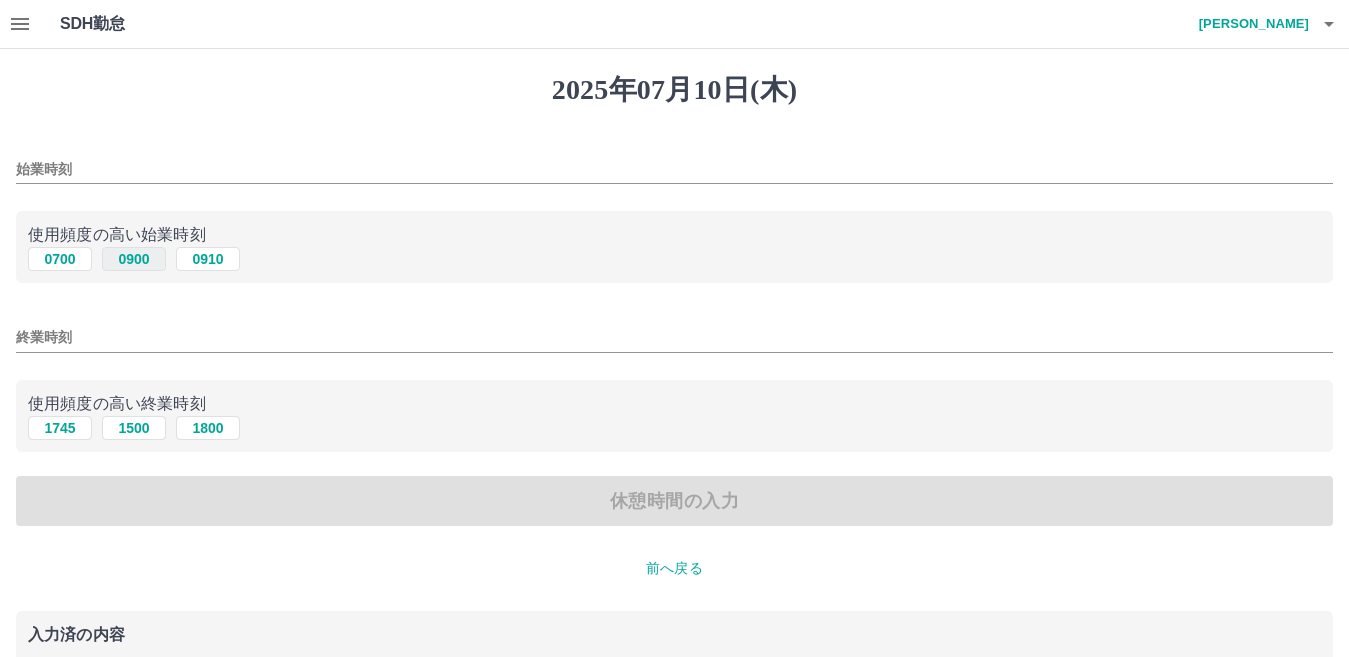 click on "0900" at bounding box center [134, 259] 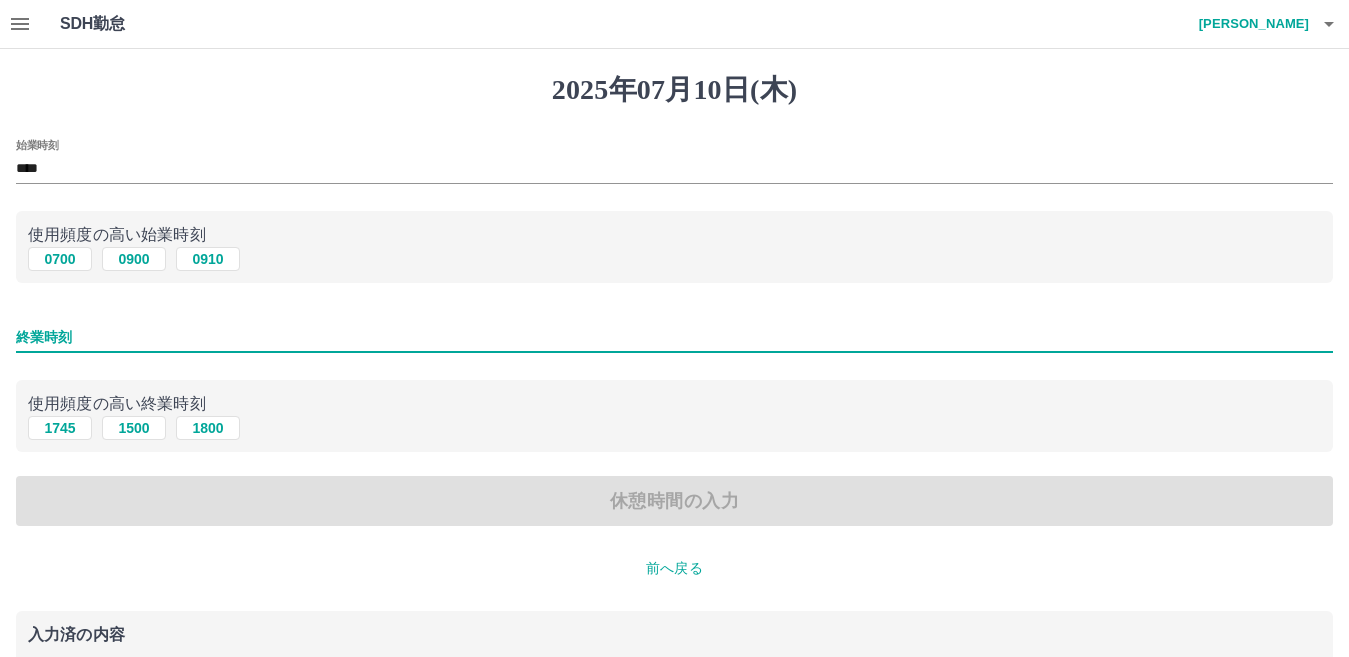 click on "終業時刻" at bounding box center (674, 337) 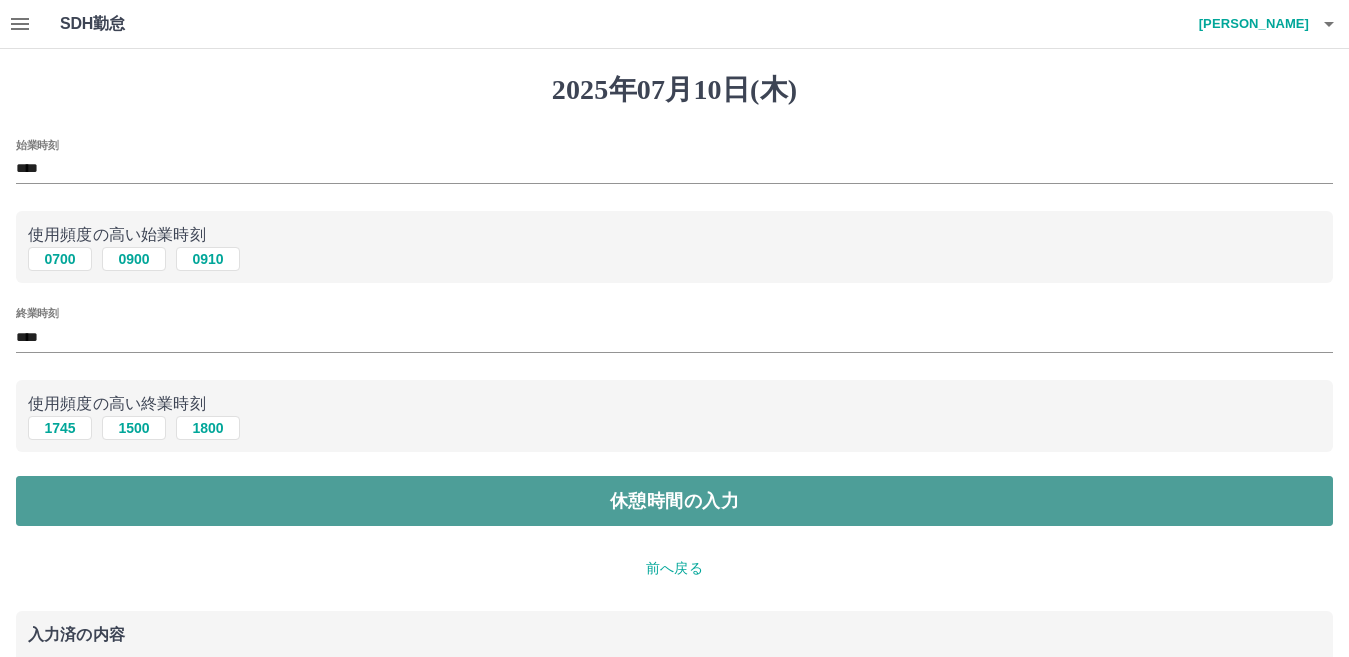 click on "休憩時間の入力" at bounding box center [674, 501] 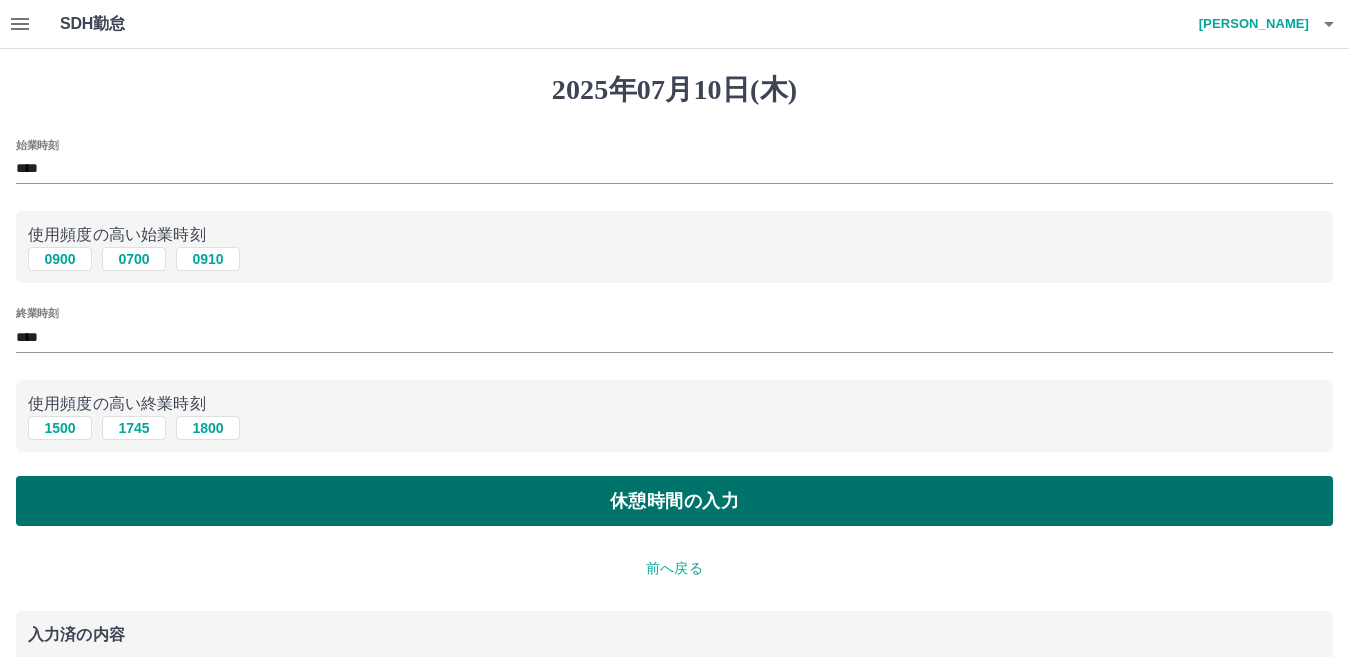 click on "休憩時間の入力" at bounding box center [674, 501] 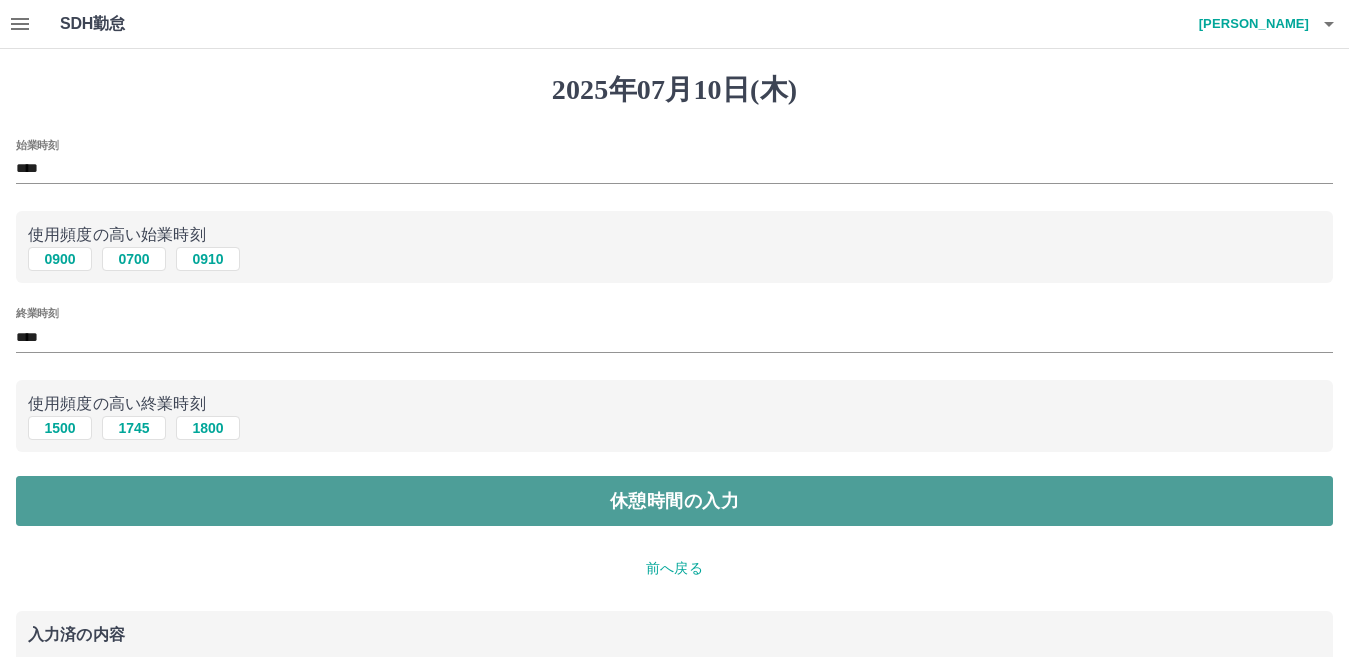 click on "休憩時間の入力" at bounding box center (674, 501) 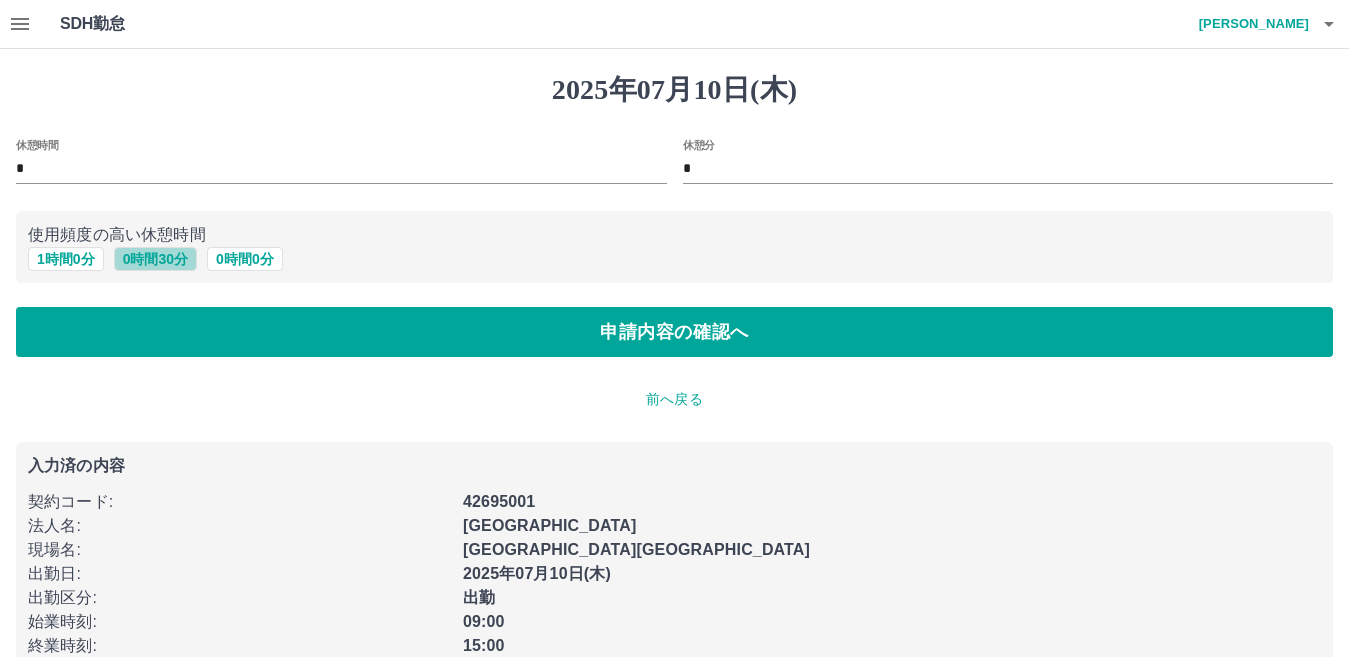 click on "0 時間 30 分" at bounding box center (155, 259) 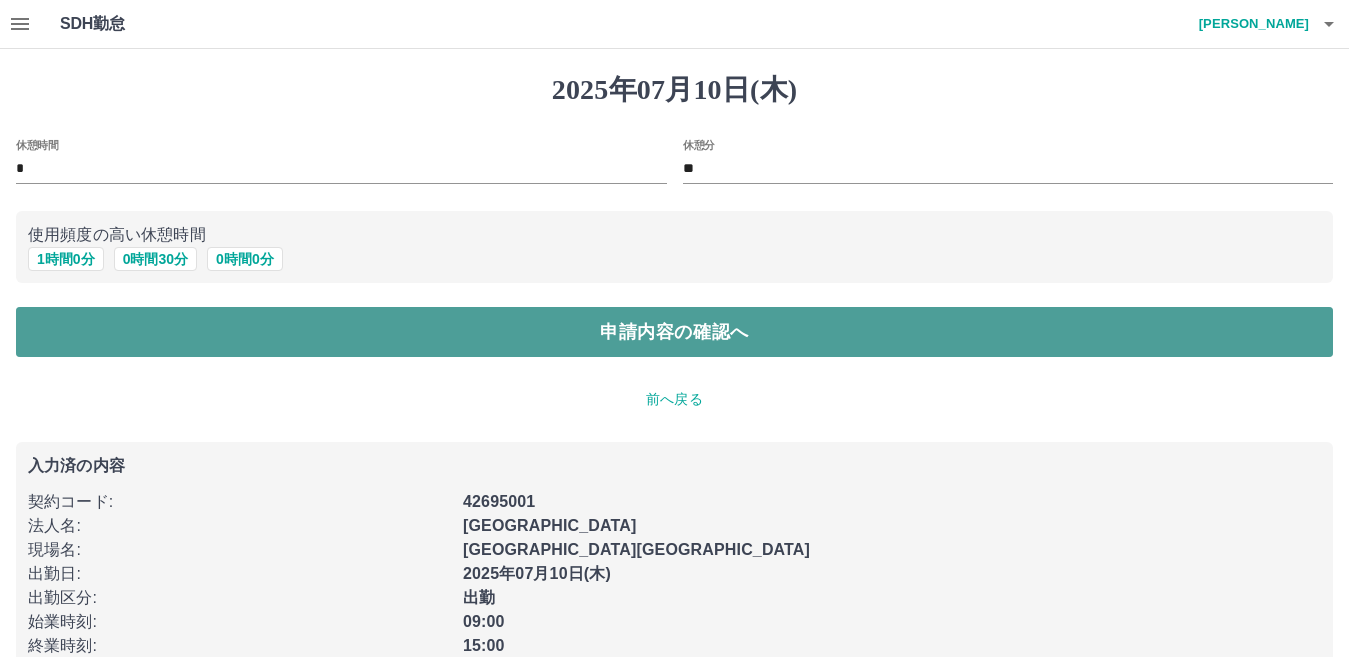 click on "申請内容の確認へ" at bounding box center (674, 332) 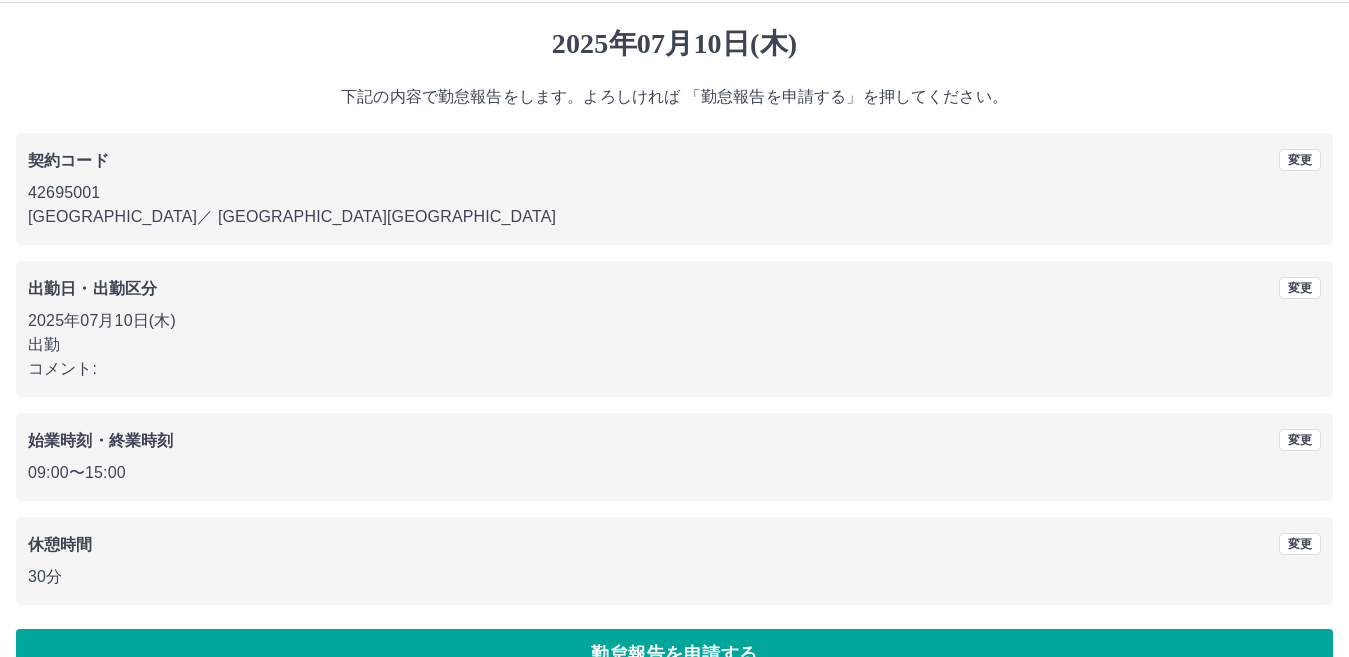scroll, scrollTop: 92, scrollLeft: 0, axis: vertical 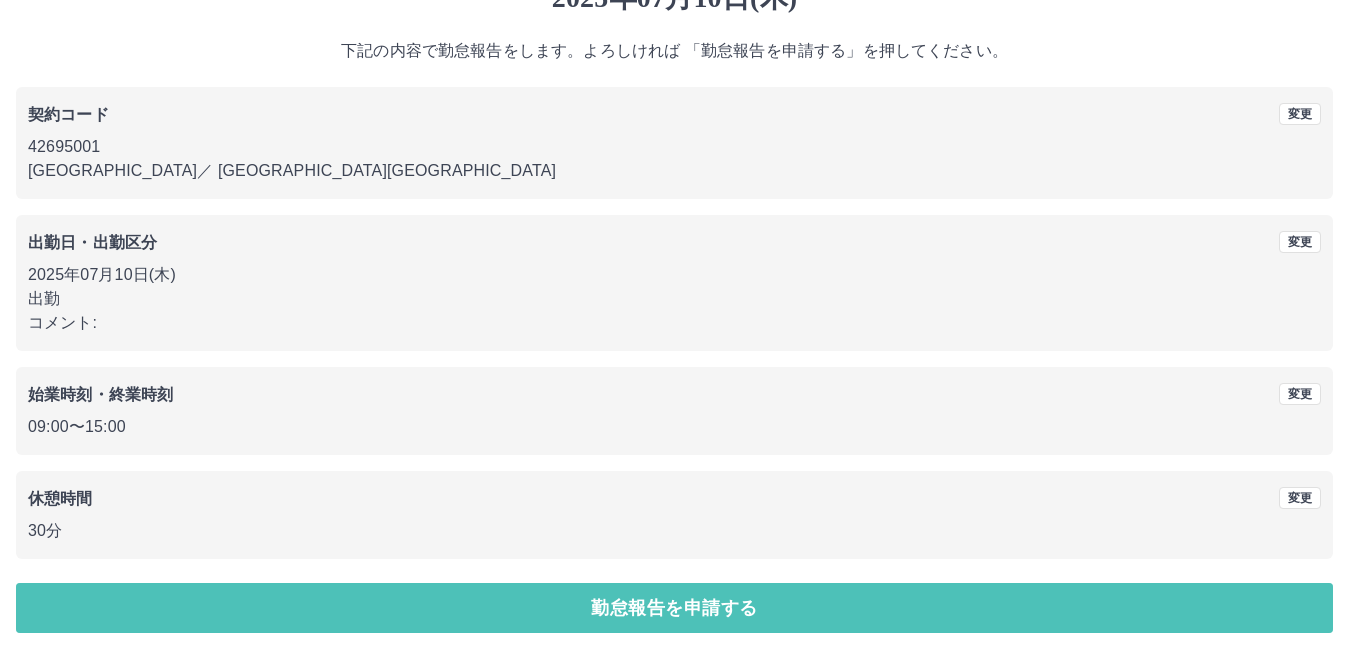 click on "勤怠報告を申請する" at bounding box center [674, 608] 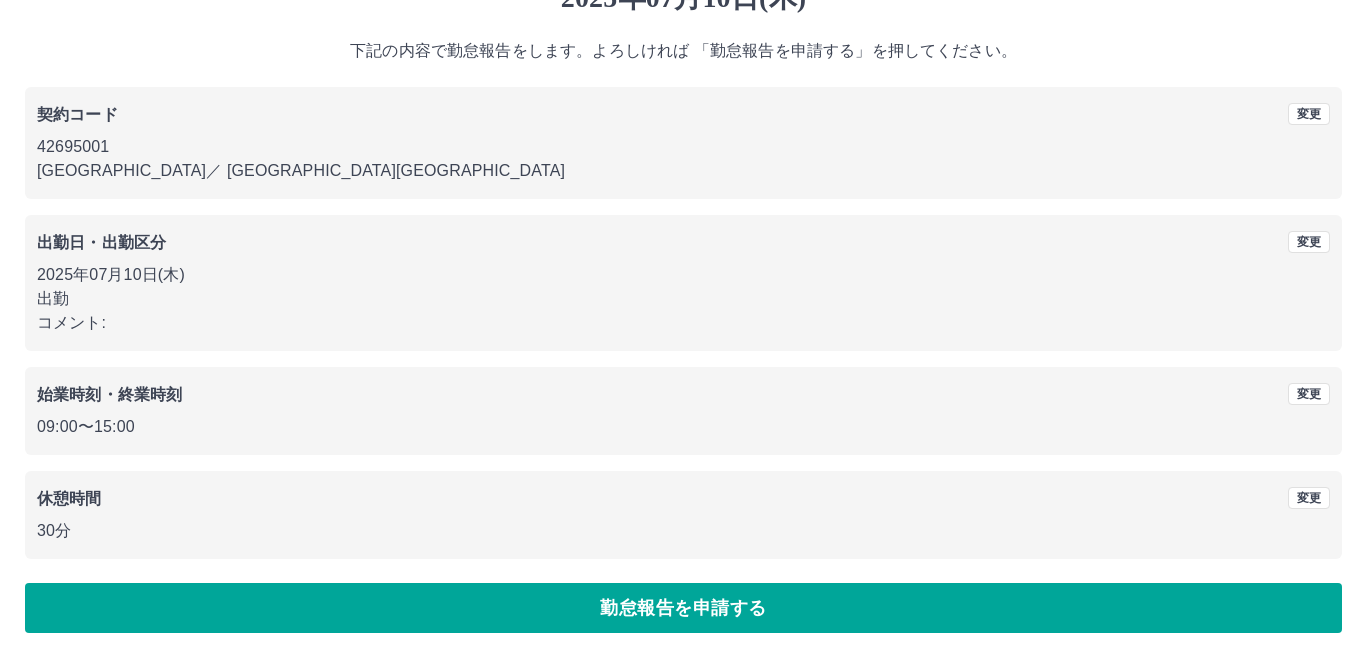 scroll, scrollTop: 0, scrollLeft: 0, axis: both 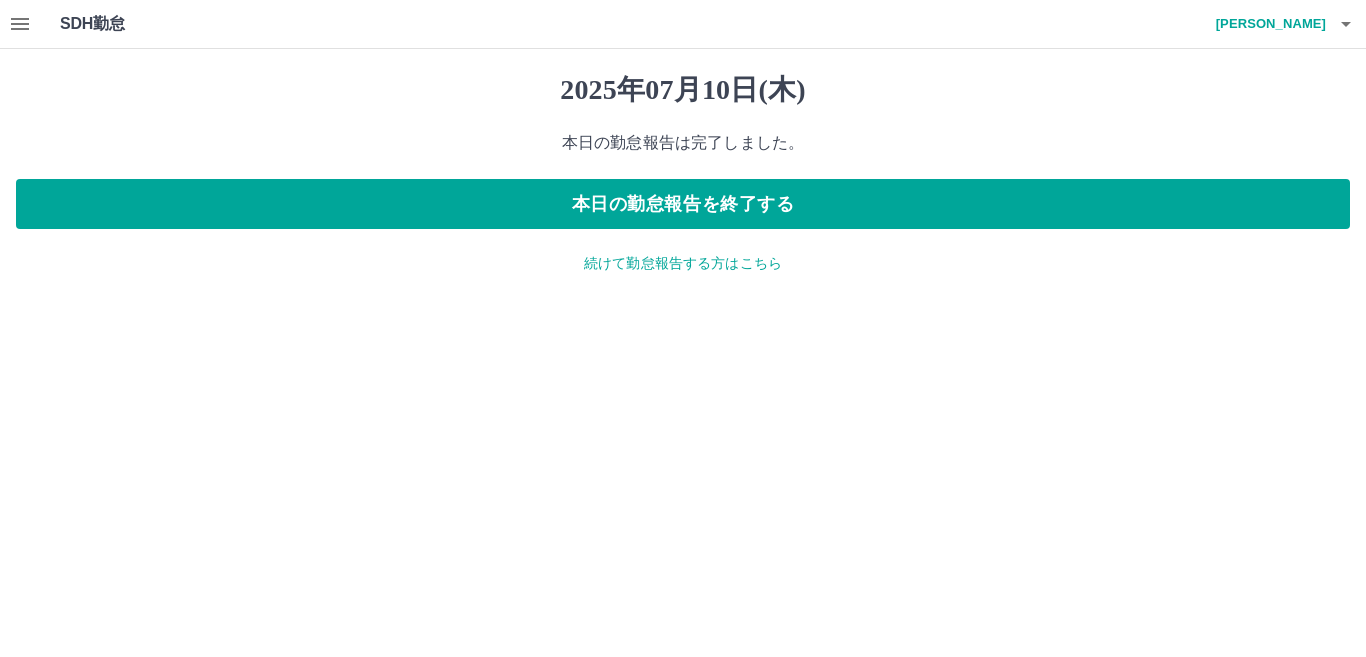 click on "続けて勤怠報告する方はこちら" at bounding box center (683, 263) 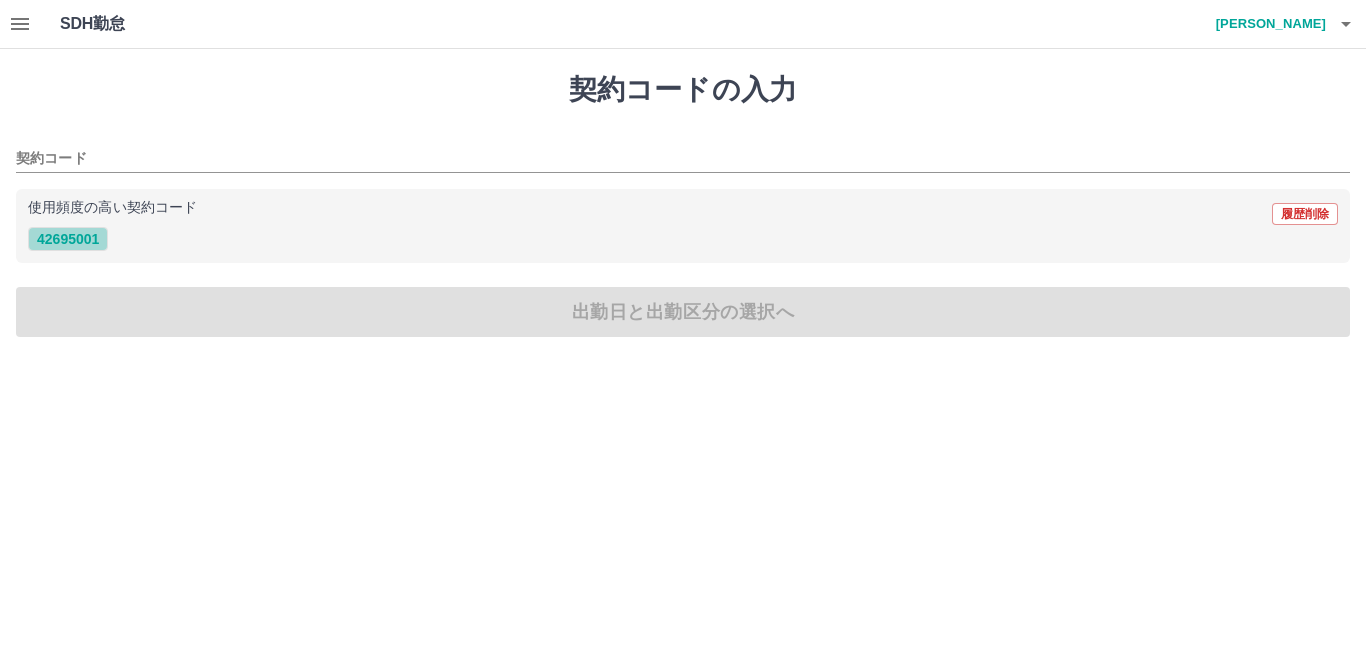 click on "42695001" at bounding box center (68, 239) 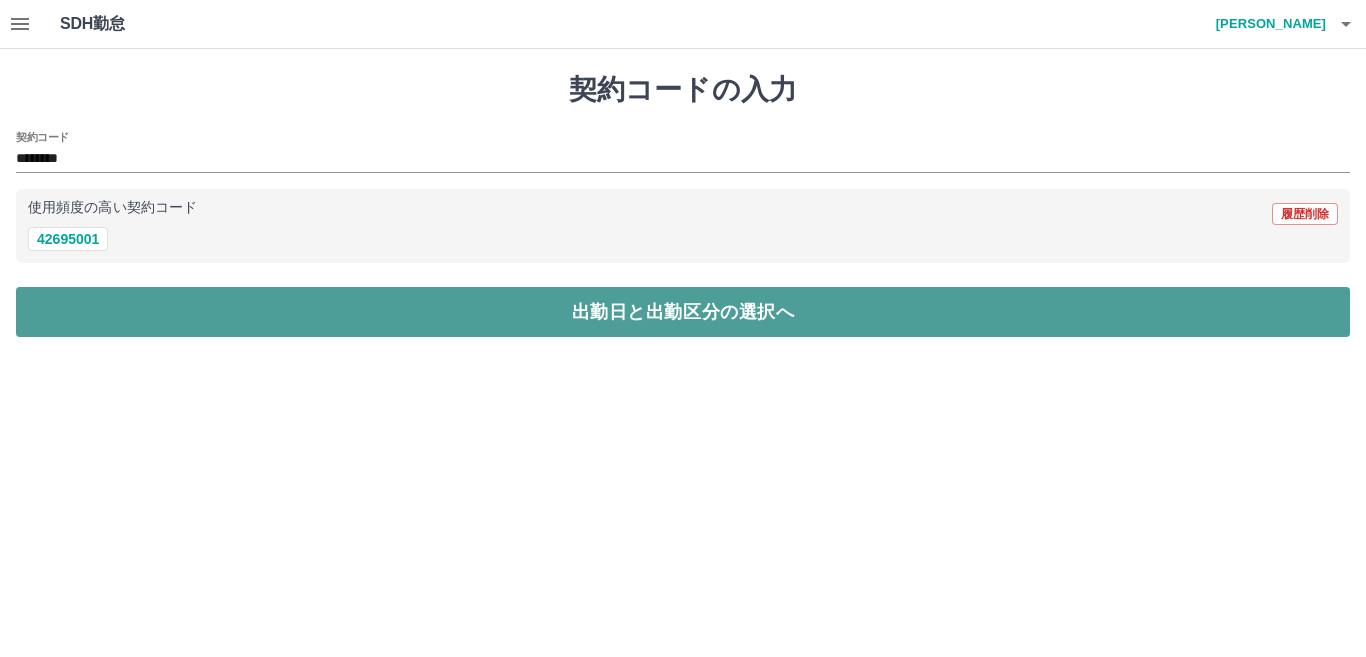 click on "出勤日と出勤区分の選択へ" at bounding box center (683, 312) 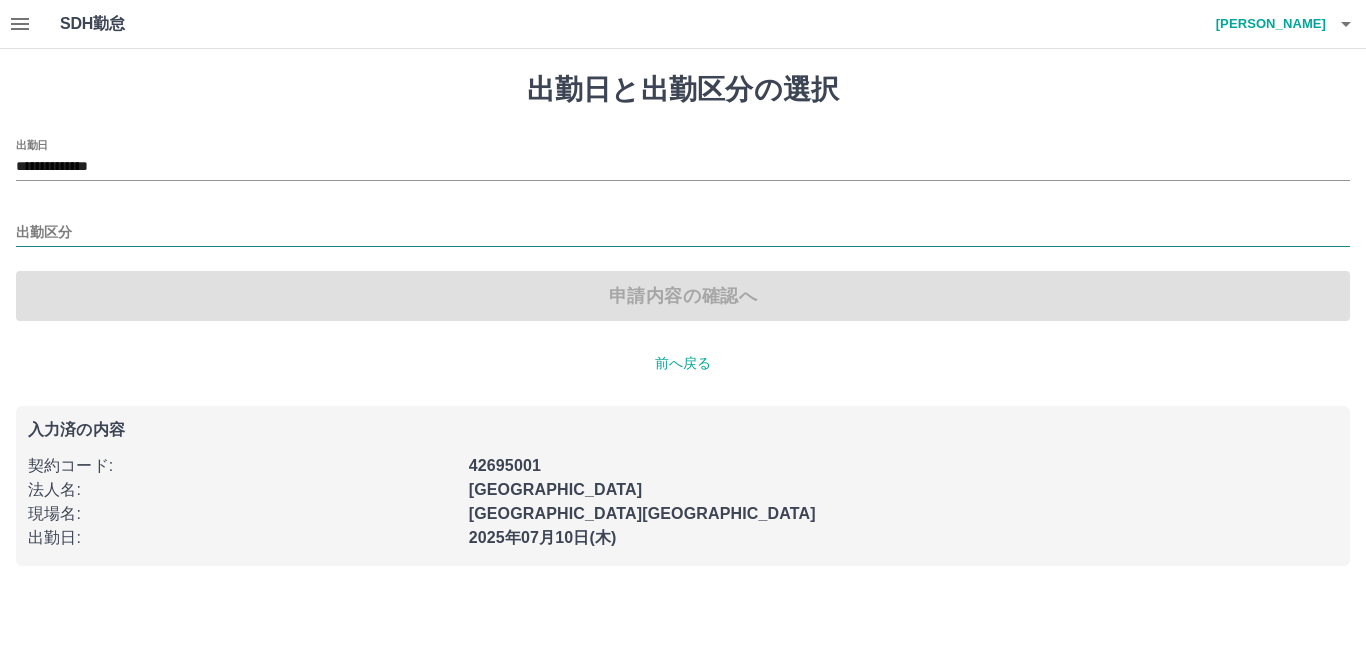 click on "出勤区分" at bounding box center (683, 233) 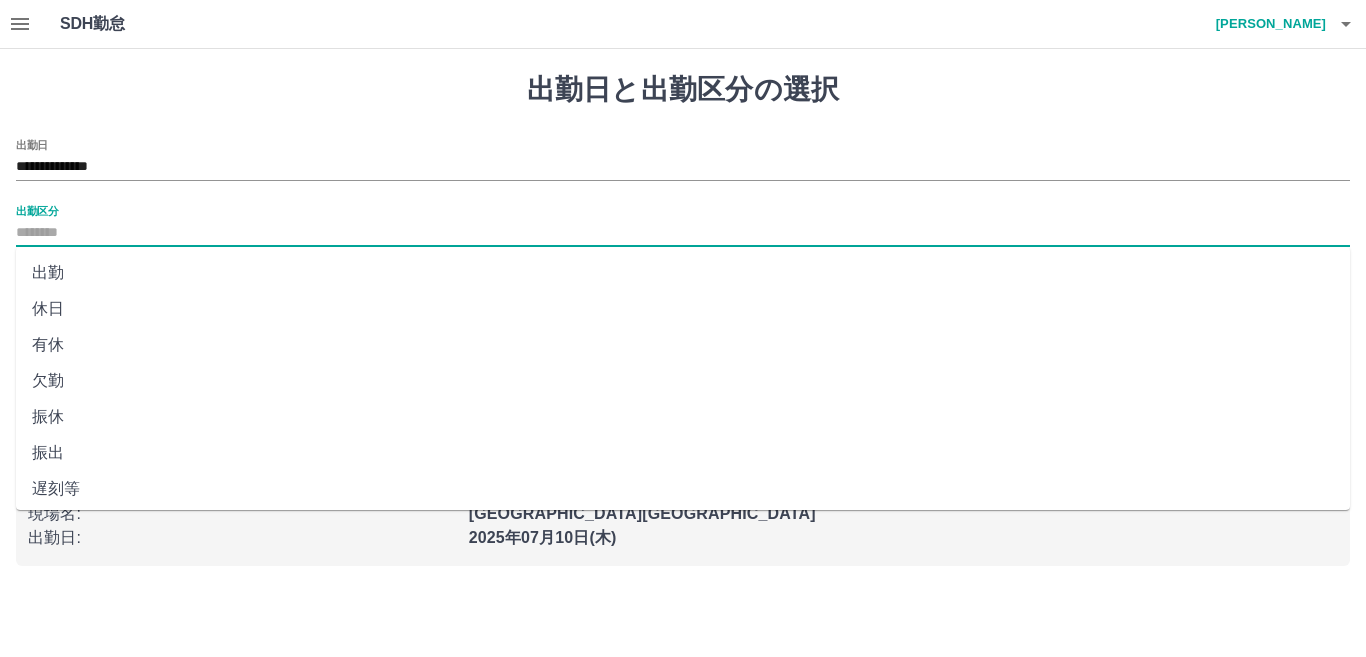 click on "有休" at bounding box center [683, 345] 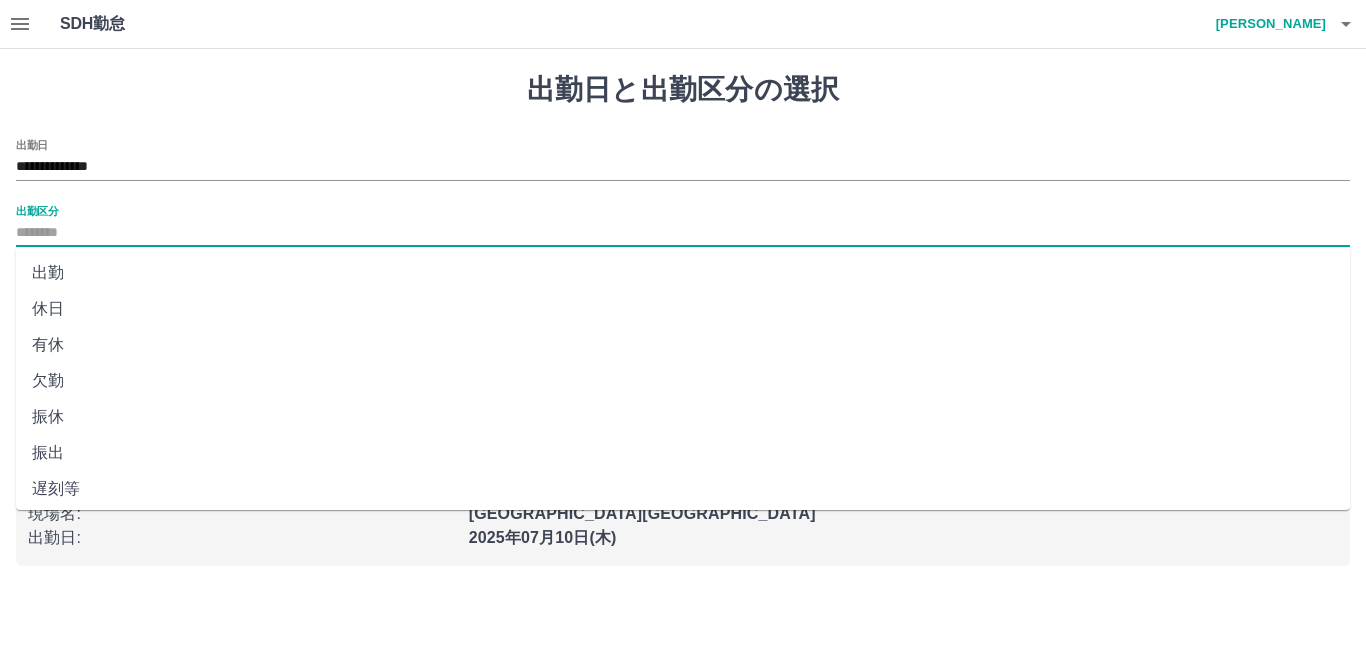 type on "**" 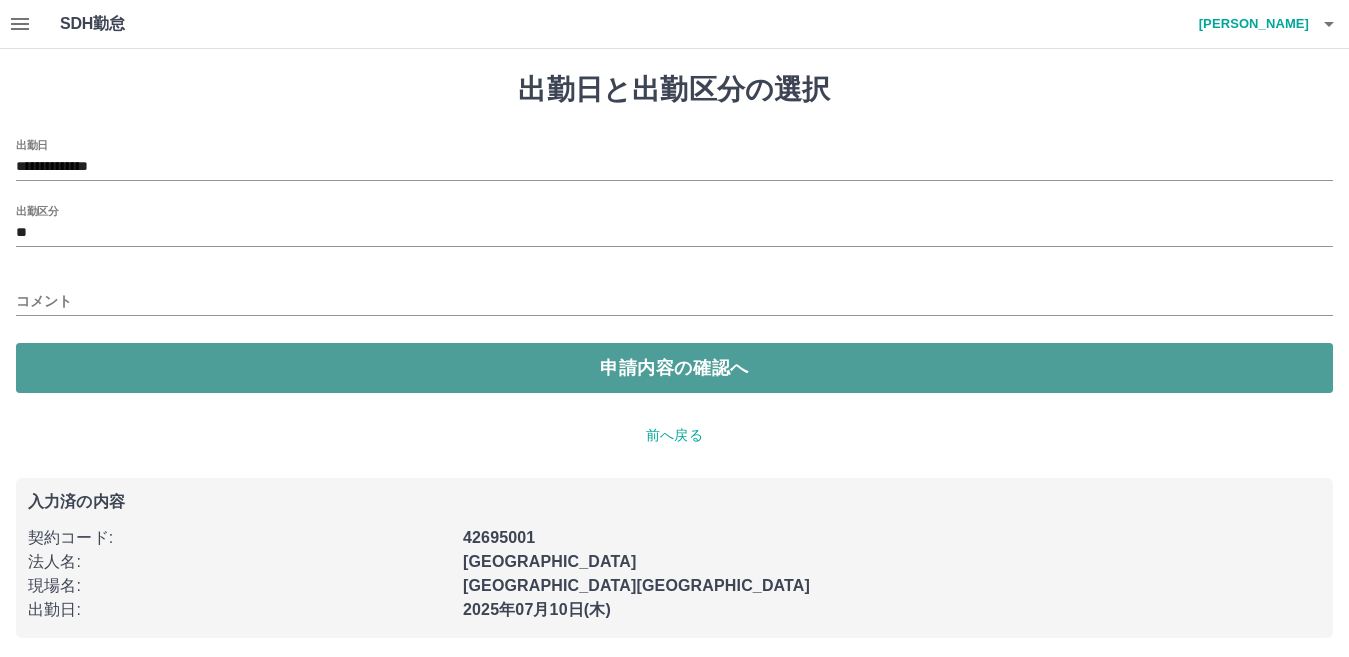 click on "申請内容の確認へ" at bounding box center (674, 368) 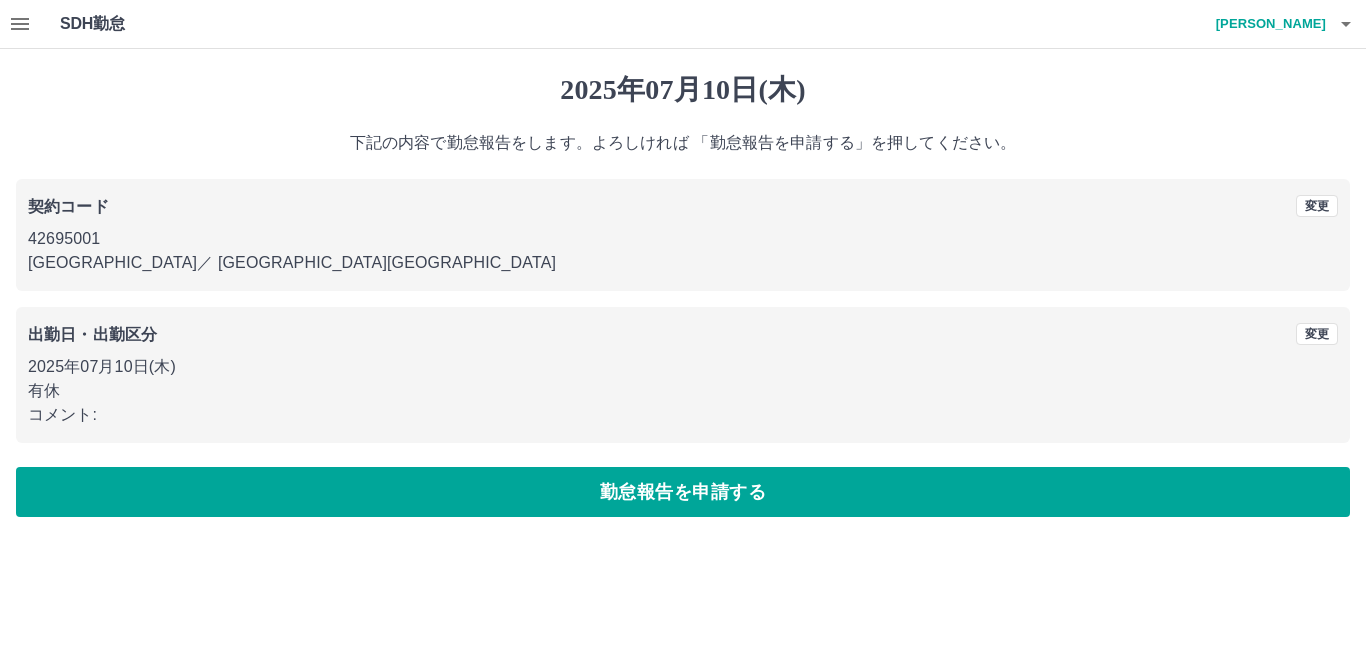 click on "2025年07月10日(木)" at bounding box center [683, 367] 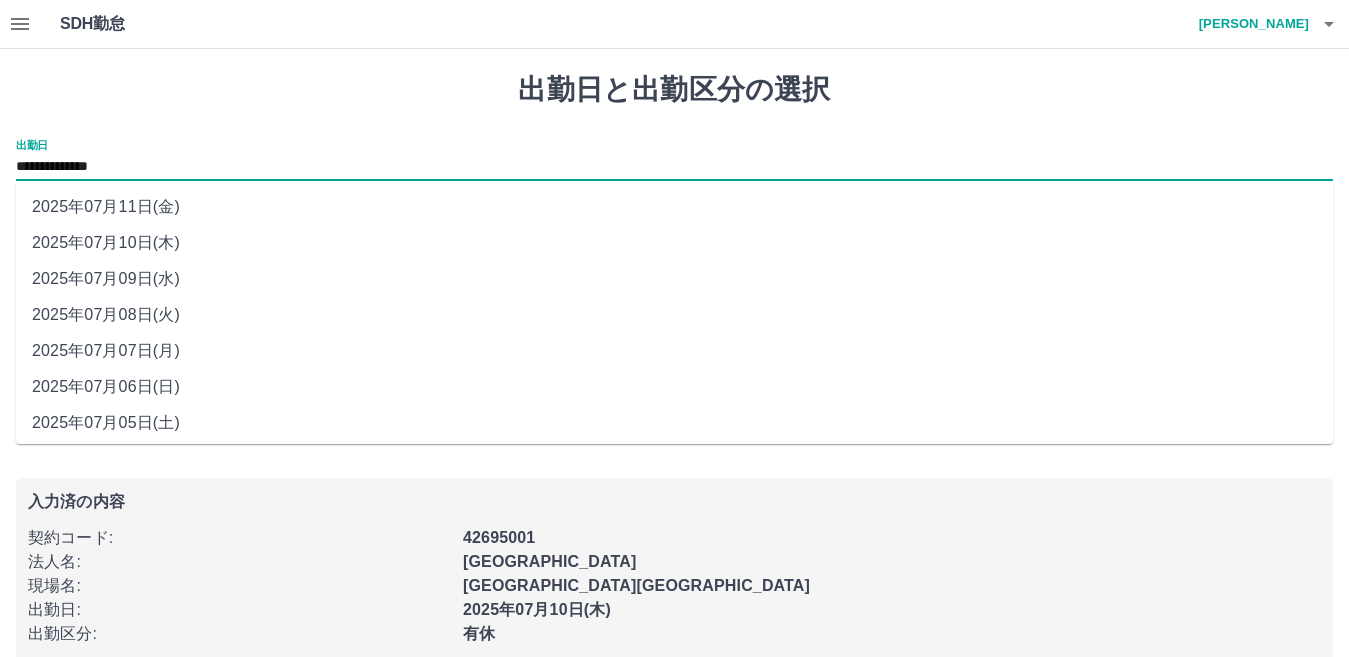 click on "**********" at bounding box center (674, 167) 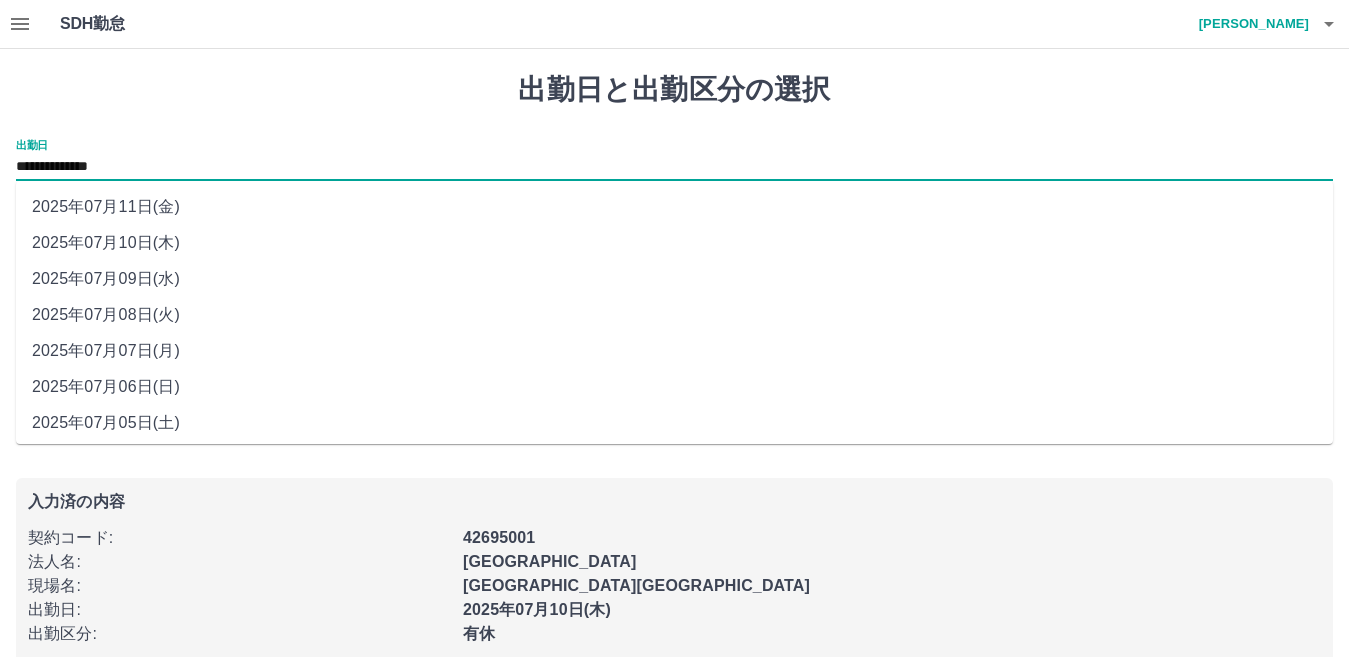 click on "2025年07月09日(水)" at bounding box center [674, 279] 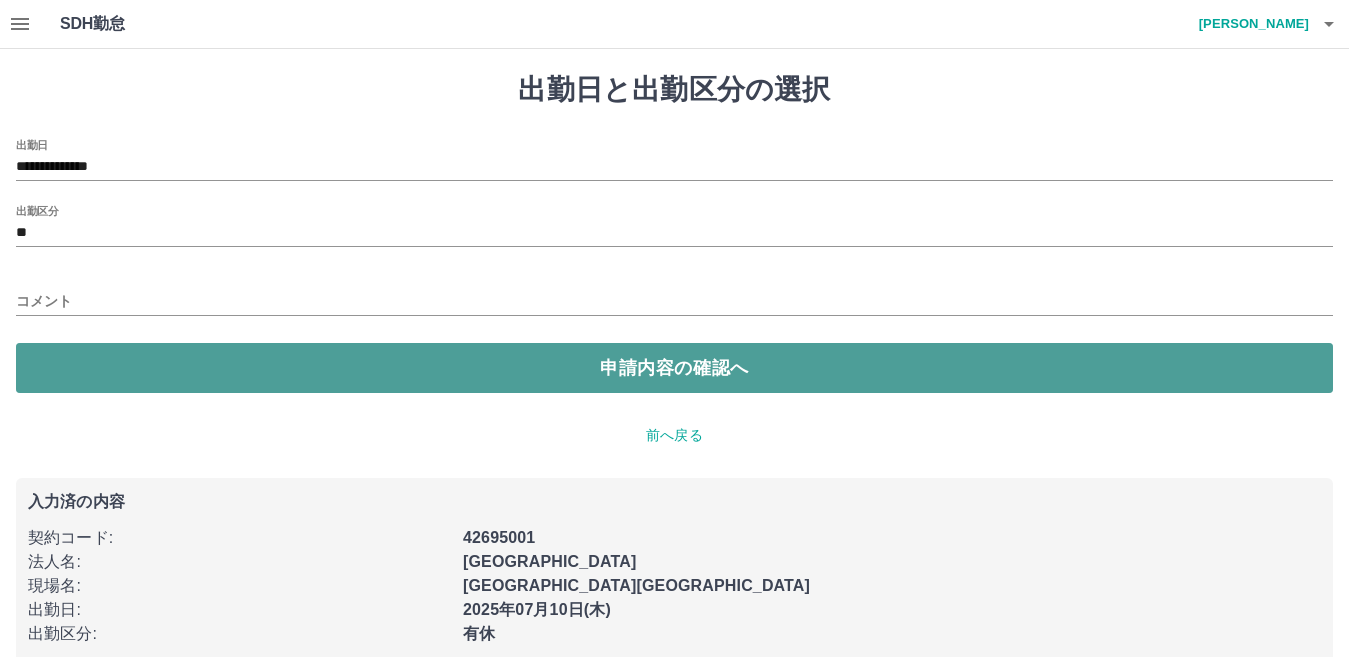 click on "申請内容の確認へ" at bounding box center (674, 368) 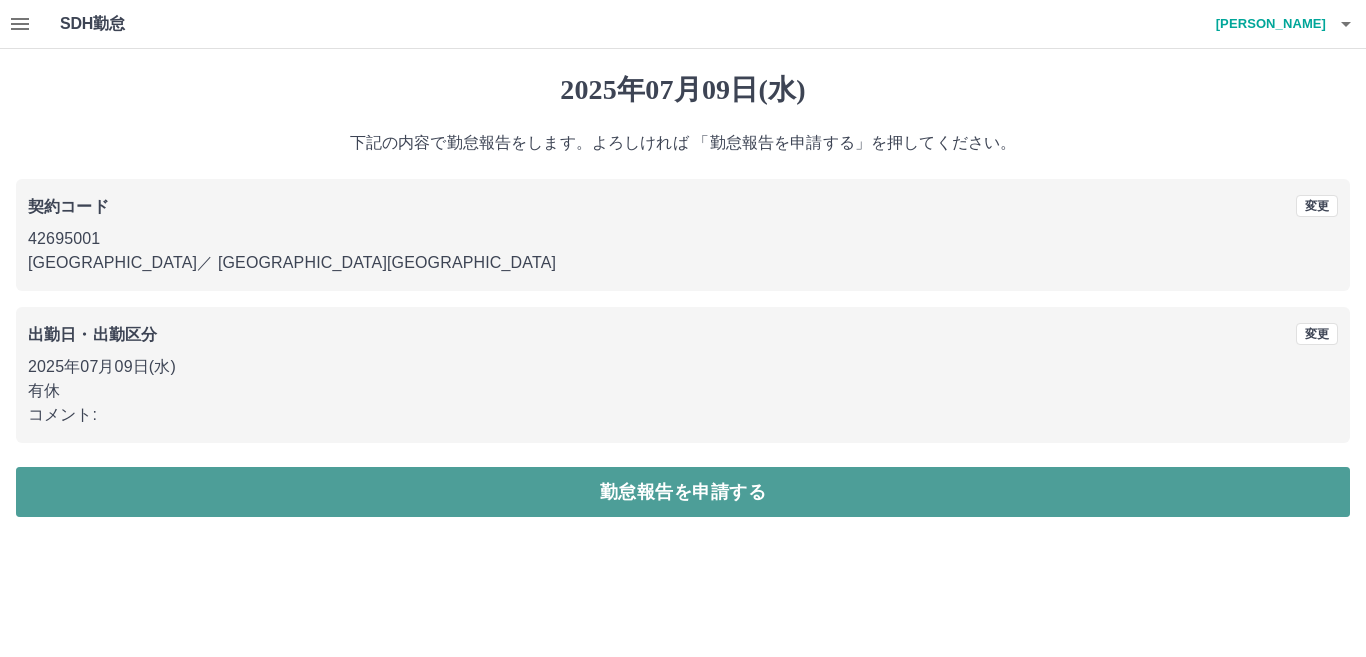 click on "勤怠報告を申請する" at bounding box center [683, 492] 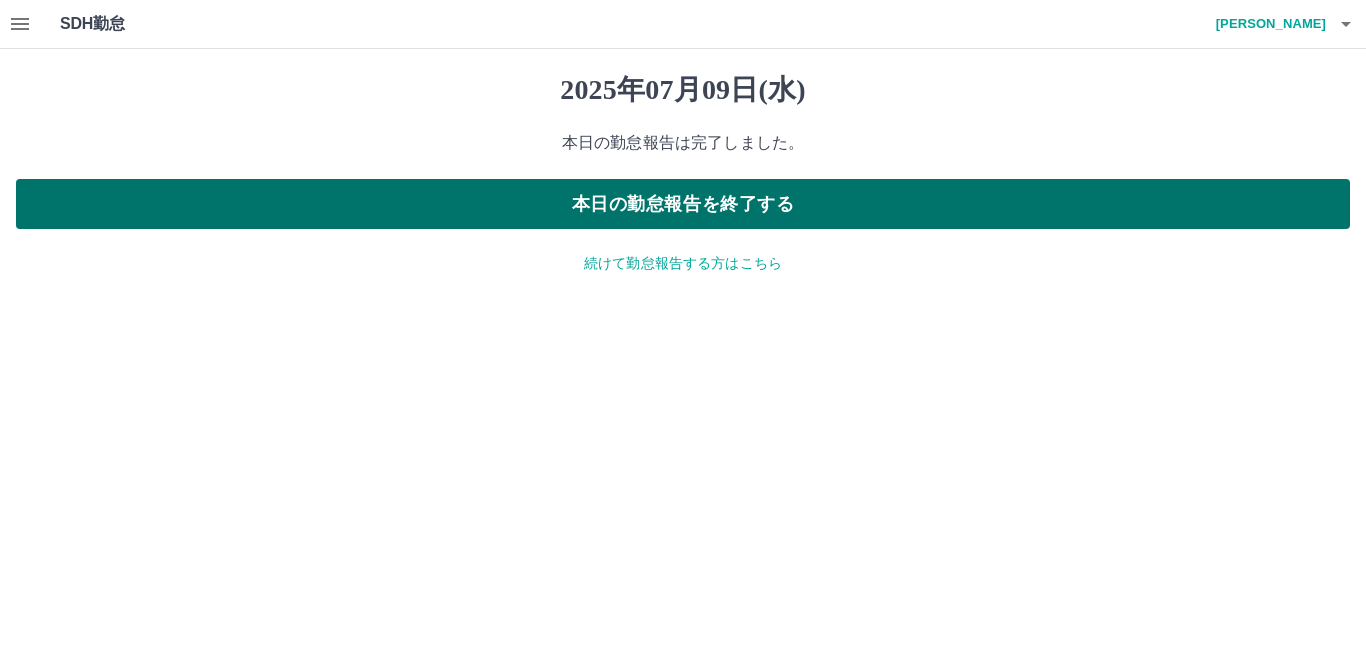 click on "本日の勤怠報告を終了する" at bounding box center [683, 204] 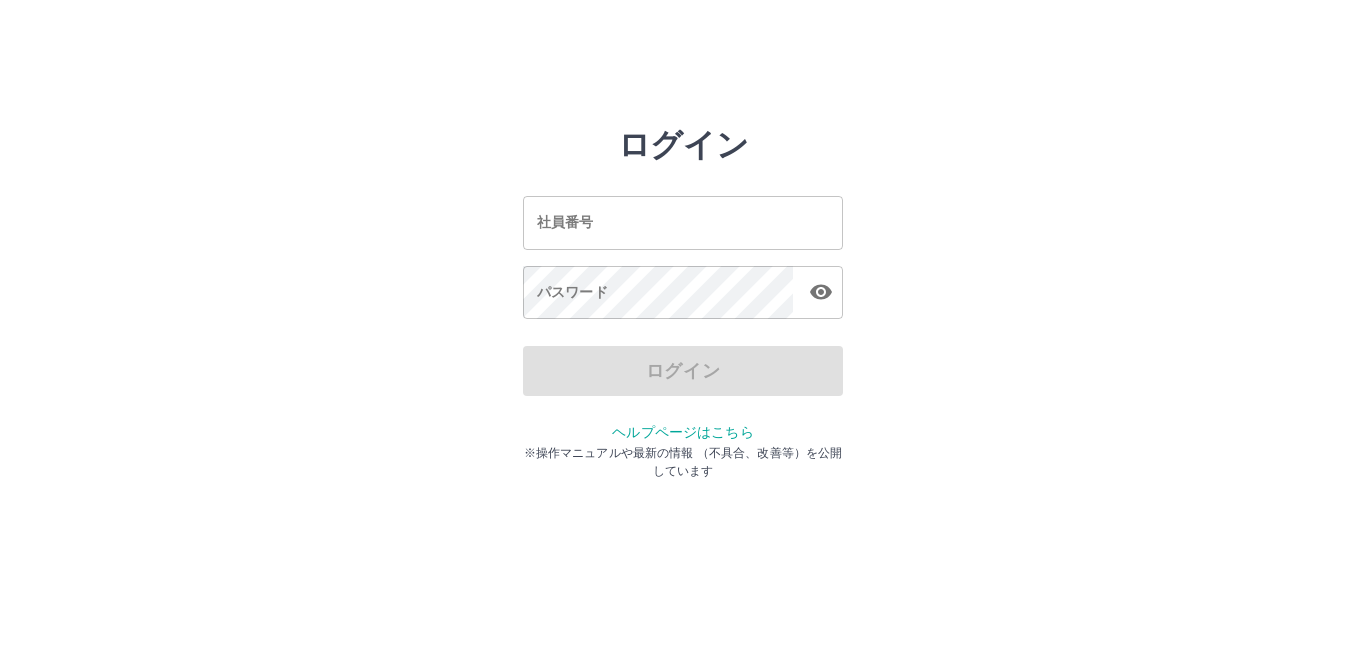 scroll, scrollTop: 0, scrollLeft: 0, axis: both 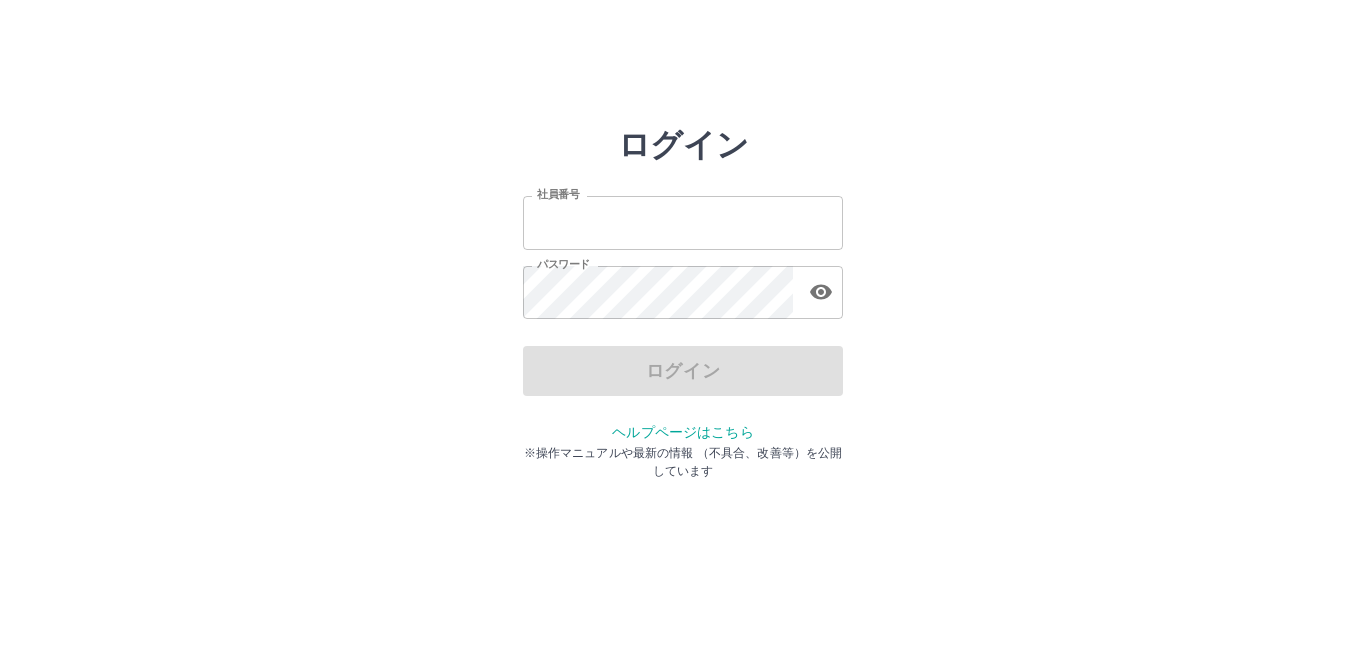 type on "*******" 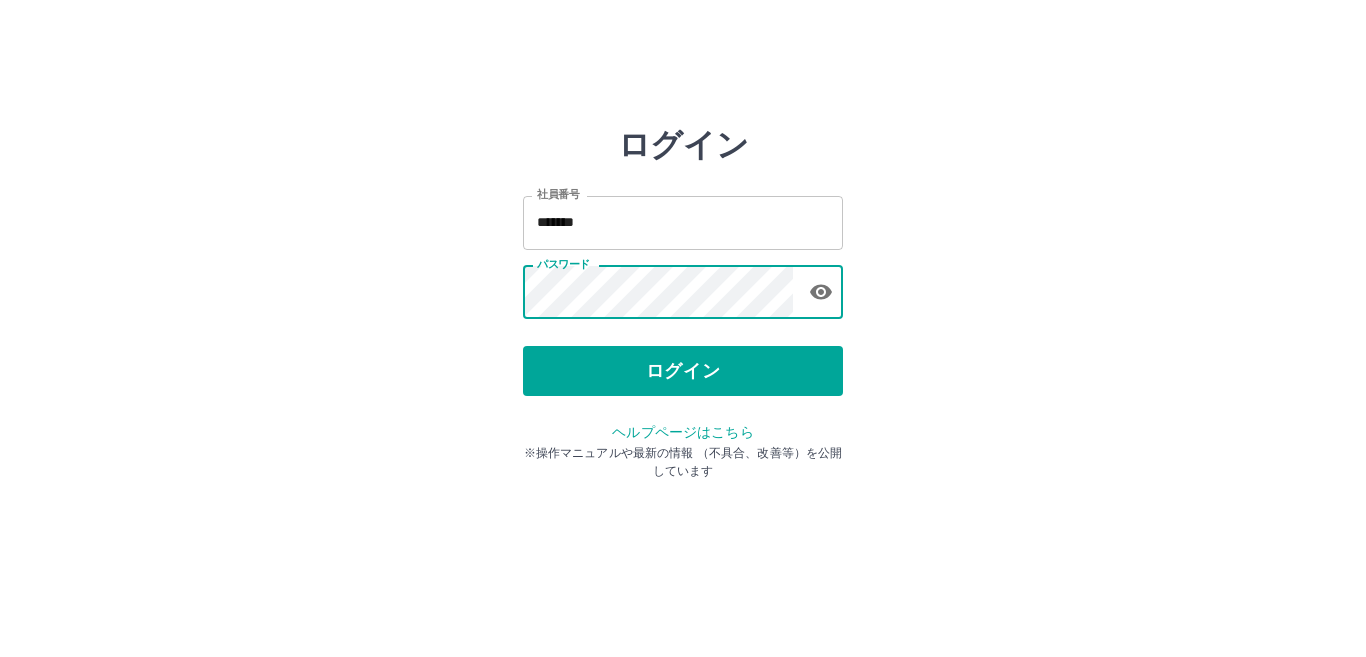 click on "ログイン 社員番号 ******* 社員番号 パスワード パスワード ログイン ヘルプページはこちら ※操作マニュアルや最新の情報 （不具合、改善等）を公開しています" at bounding box center [683, 286] 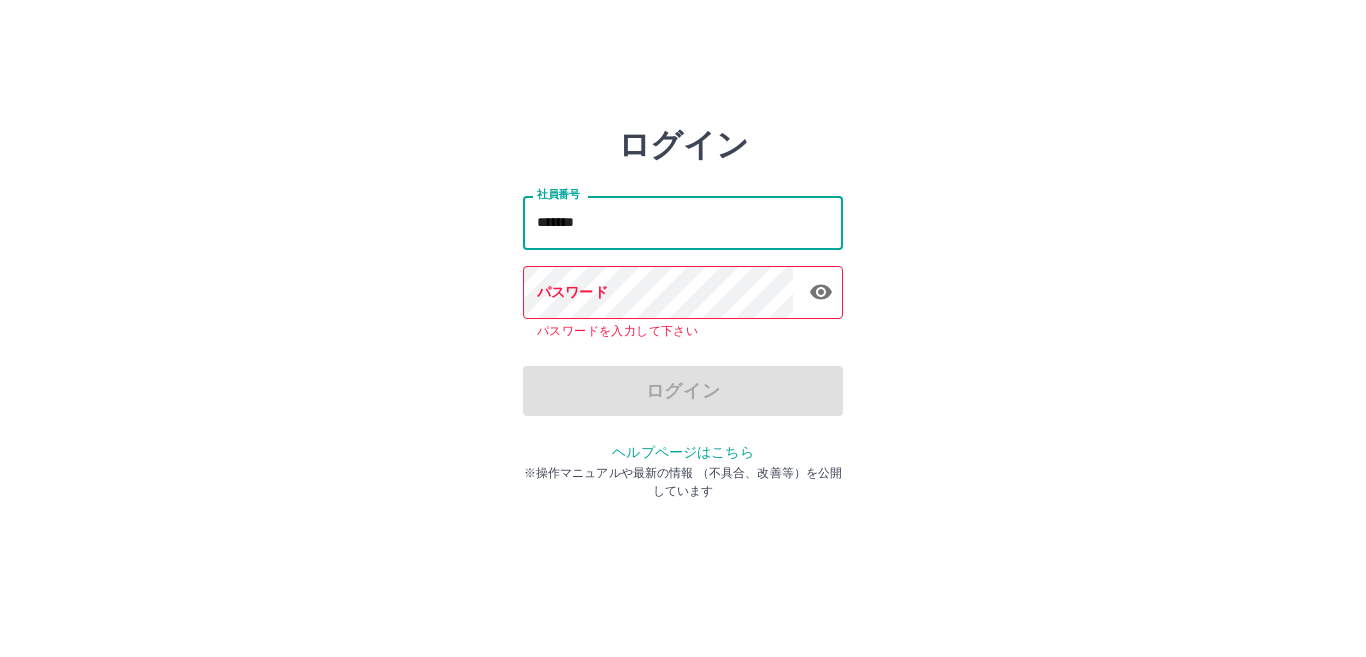 drag, startPoint x: 599, startPoint y: 222, endPoint x: 517, endPoint y: 226, distance: 82.0975 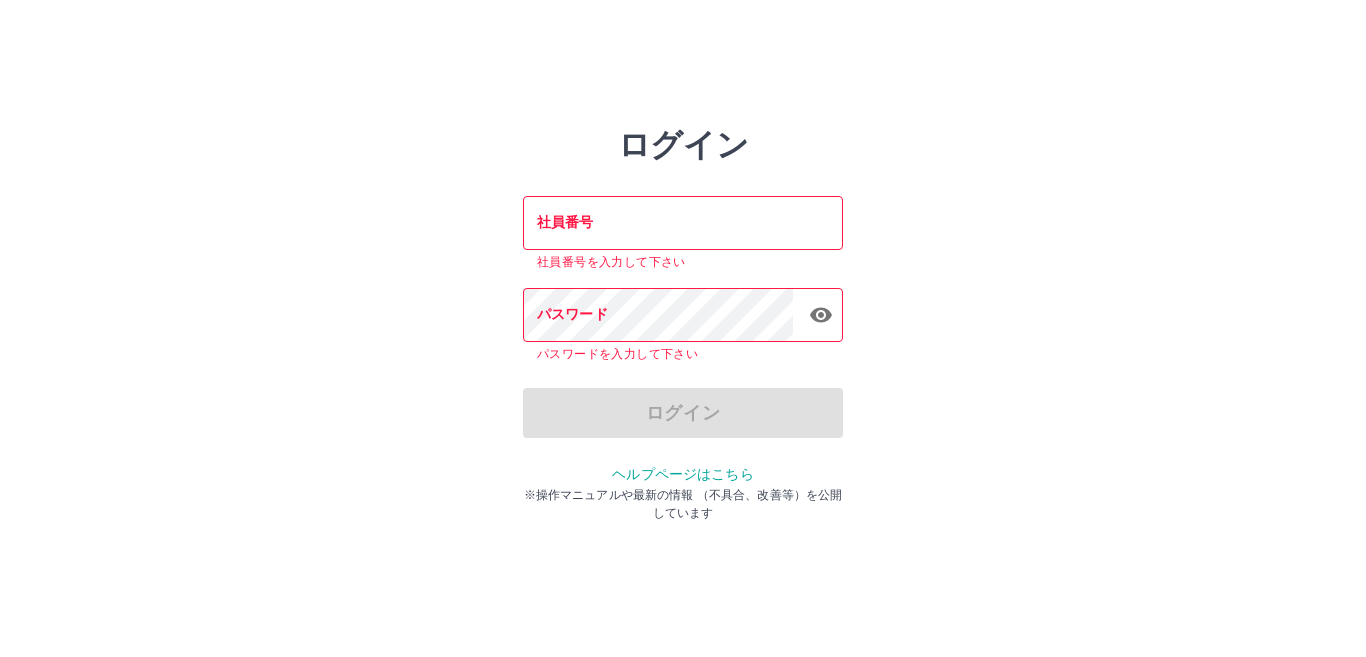click on "ログイン 社員番号 社員番号 社員番号を入力して下さい パスワード パスワード パスワードを入力して下さい ログイン ヘルプページはこちら ※操作マニュアルや最新の情報 （不具合、改善等）を公開しています" at bounding box center [683, 286] 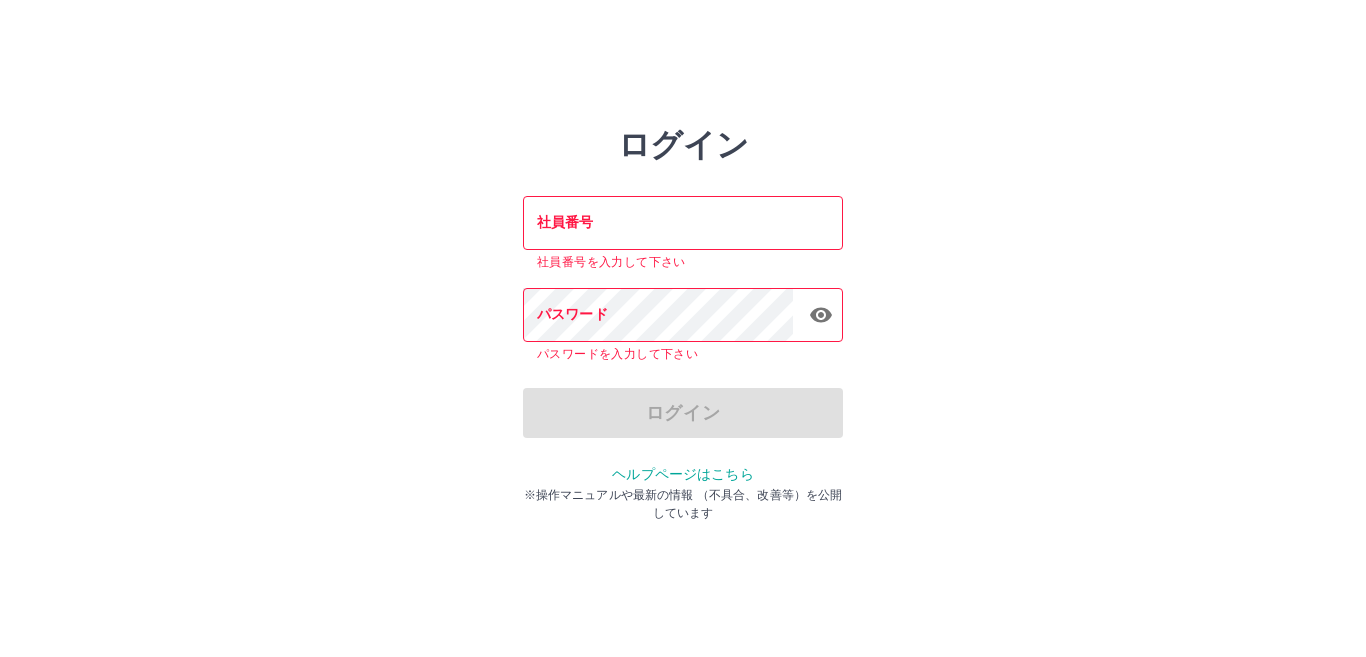 click on "社員番号" at bounding box center (683, 222) 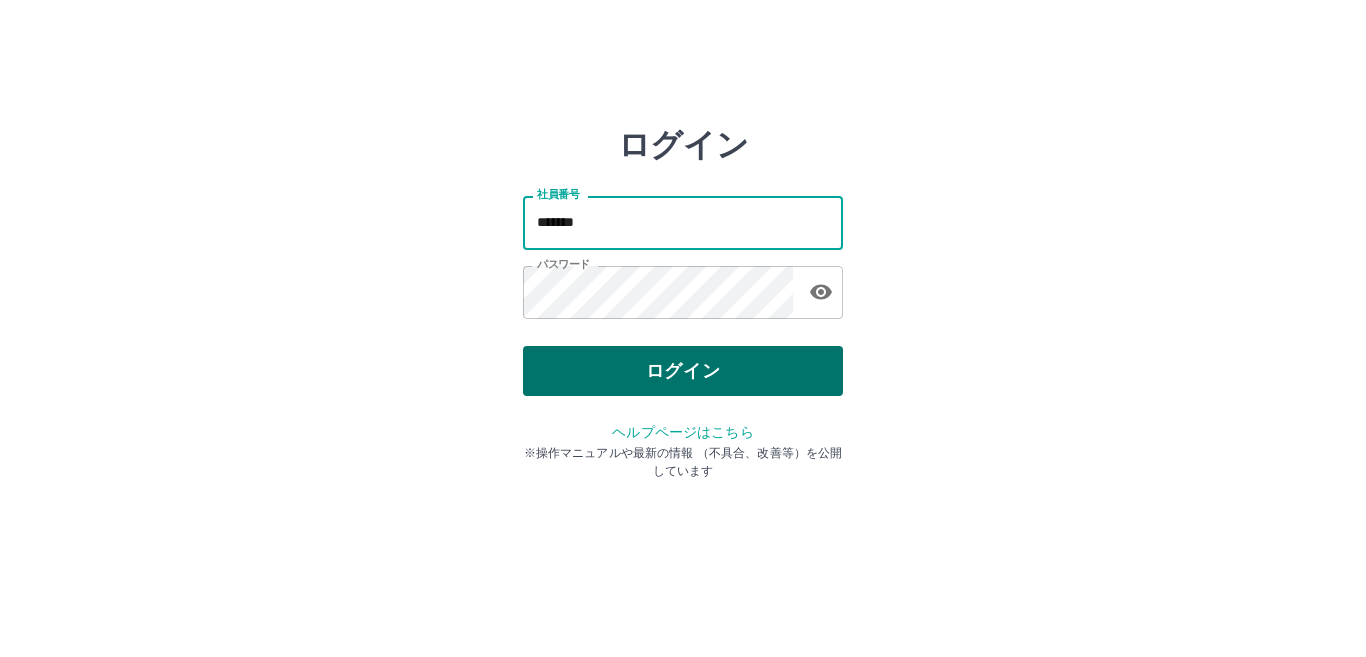 type on "*******" 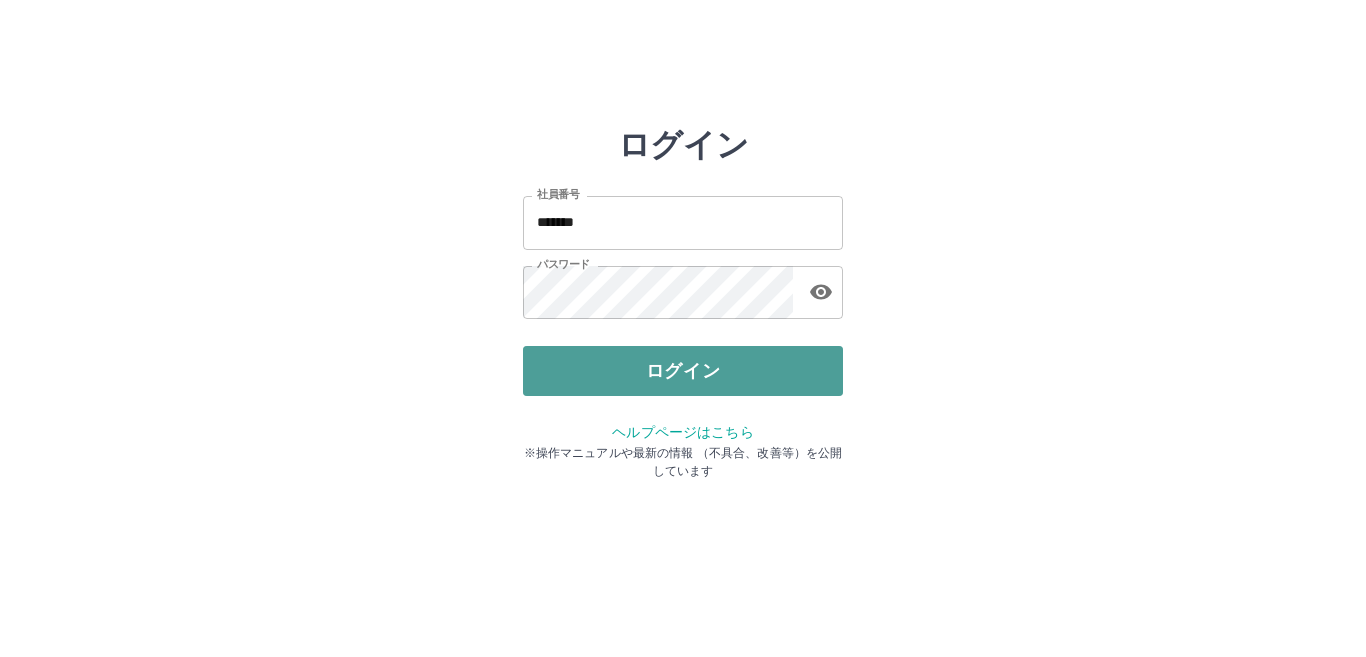 click on "ログイン" at bounding box center (683, 371) 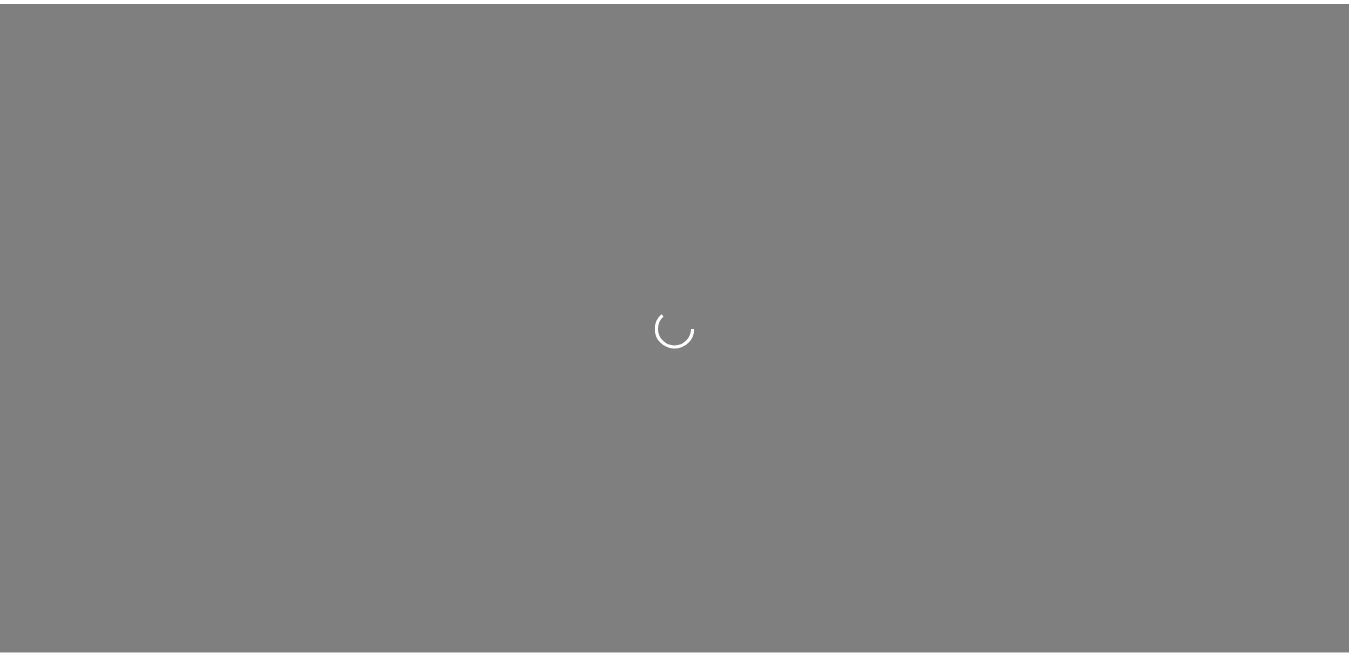 scroll, scrollTop: 0, scrollLeft: 0, axis: both 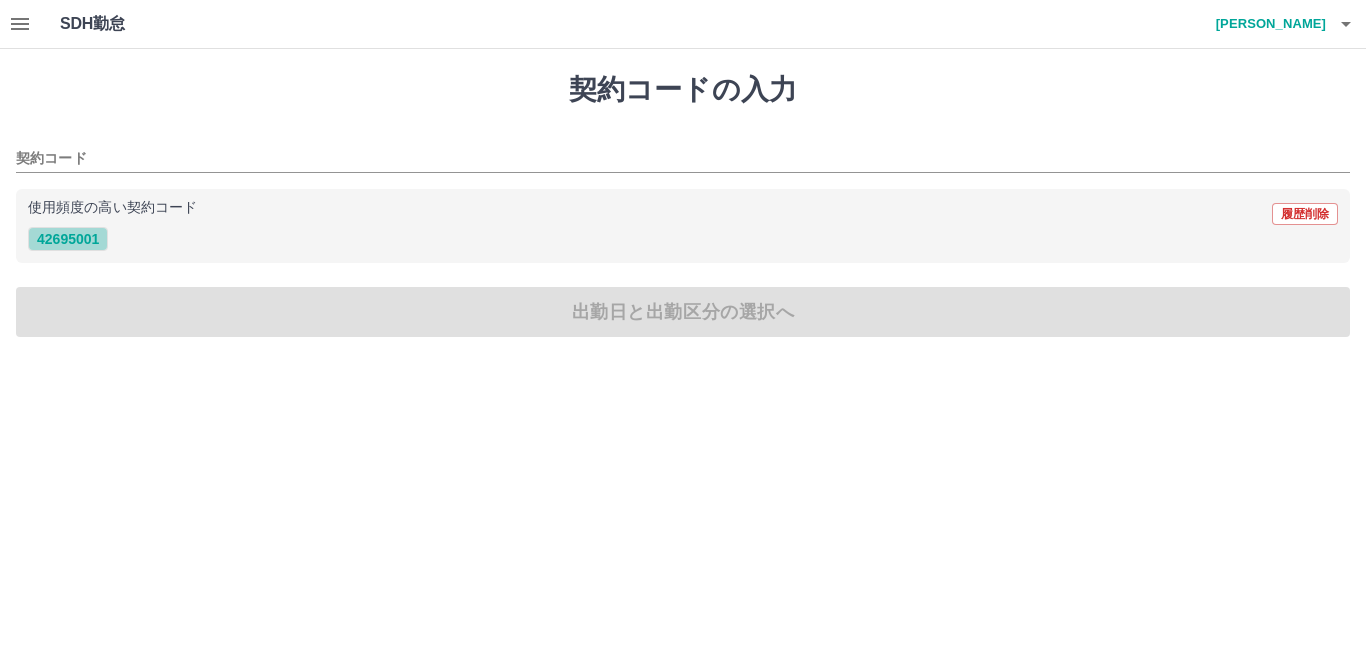 click on "42695001" at bounding box center (68, 239) 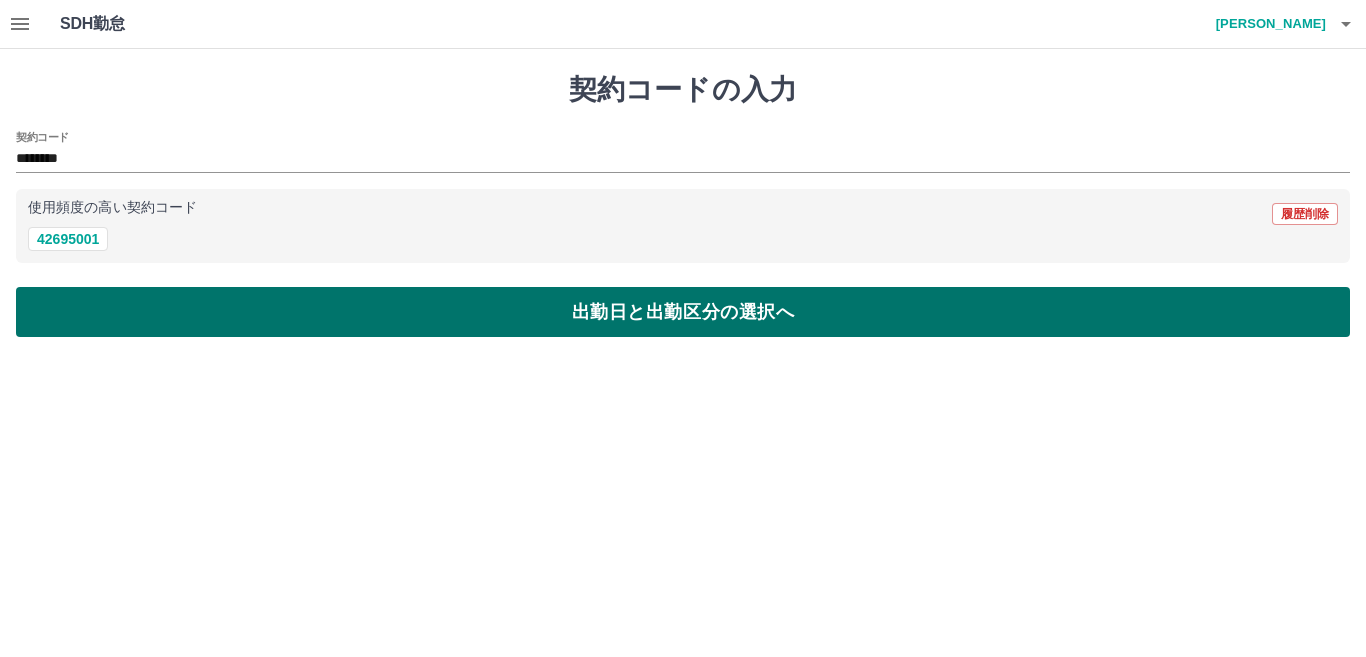 click on "出勤日と出勤区分の選択へ" at bounding box center [683, 312] 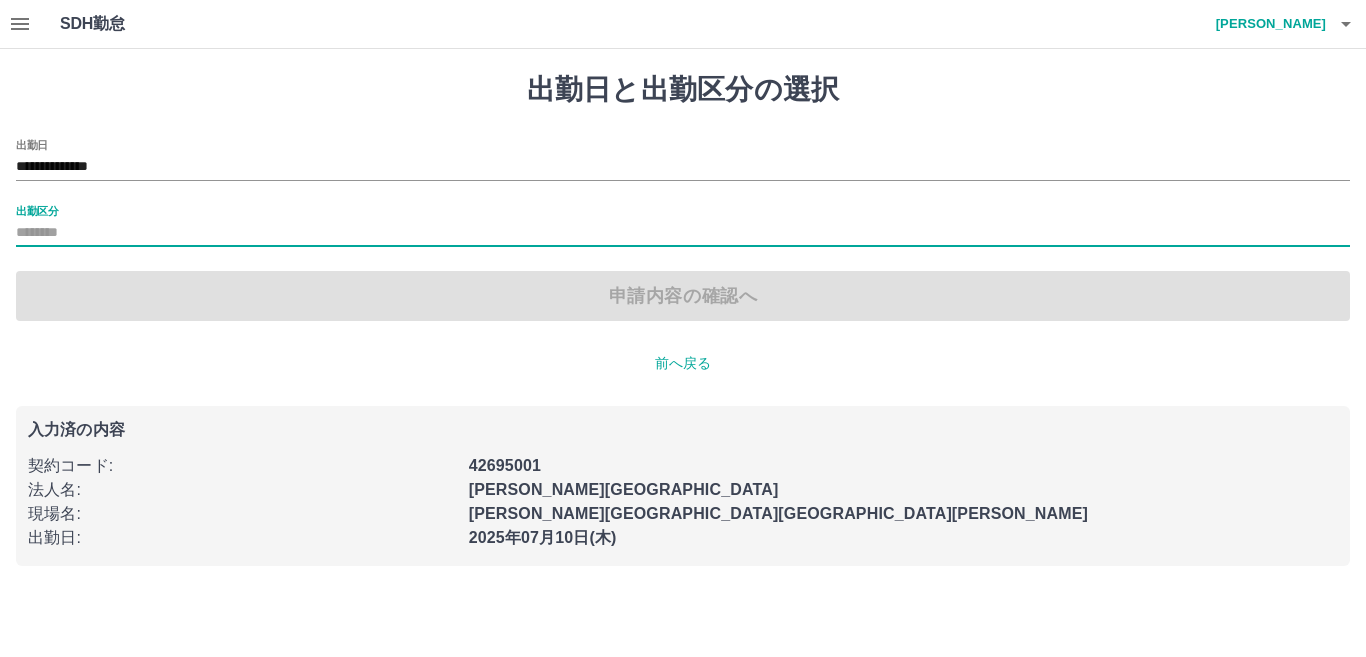 click on "出勤区分" at bounding box center (683, 233) 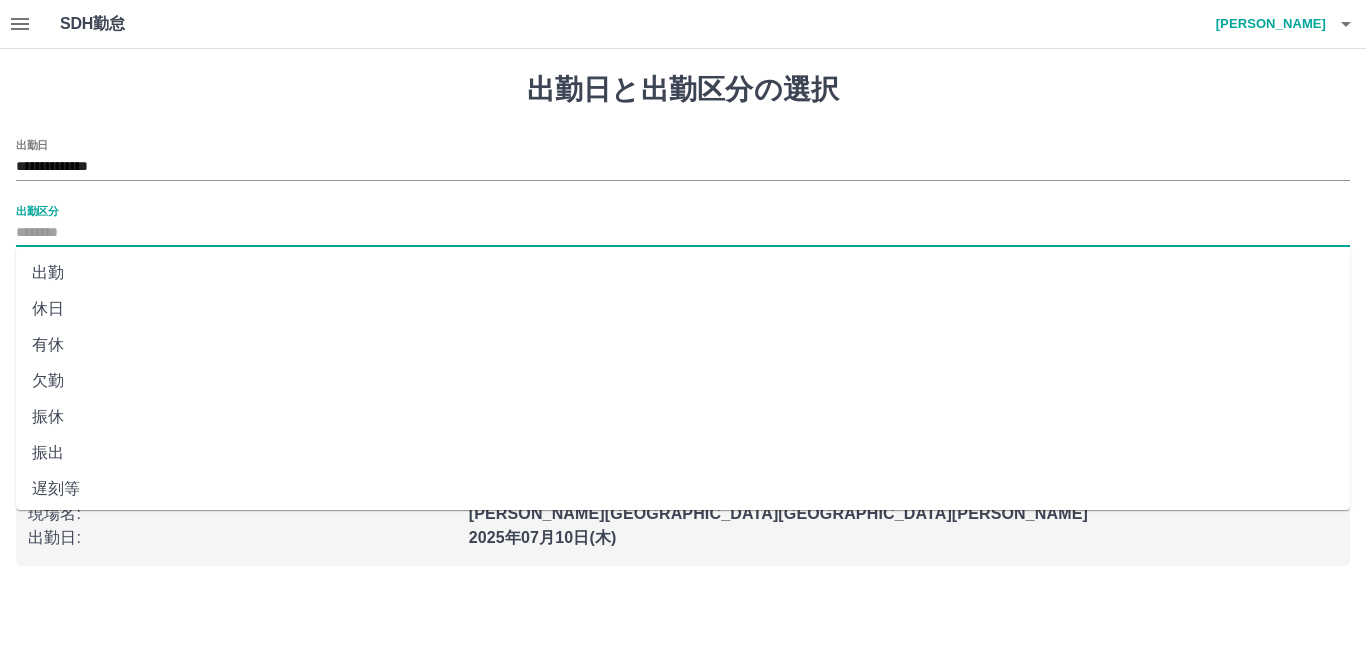 click on "出勤" at bounding box center [683, 273] 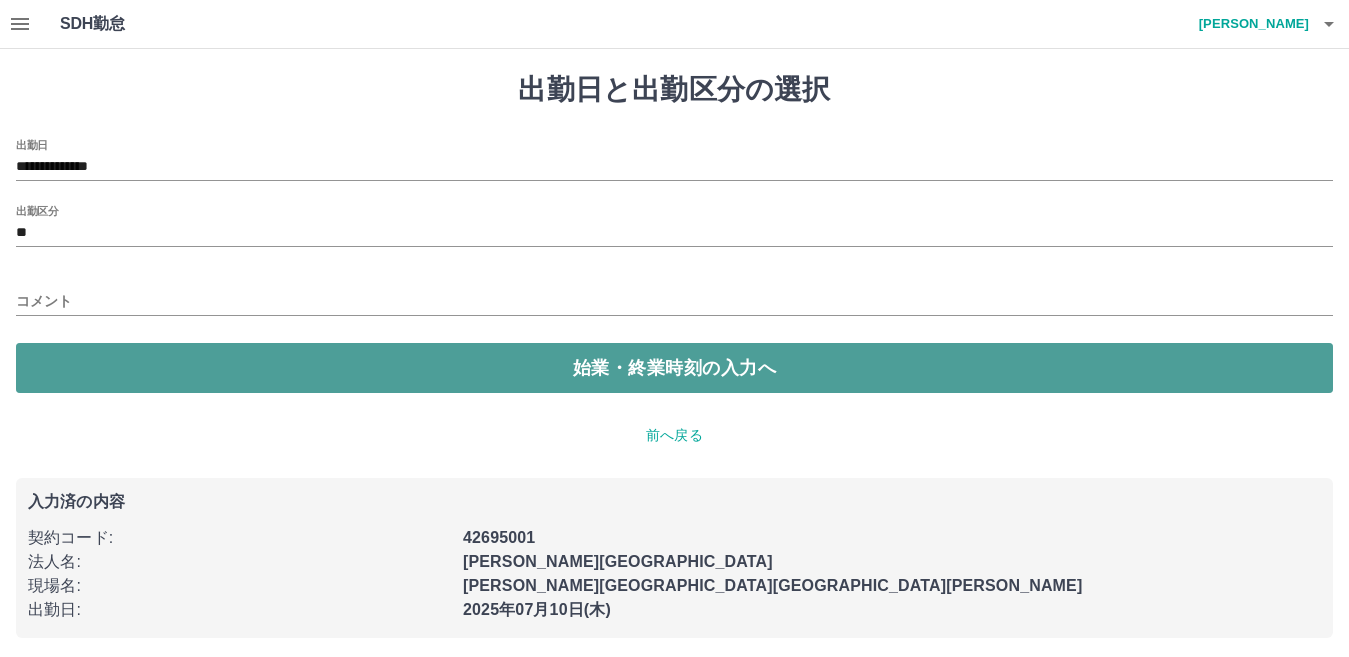 click on "始業・終業時刻の入力へ" at bounding box center [674, 368] 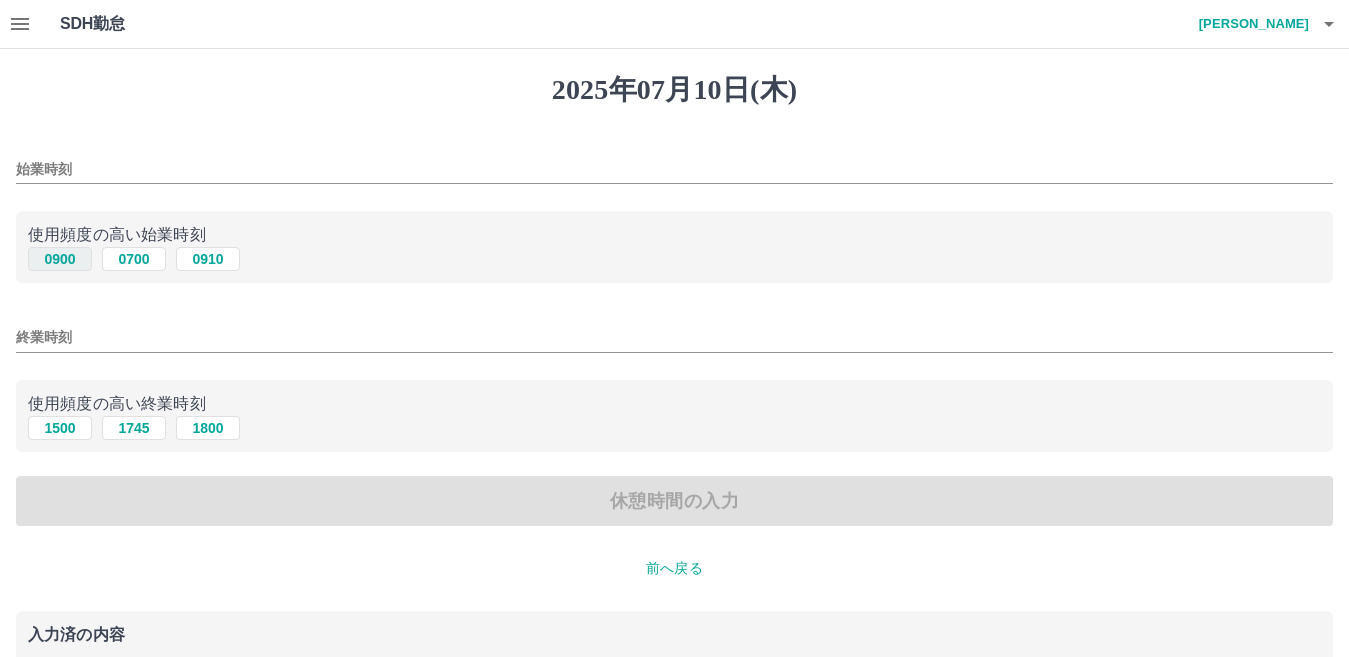 click on "0900" at bounding box center (60, 259) 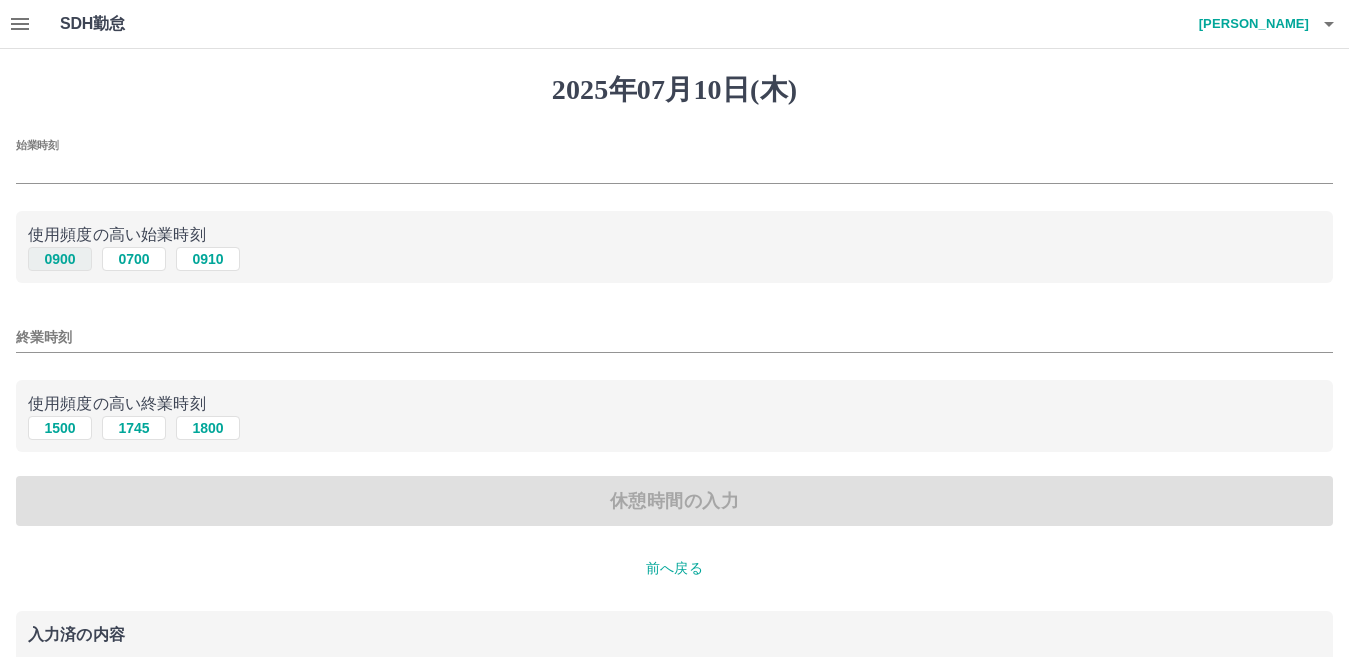 type on "****" 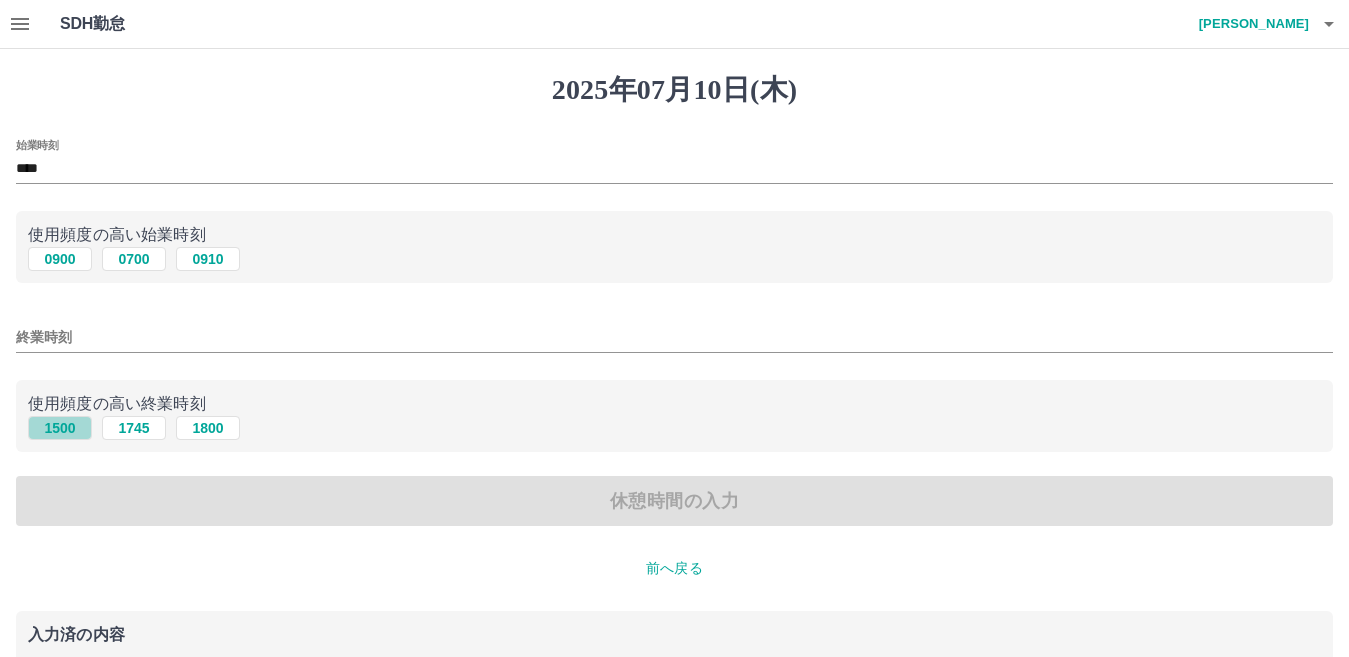 click on "1500" at bounding box center (60, 428) 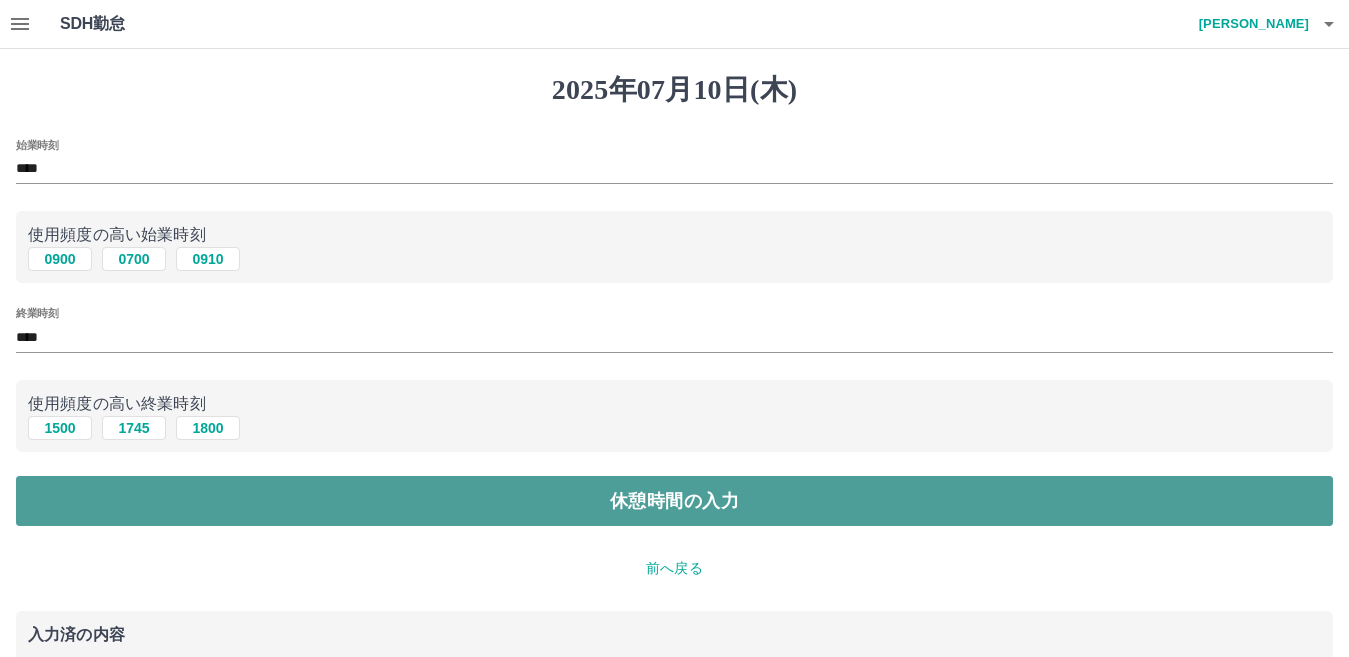 click on "休憩時間の入力" at bounding box center (674, 501) 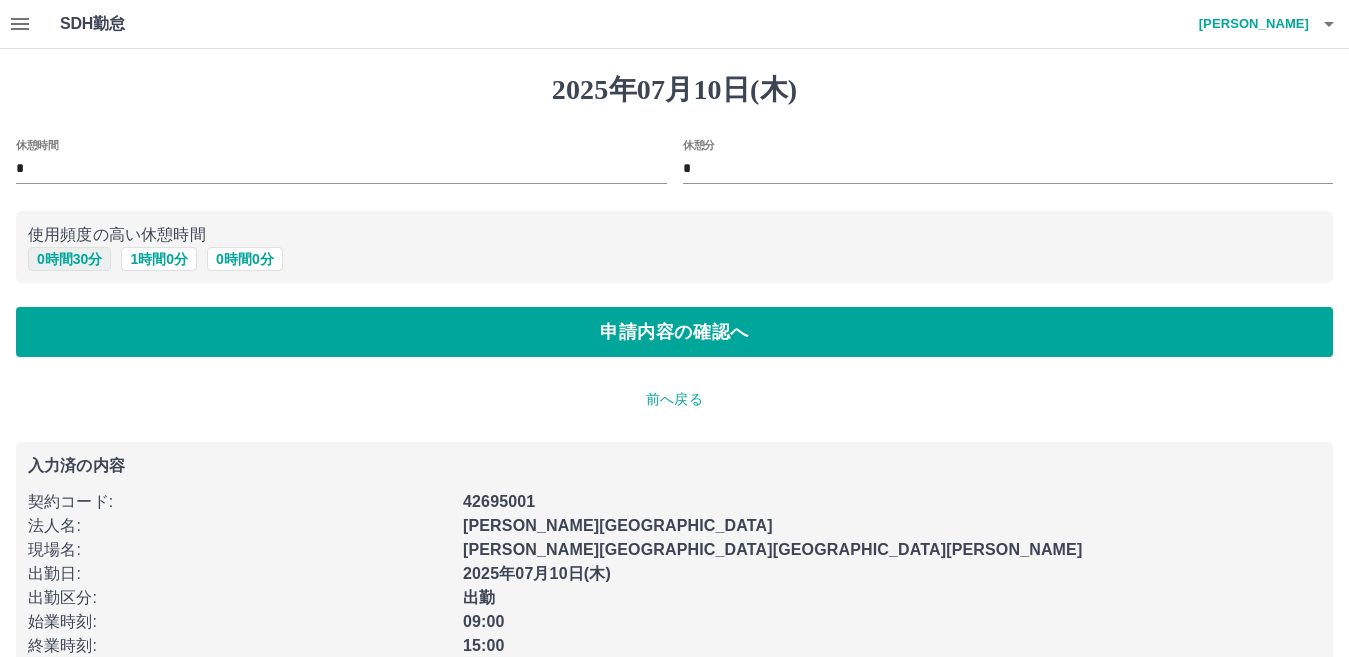 click on "0 時間 30 分" at bounding box center [69, 259] 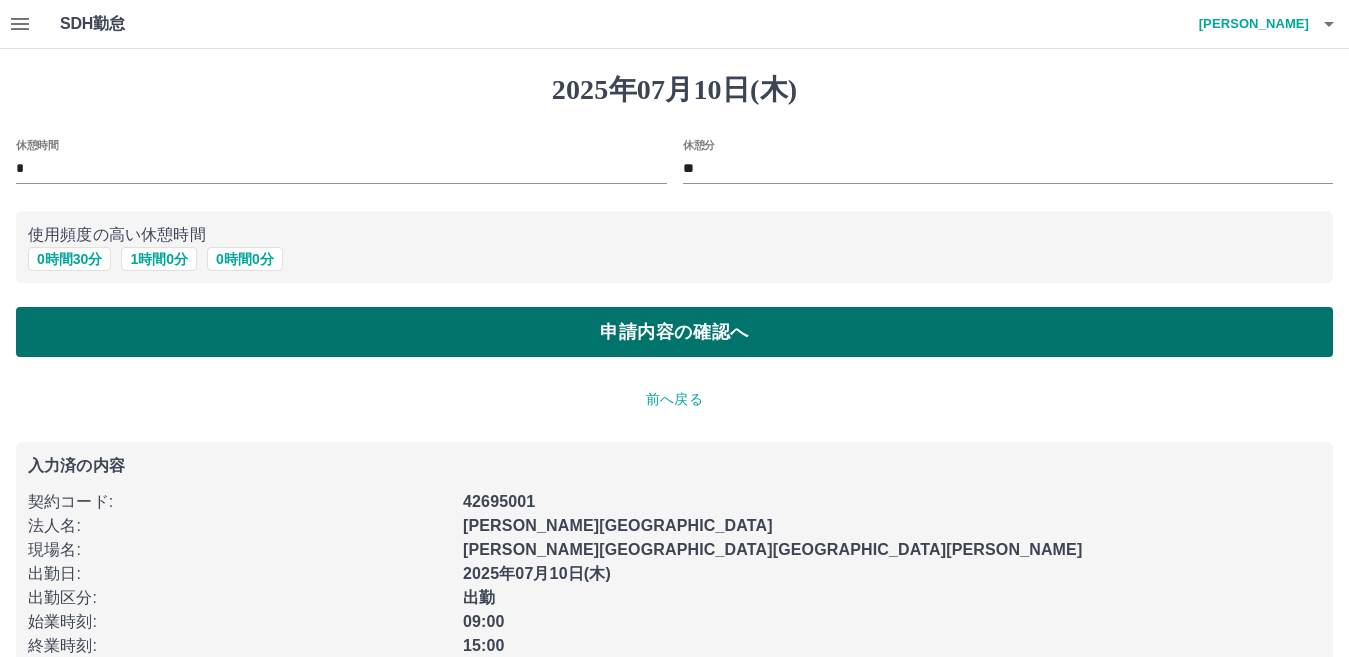 click on "申請内容の確認へ" at bounding box center [674, 332] 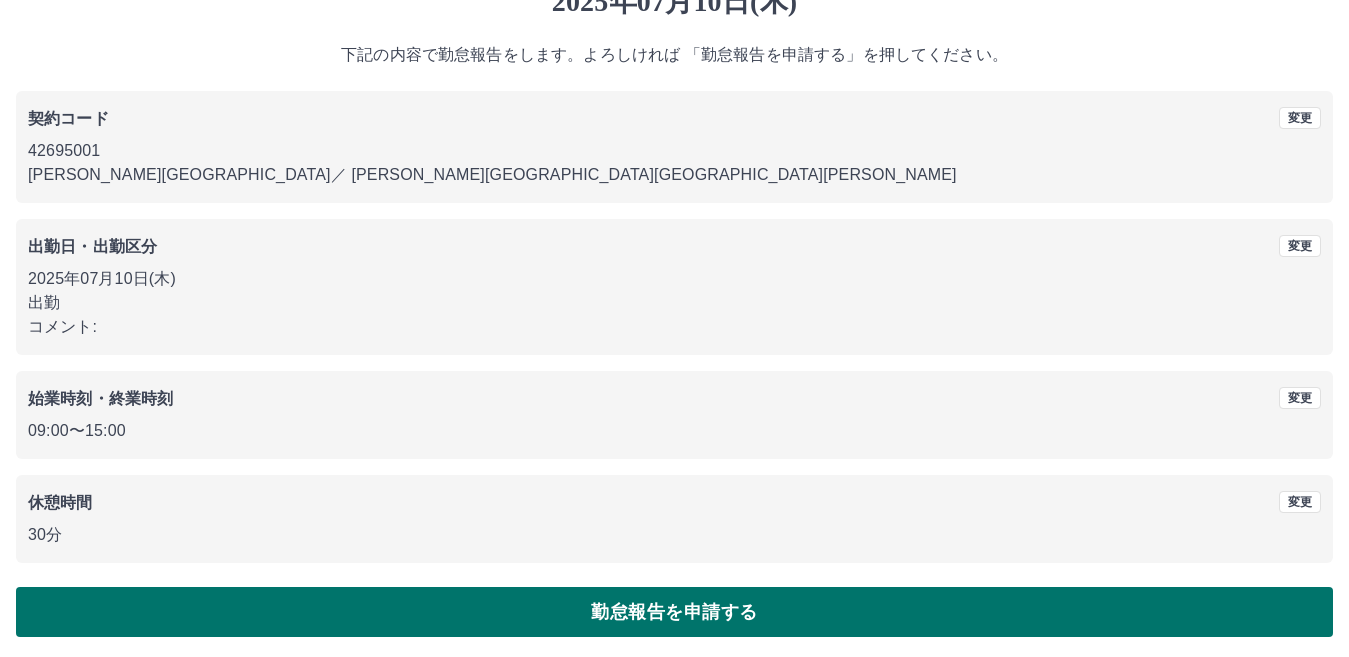 scroll, scrollTop: 92, scrollLeft: 0, axis: vertical 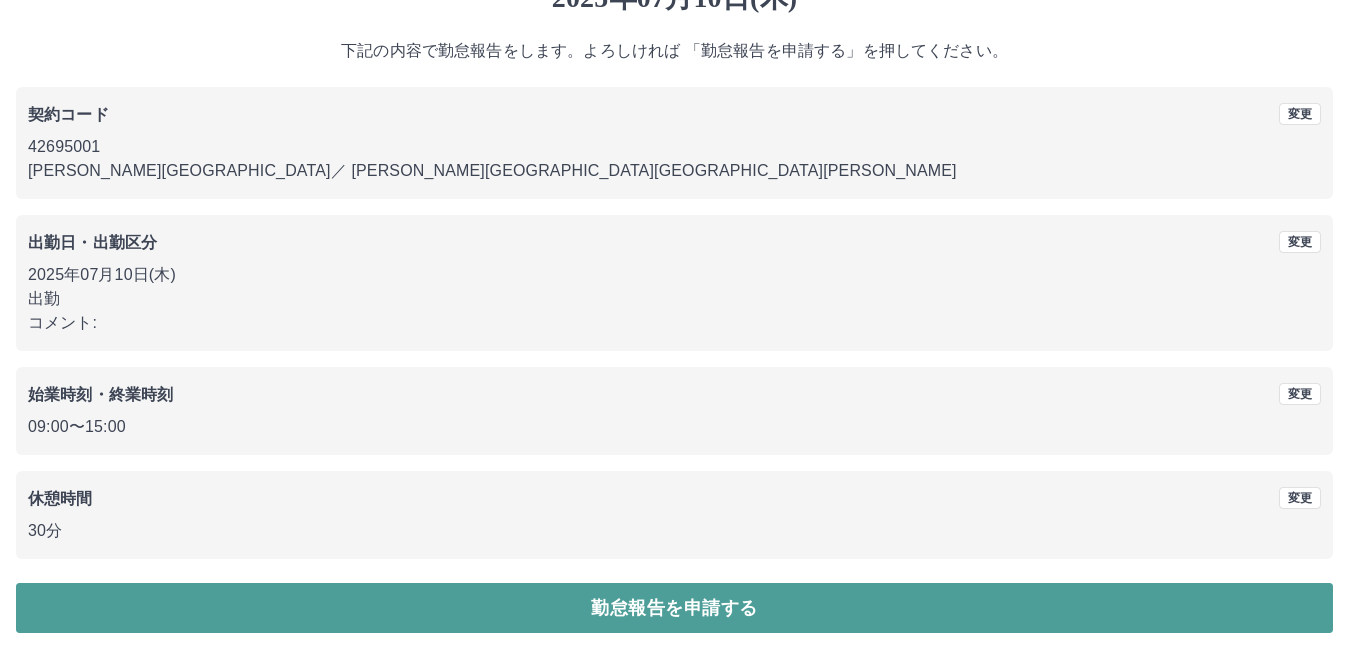 click on "勤怠報告を申請する" at bounding box center (674, 608) 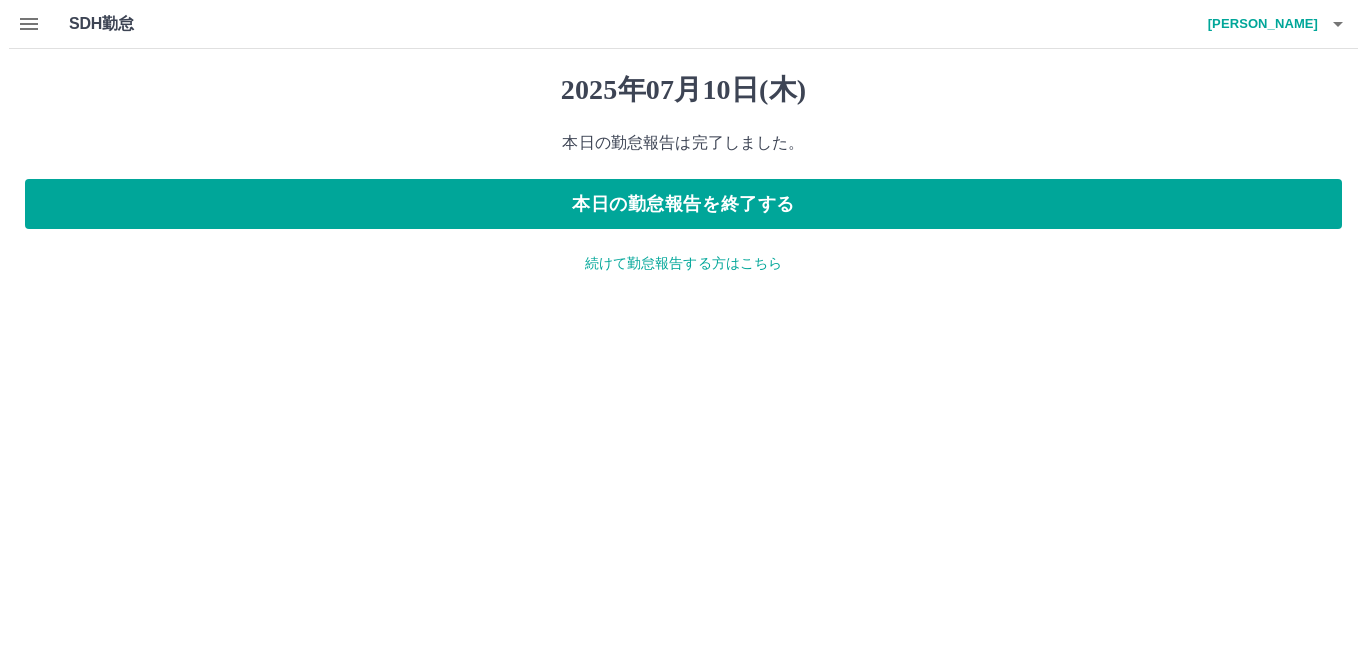 scroll, scrollTop: 0, scrollLeft: 0, axis: both 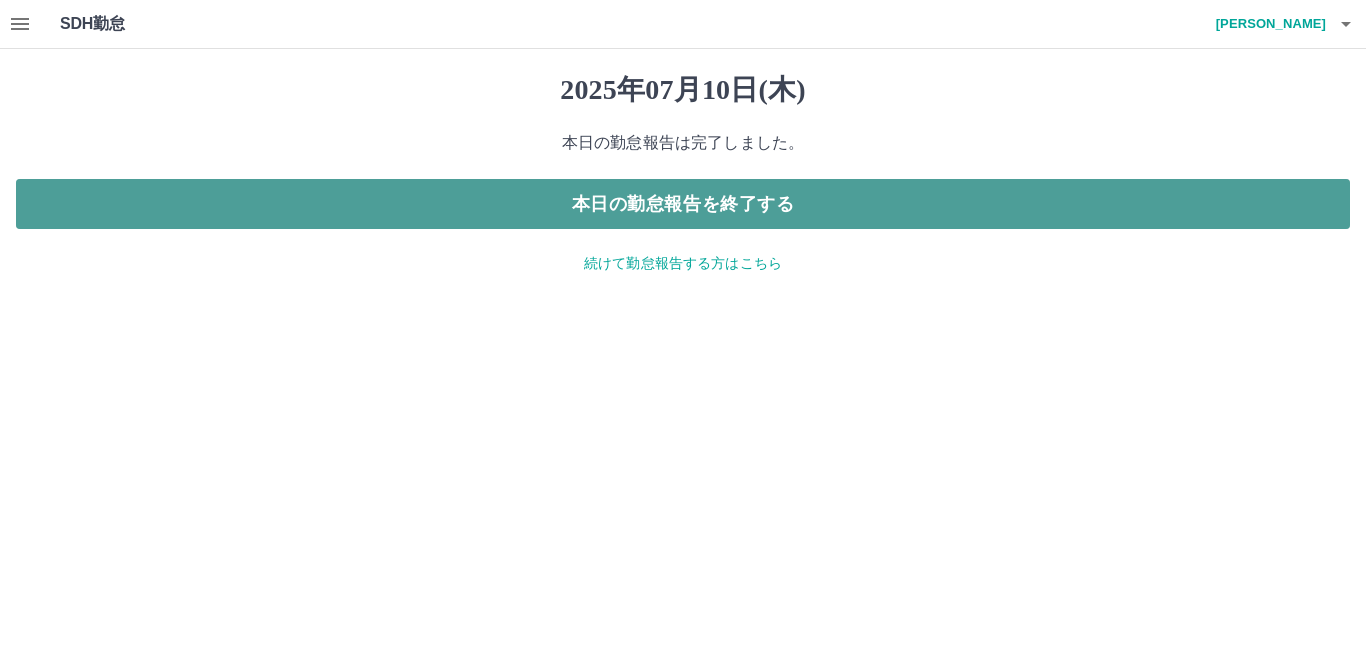 click on "本日の勤怠報告を終了する" at bounding box center [683, 204] 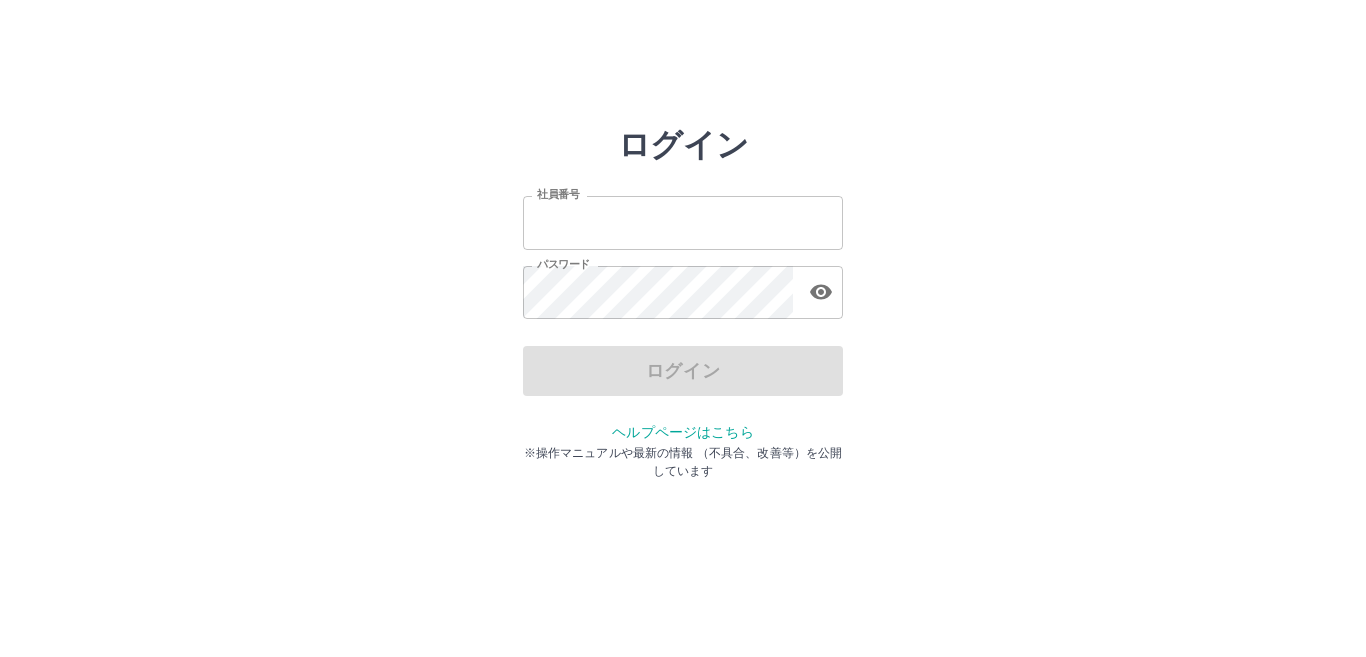 scroll, scrollTop: 0, scrollLeft: 0, axis: both 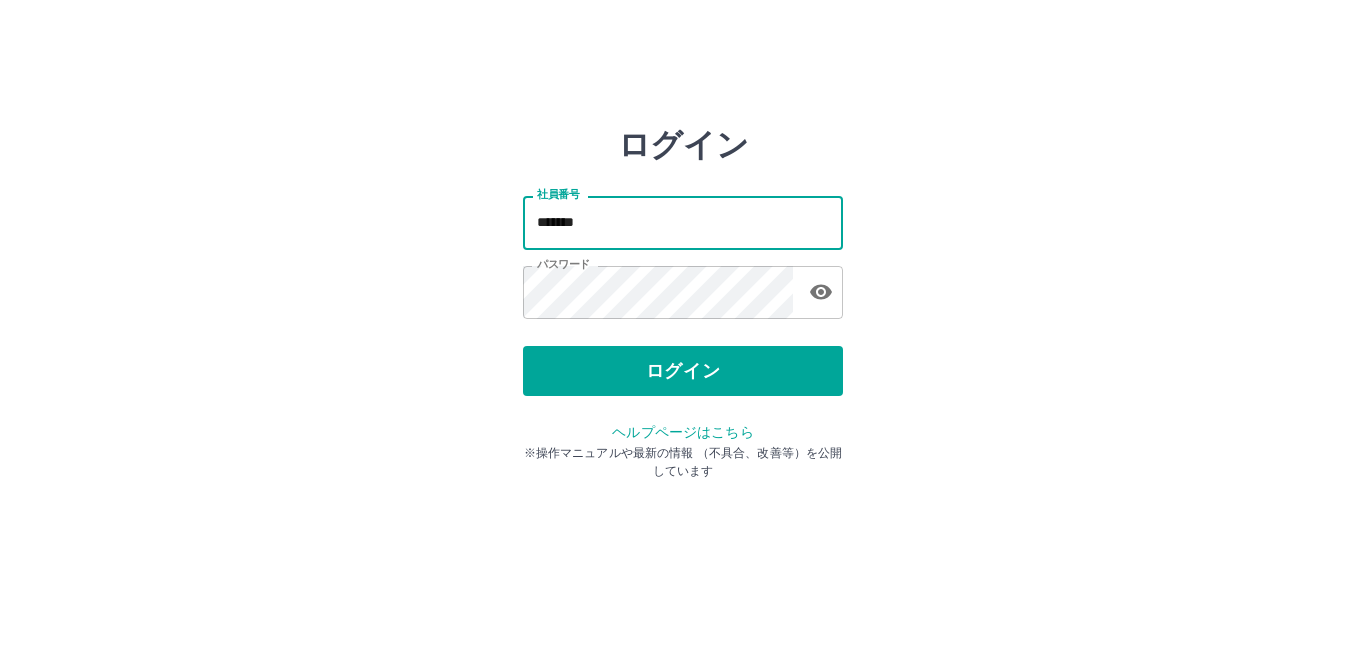 click on "*******" at bounding box center [683, 222] 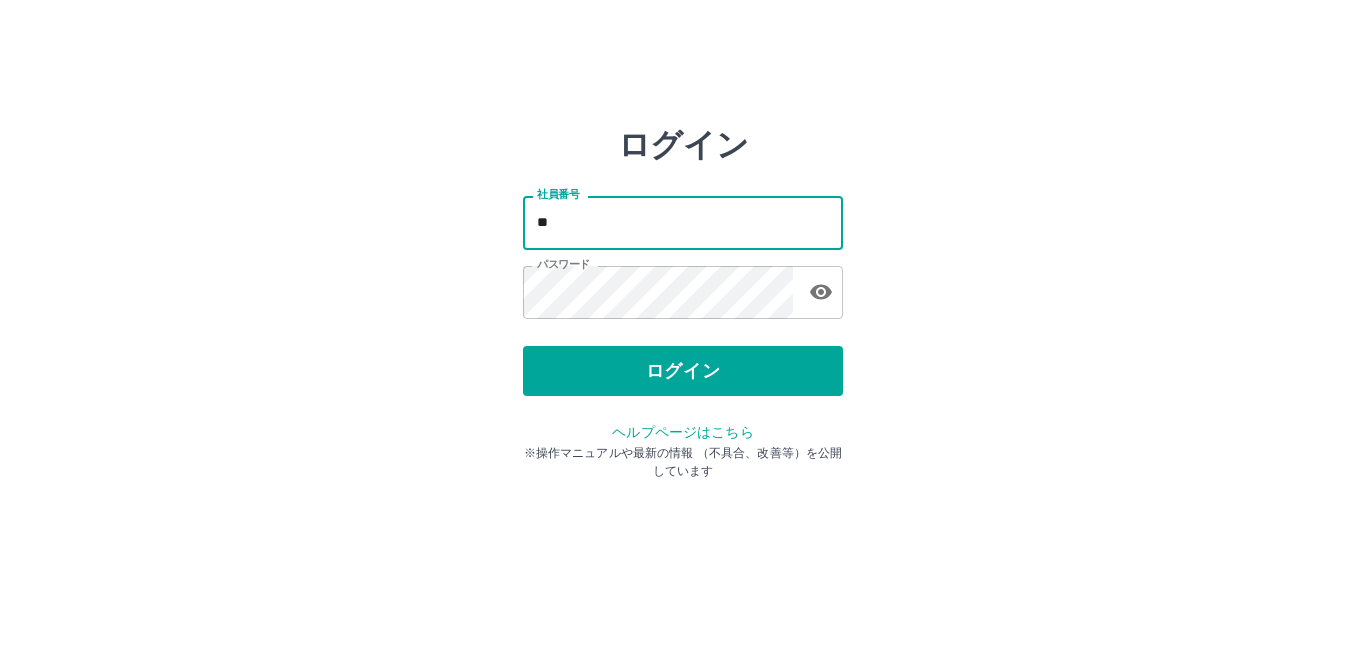 type on "*" 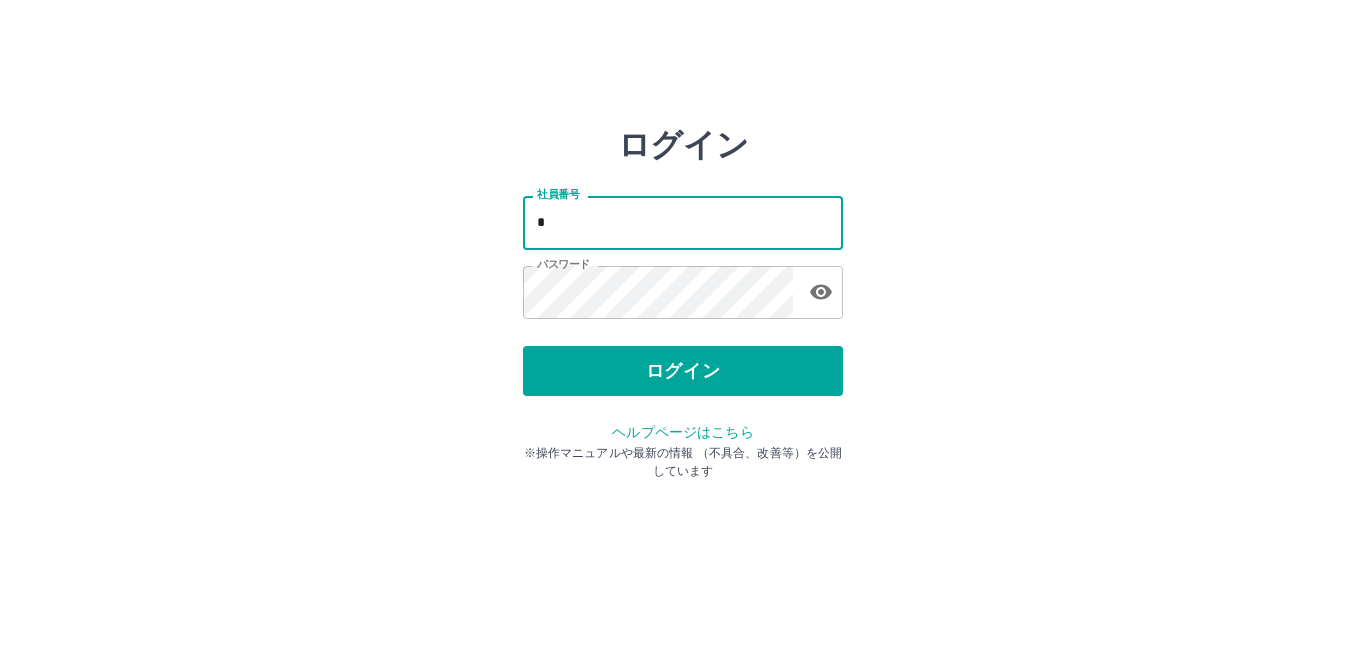 type 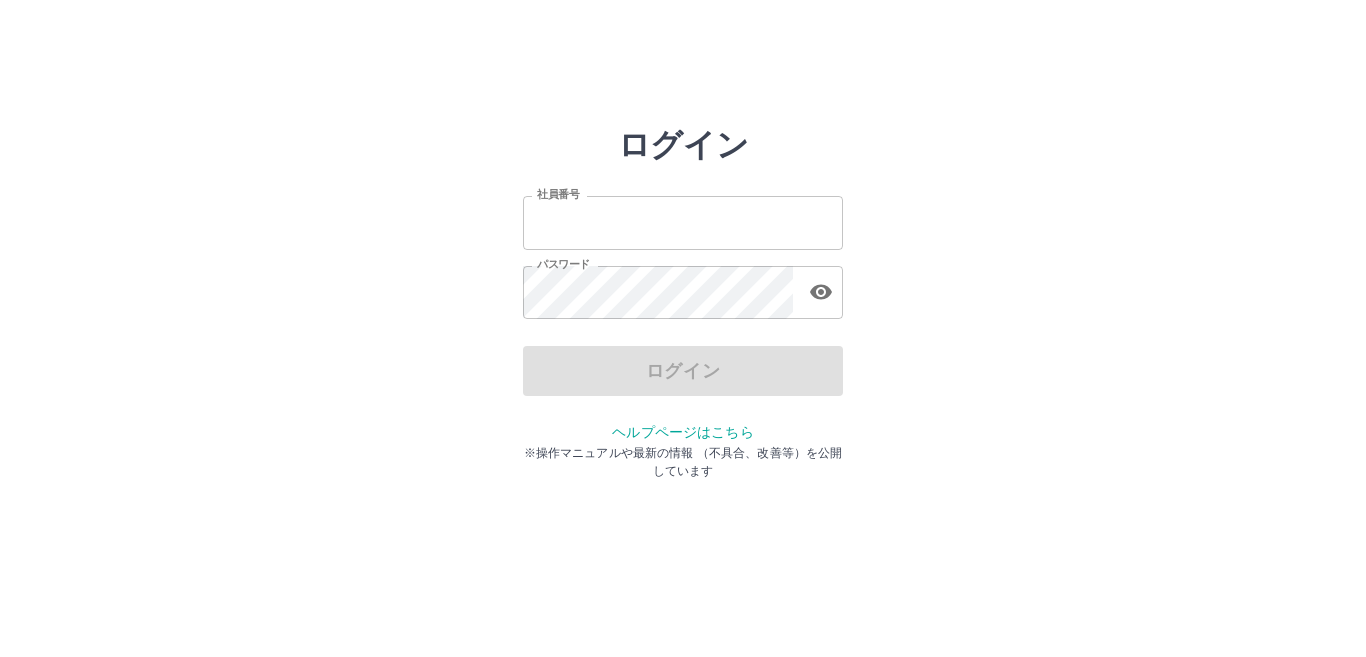 scroll, scrollTop: 0, scrollLeft: 0, axis: both 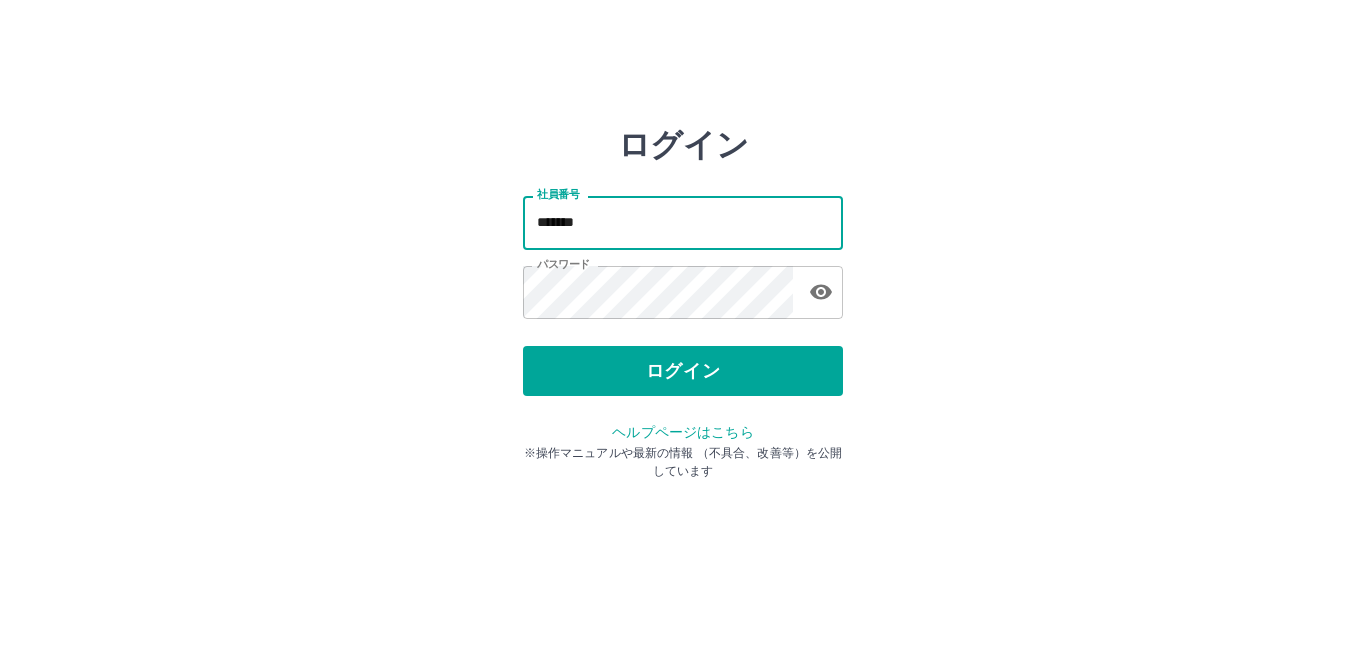 drag, startPoint x: 594, startPoint y: 214, endPoint x: 391, endPoint y: 232, distance: 203.79646 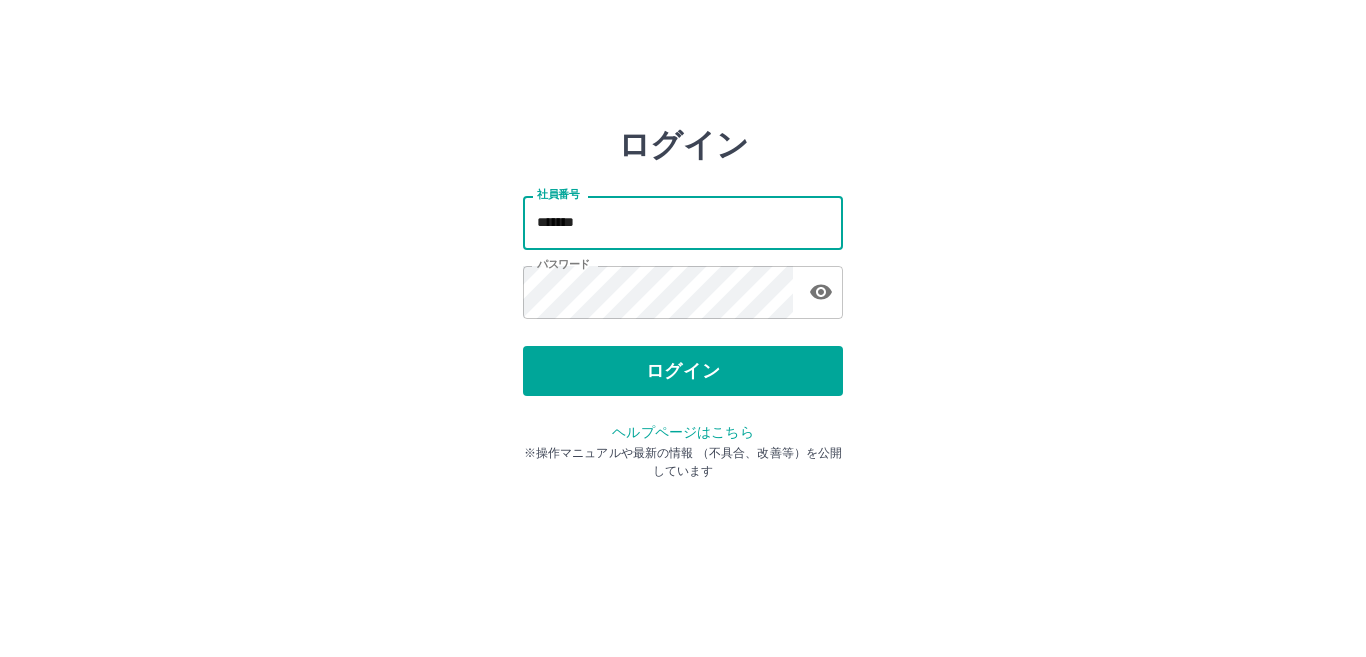 type on "*******" 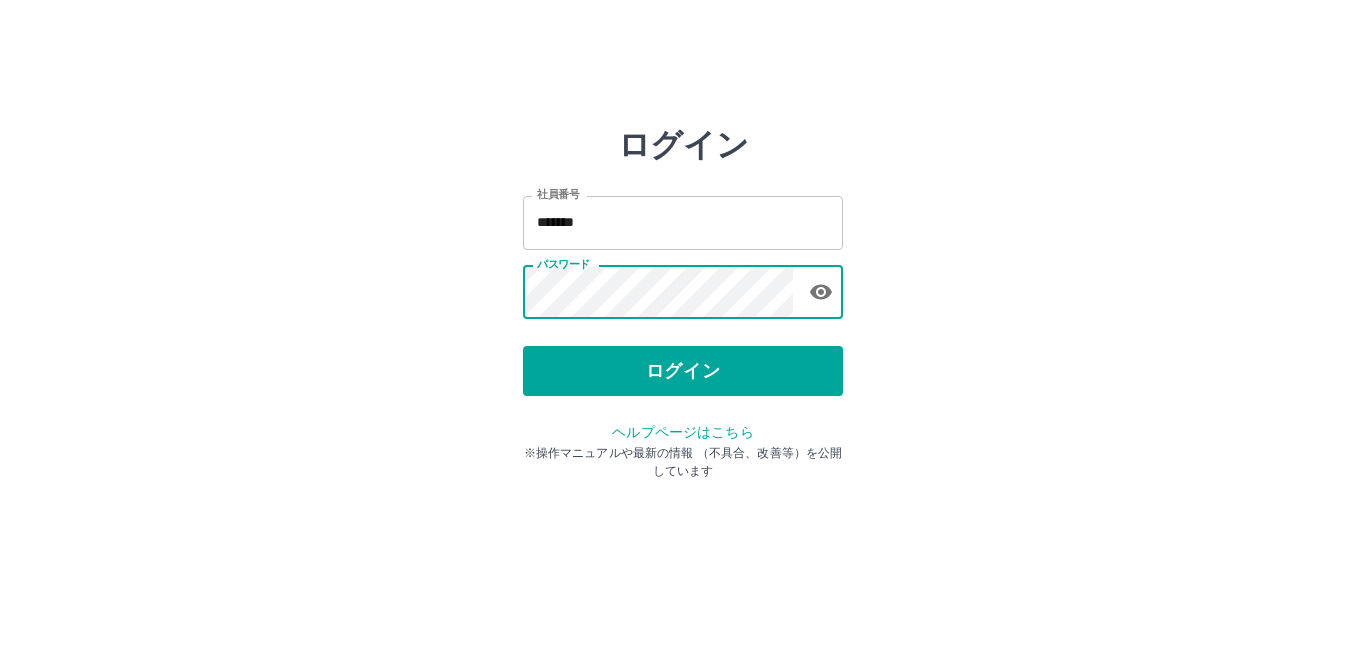 click on "ログイン" at bounding box center (683, 371) 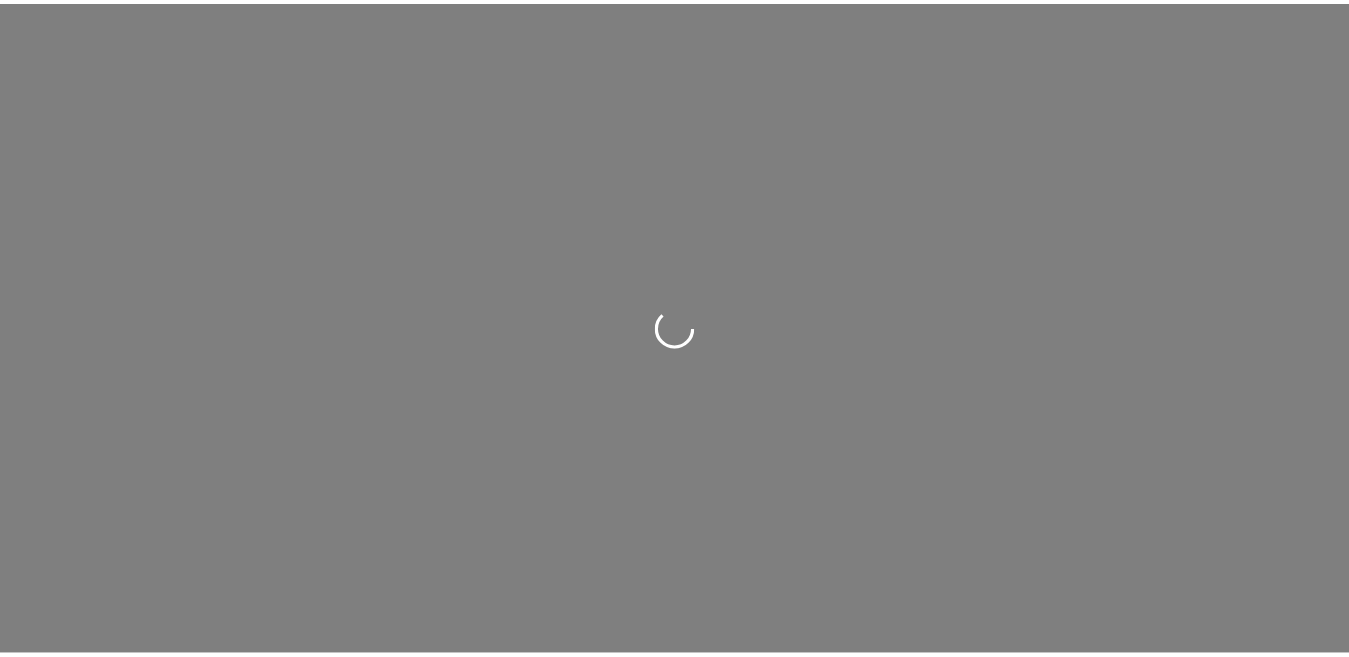 scroll, scrollTop: 0, scrollLeft: 0, axis: both 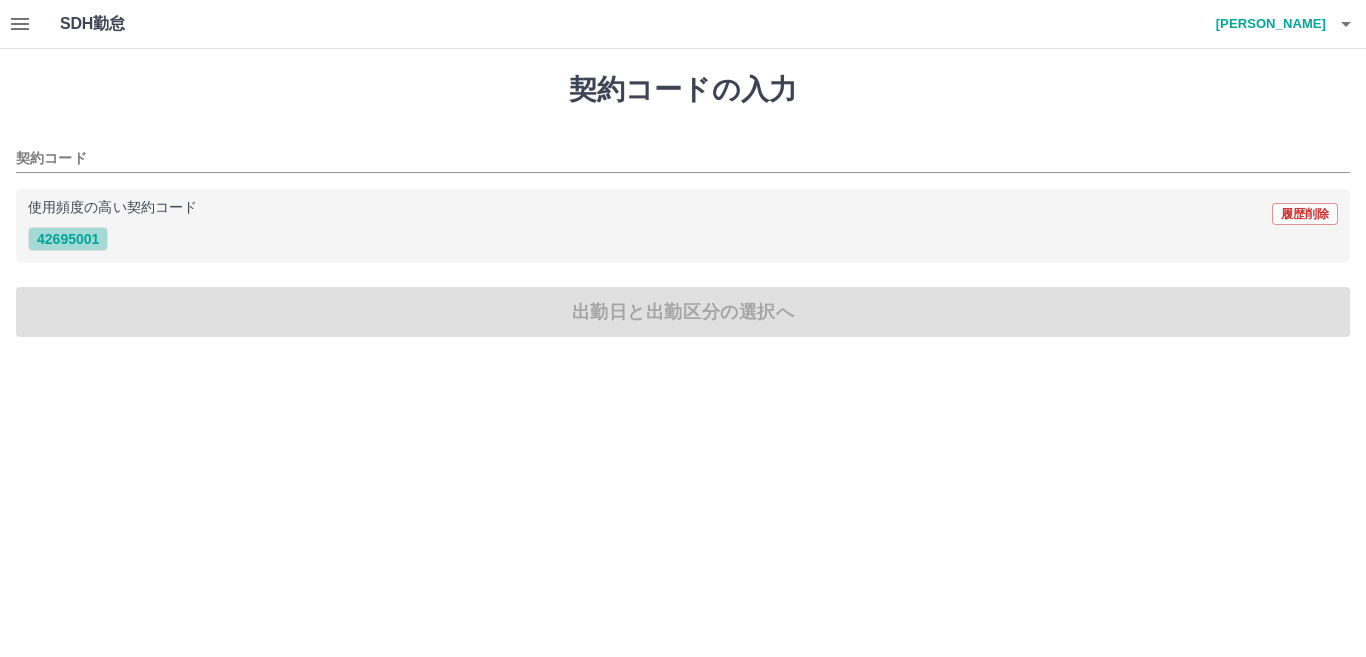 click on "42695001" at bounding box center [68, 239] 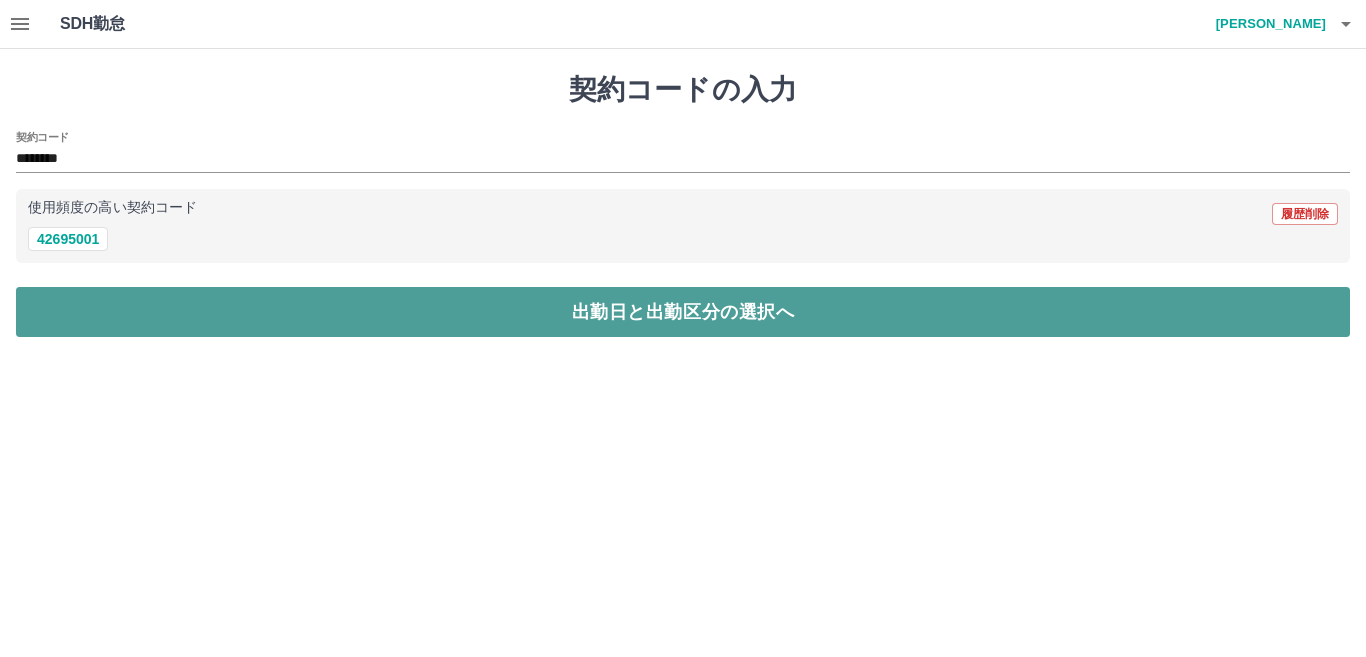 click on "出勤日と出勤区分の選択へ" at bounding box center [683, 312] 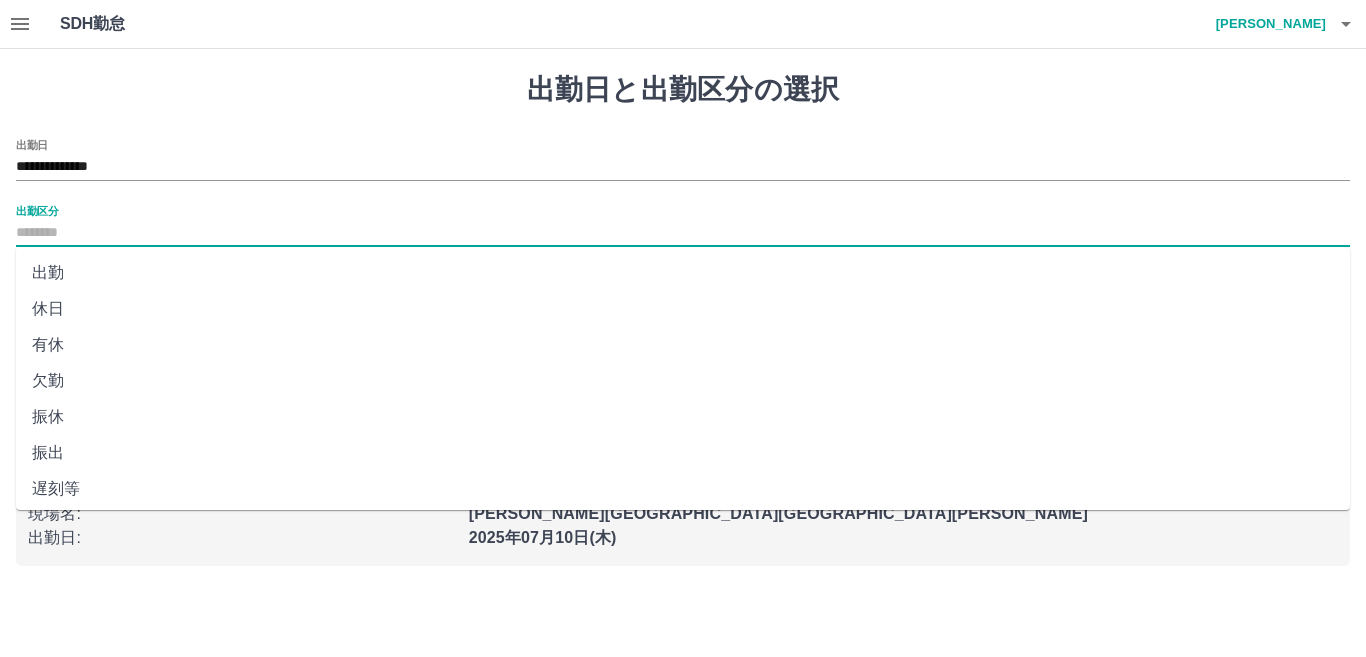 drag, startPoint x: 38, startPoint y: 230, endPoint x: 36, endPoint y: 250, distance: 20.09975 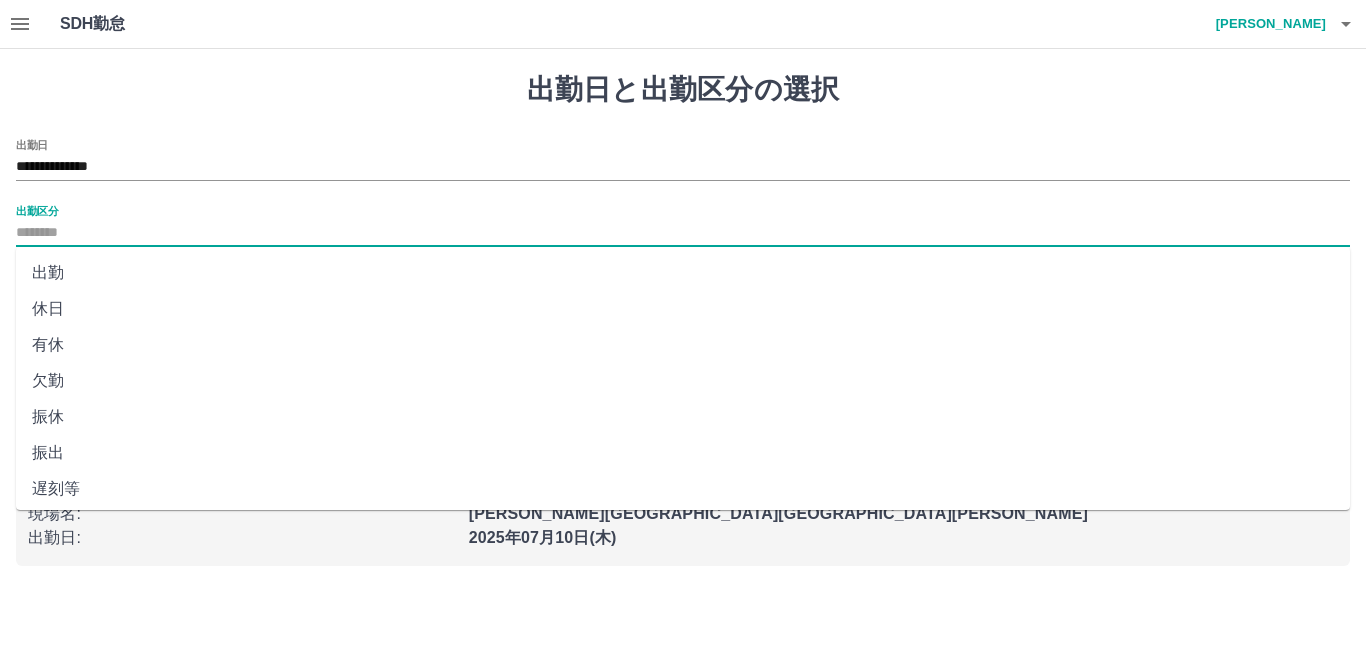 click on "出勤区分" at bounding box center (683, 233) 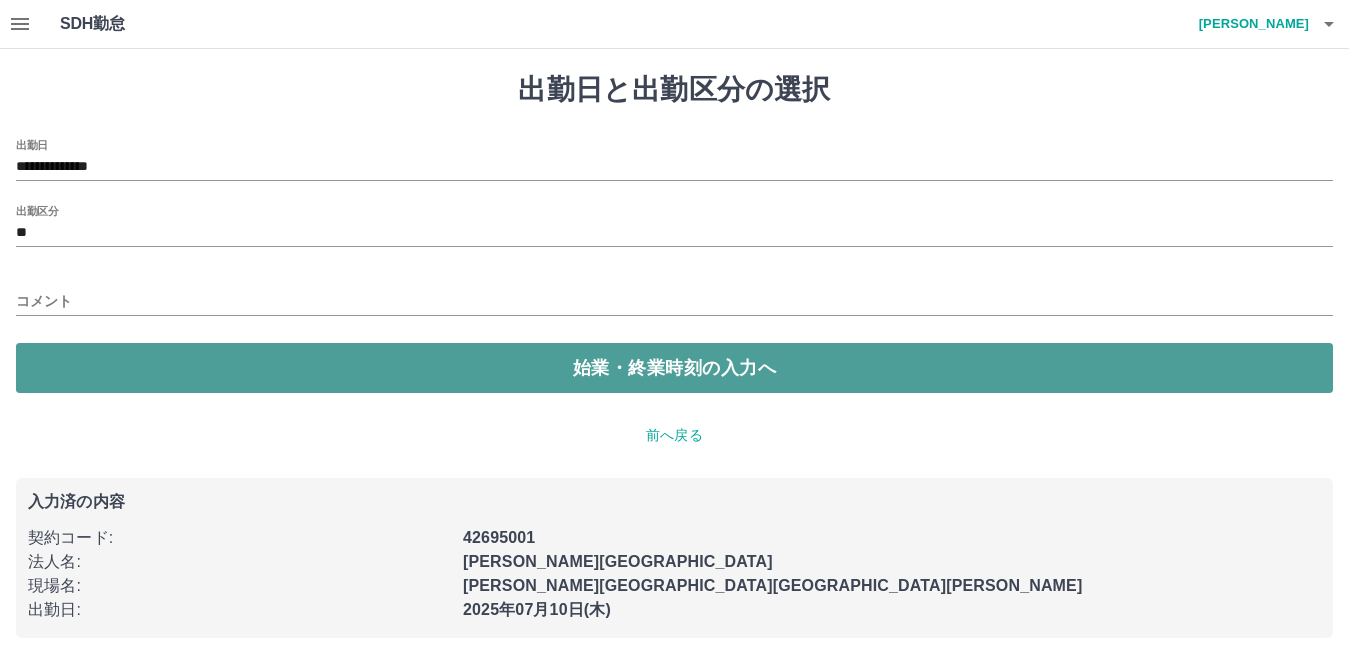 click on "始業・終業時刻の入力へ" at bounding box center (674, 368) 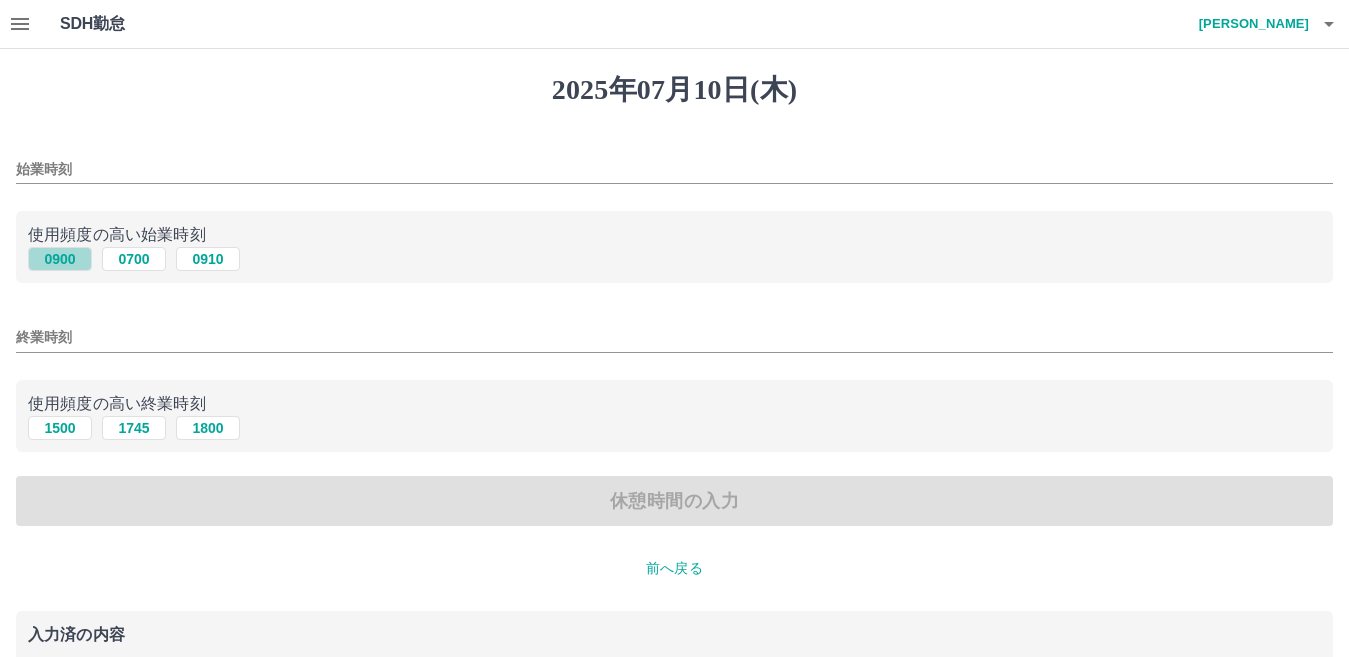 click on "0900" at bounding box center (60, 259) 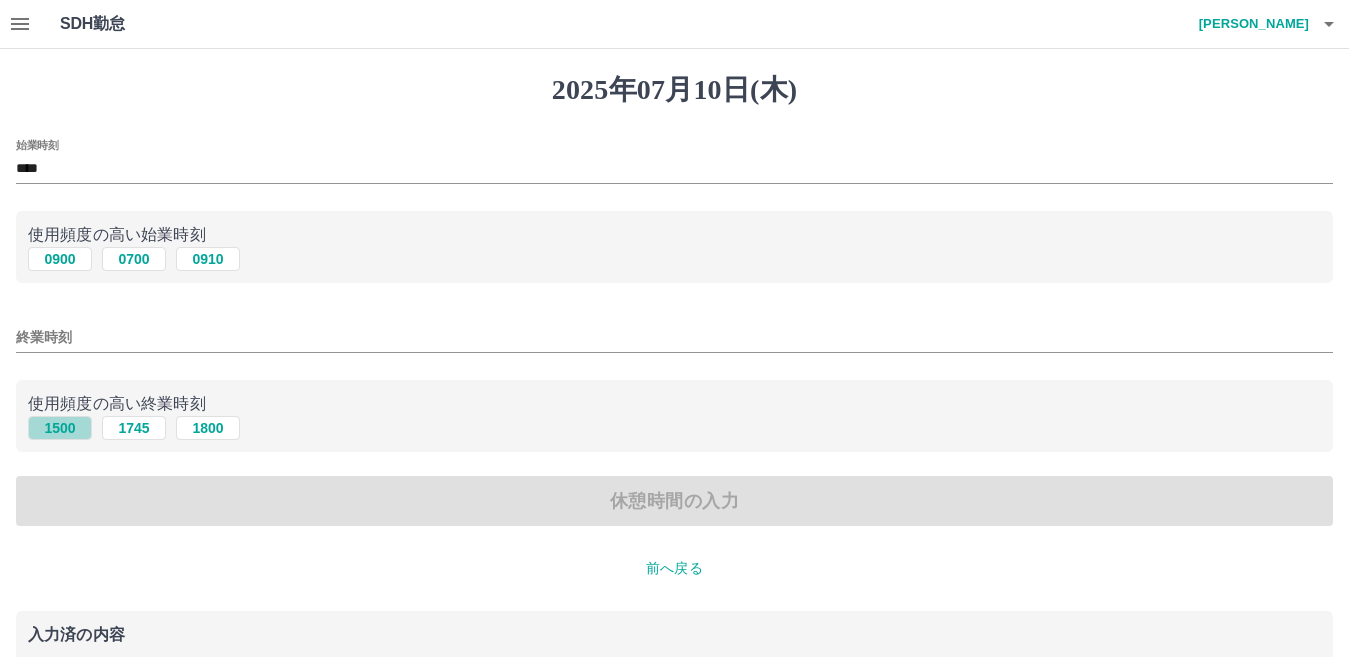 click on "1500" at bounding box center [60, 428] 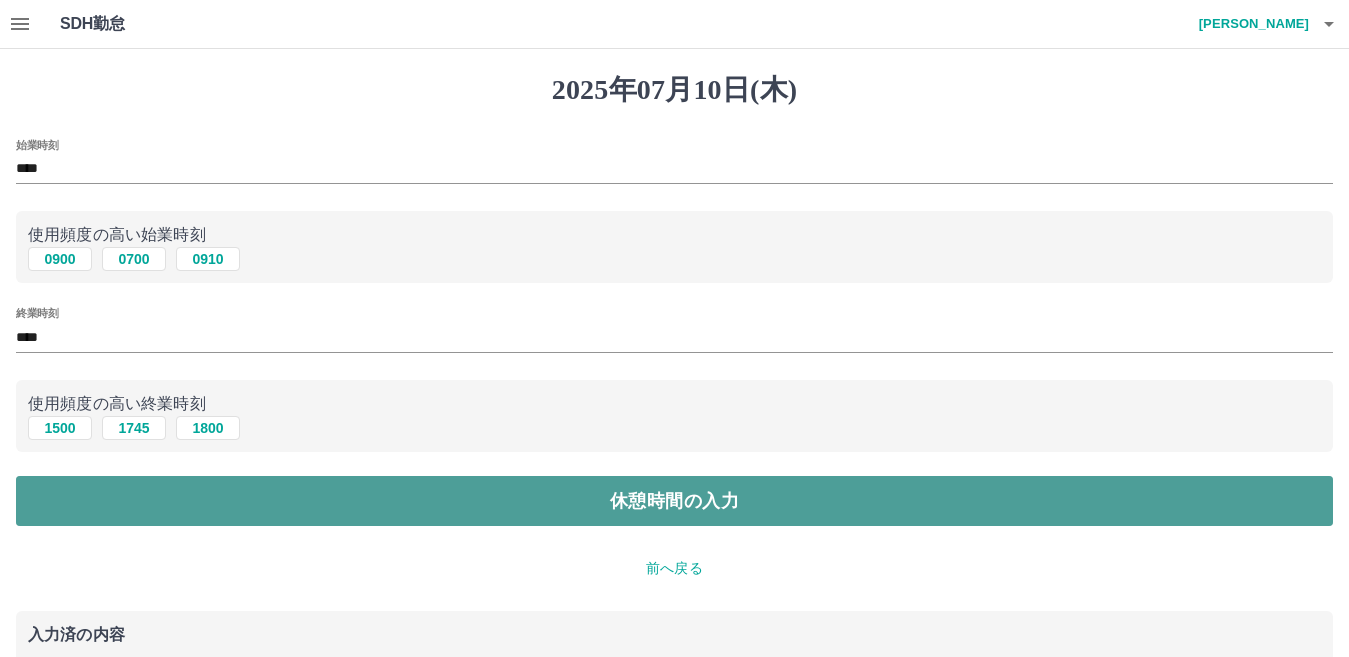 click on "休憩時間の入力" at bounding box center (674, 501) 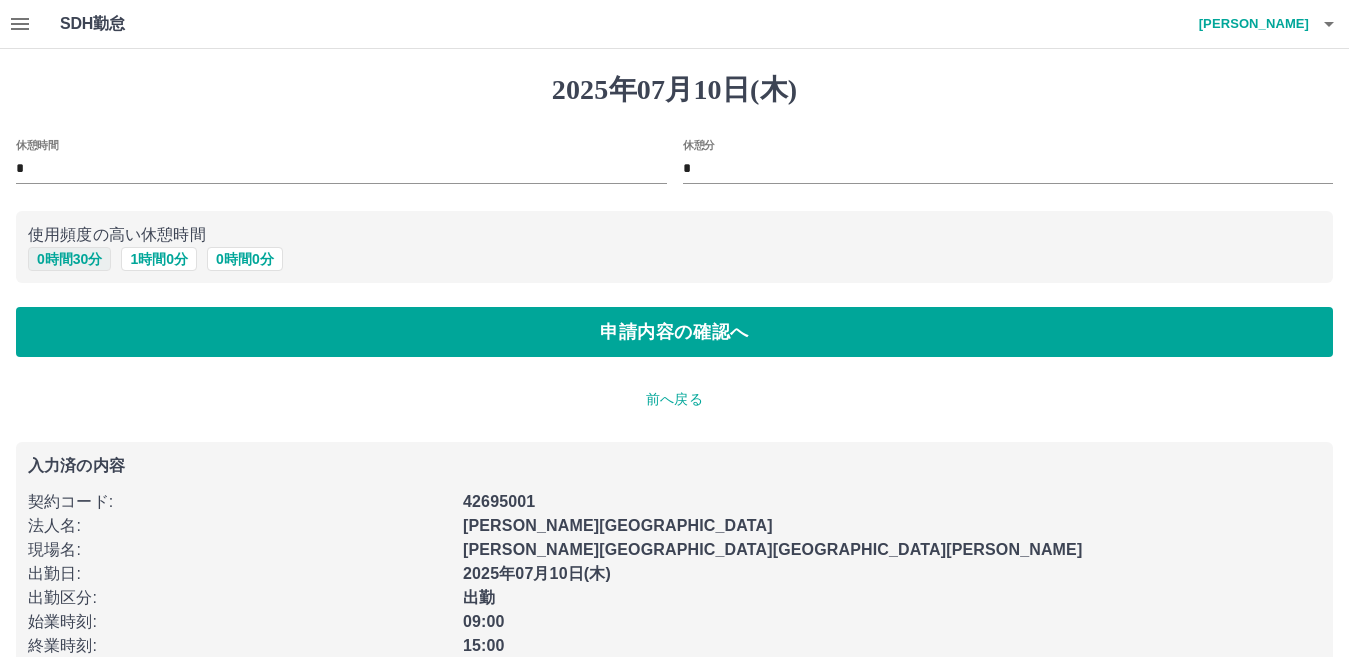 click on "使用頻度の高い休憩時間 0 時間 30 分 1 時間 0 分 0 時間 0 分" at bounding box center [674, 247] 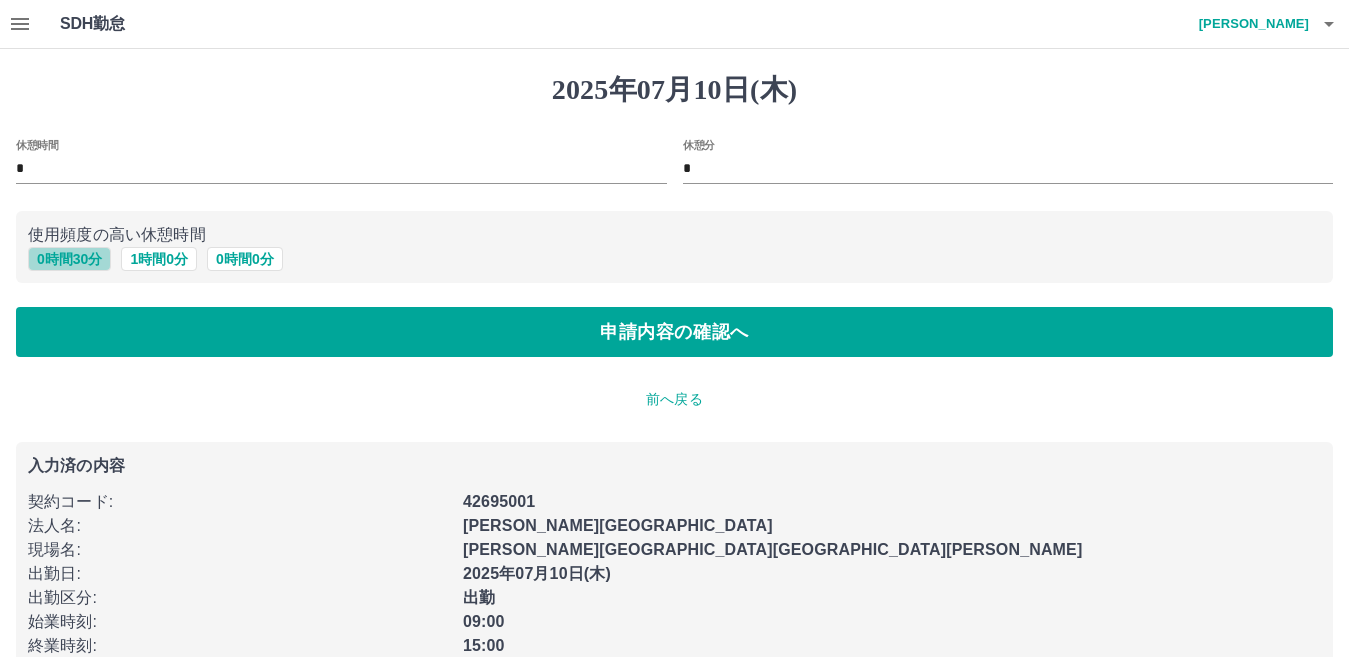 click on "0 時間 30 分" at bounding box center [69, 259] 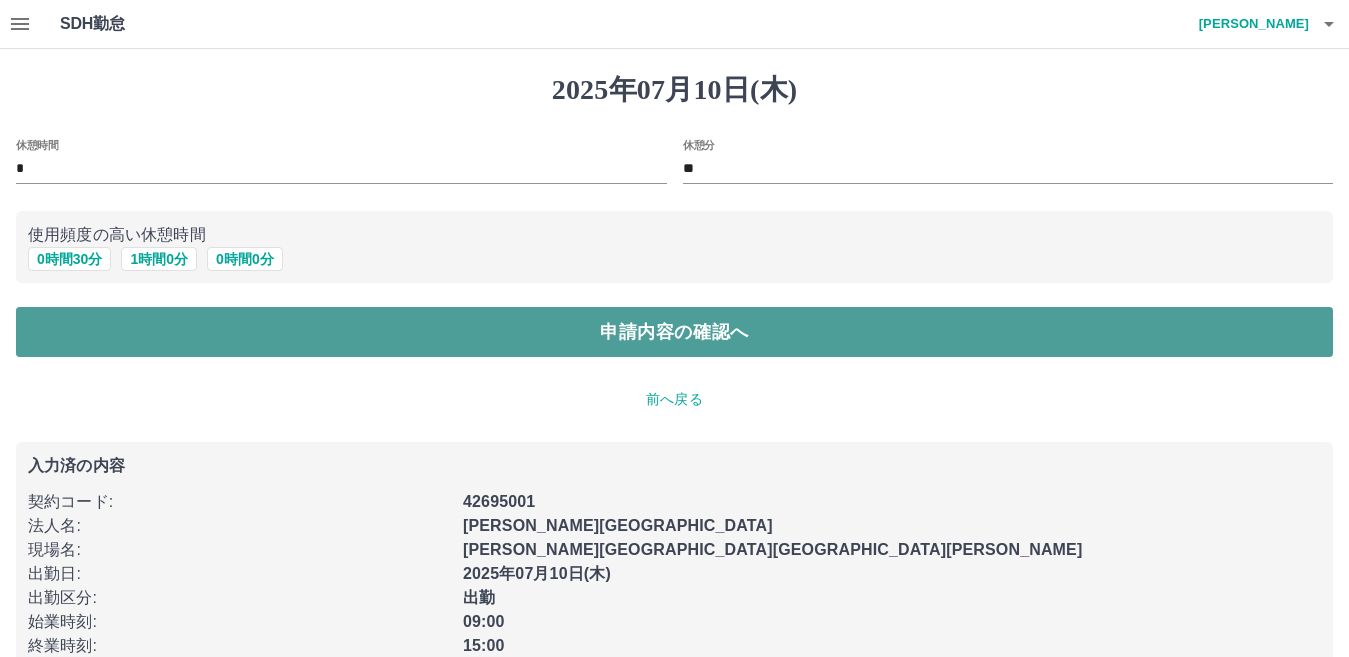 click on "申請内容の確認へ" at bounding box center (674, 332) 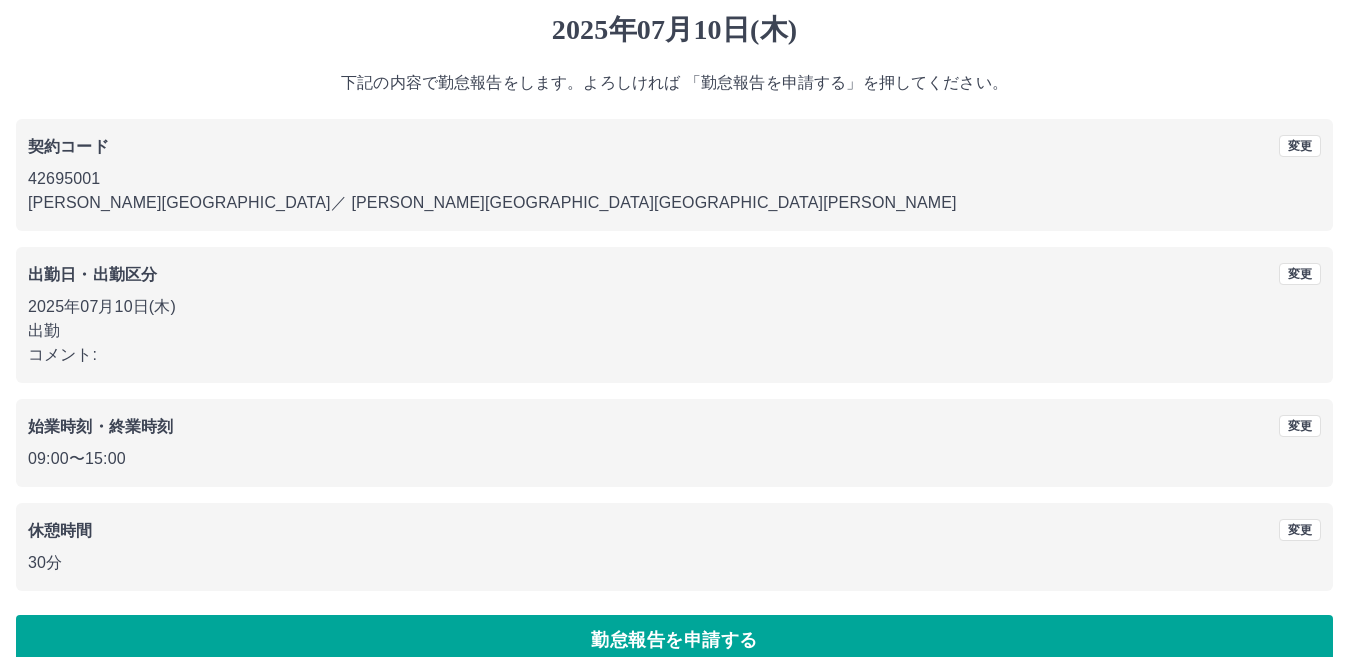 scroll, scrollTop: 92, scrollLeft: 0, axis: vertical 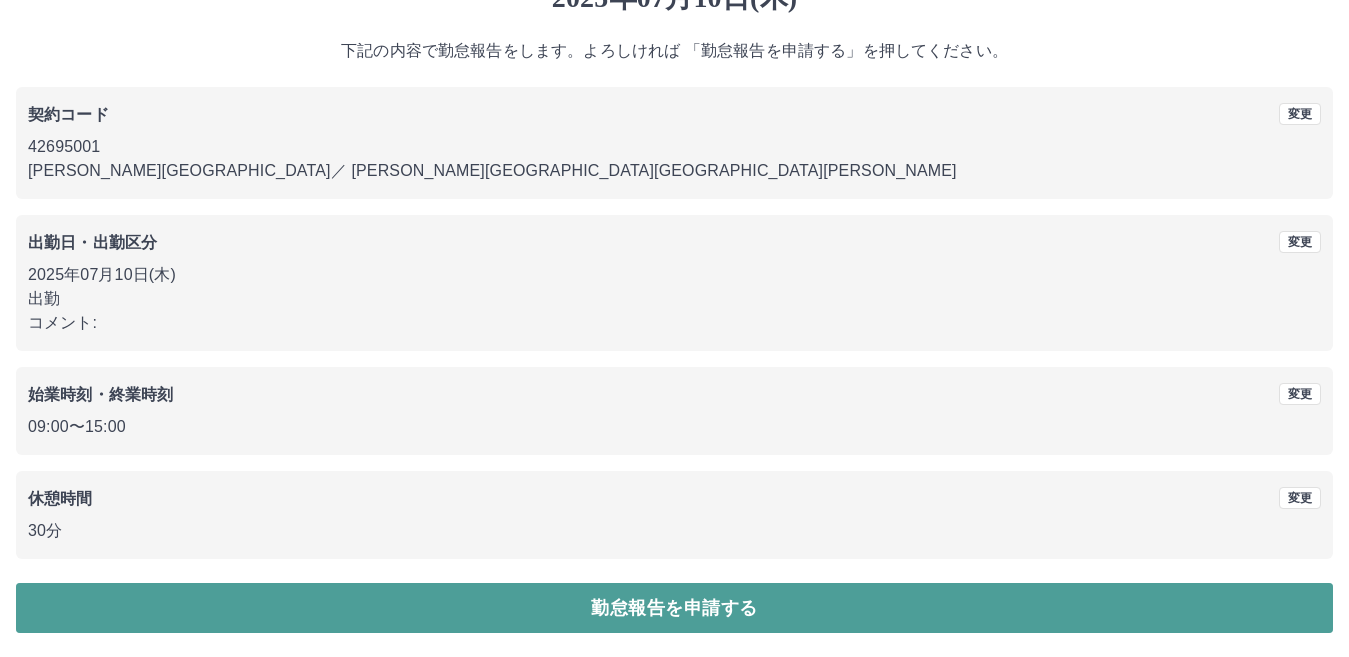 click on "勤怠報告を申請する" at bounding box center [674, 608] 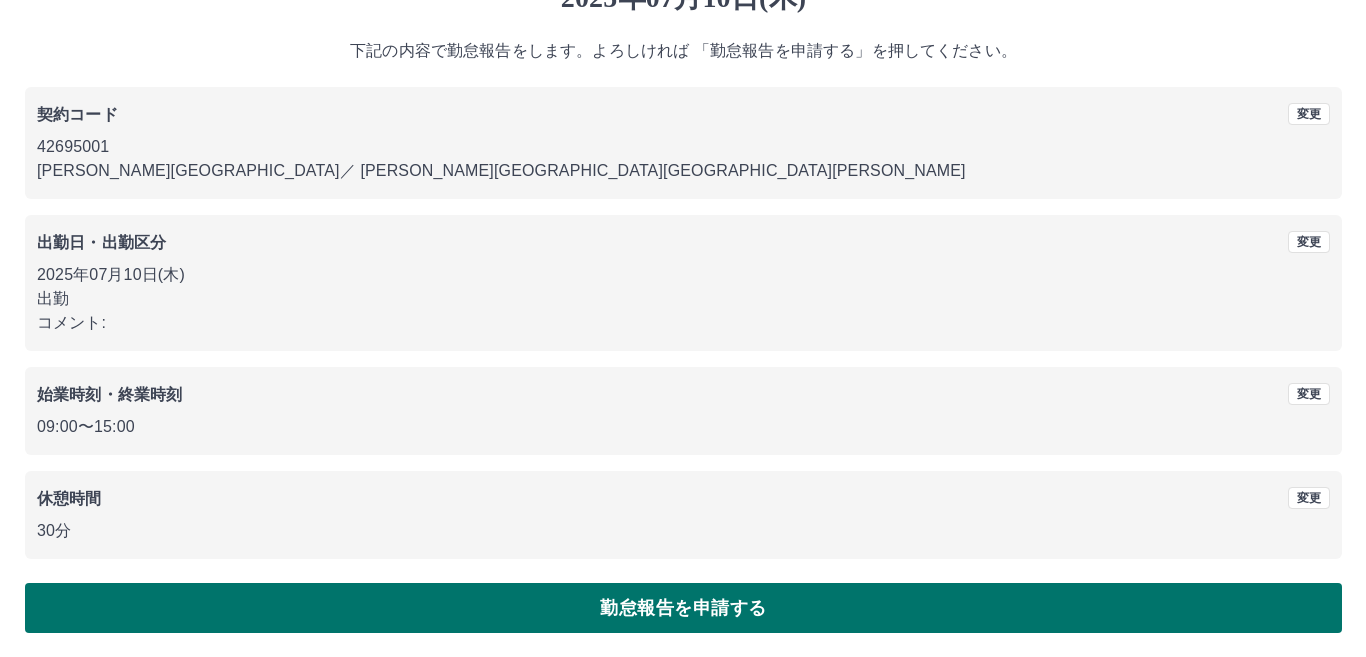 scroll, scrollTop: 0, scrollLeft: 0, axis: both 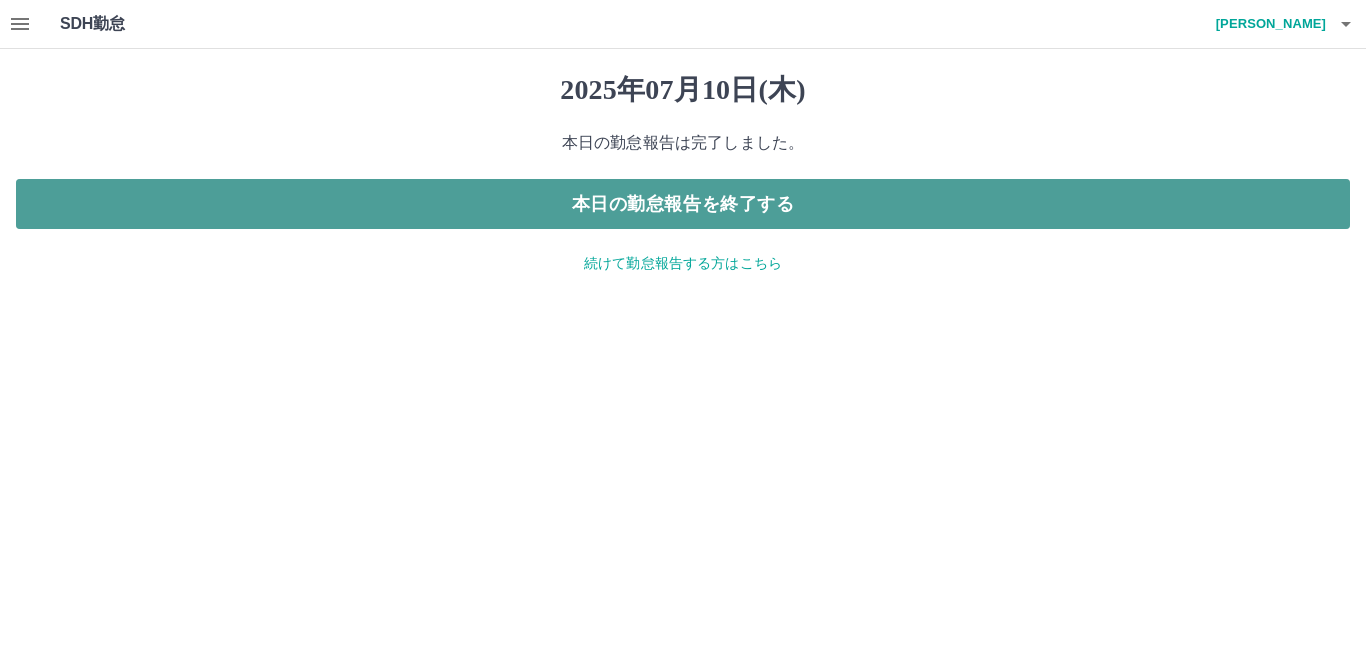 click on "本日の勤怠報告を終了する" at bounding box center (683, 204) 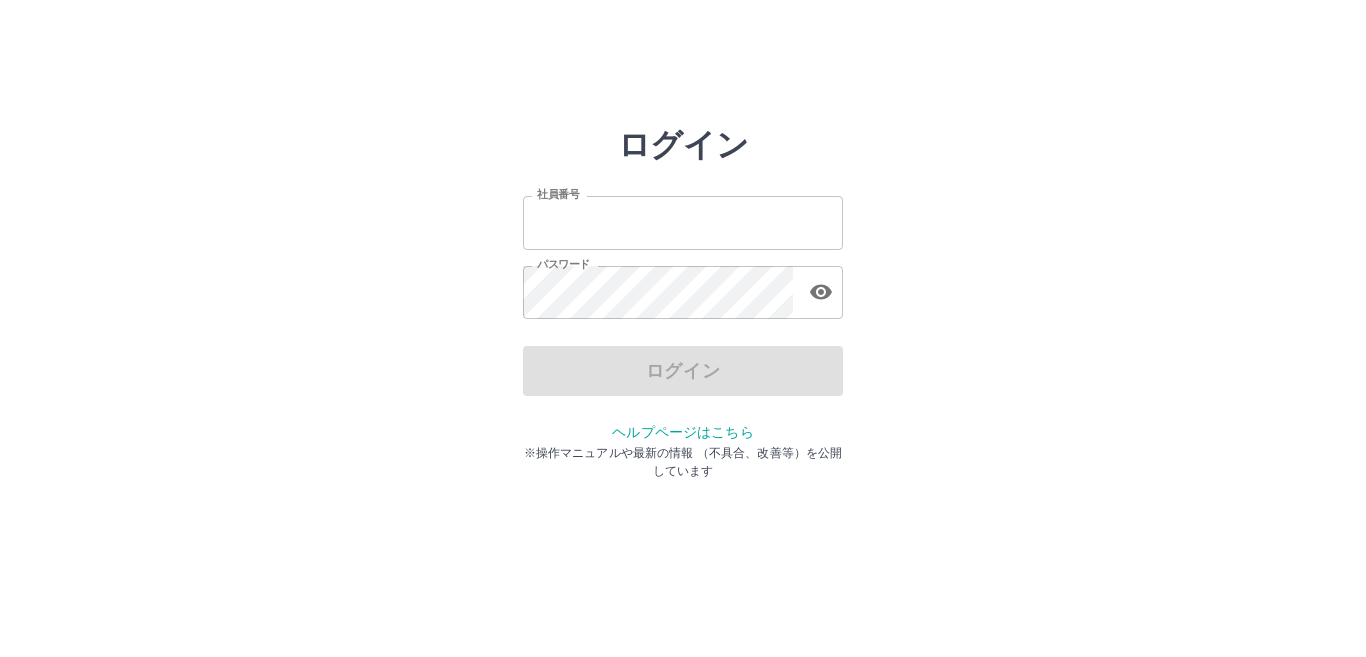 scroll, scrollTop: 0, scrollLeft: 0, axis: both 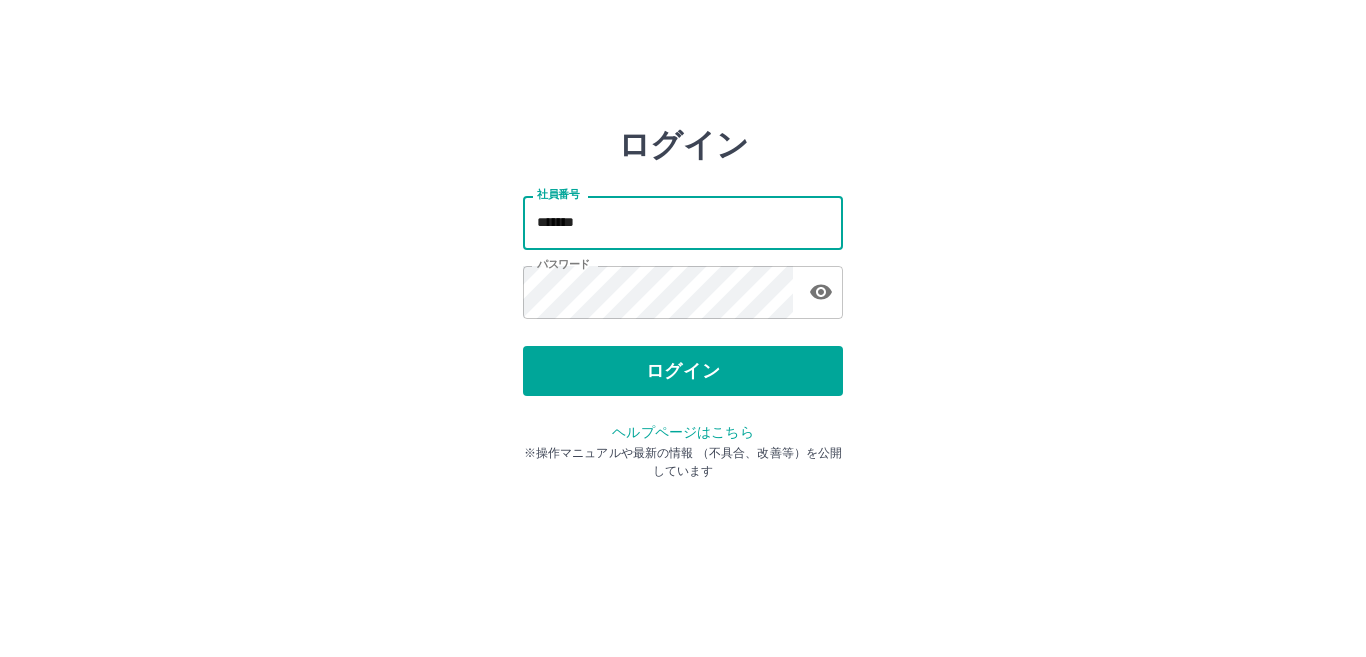 click on "*******" at bounding box center (683, 222) 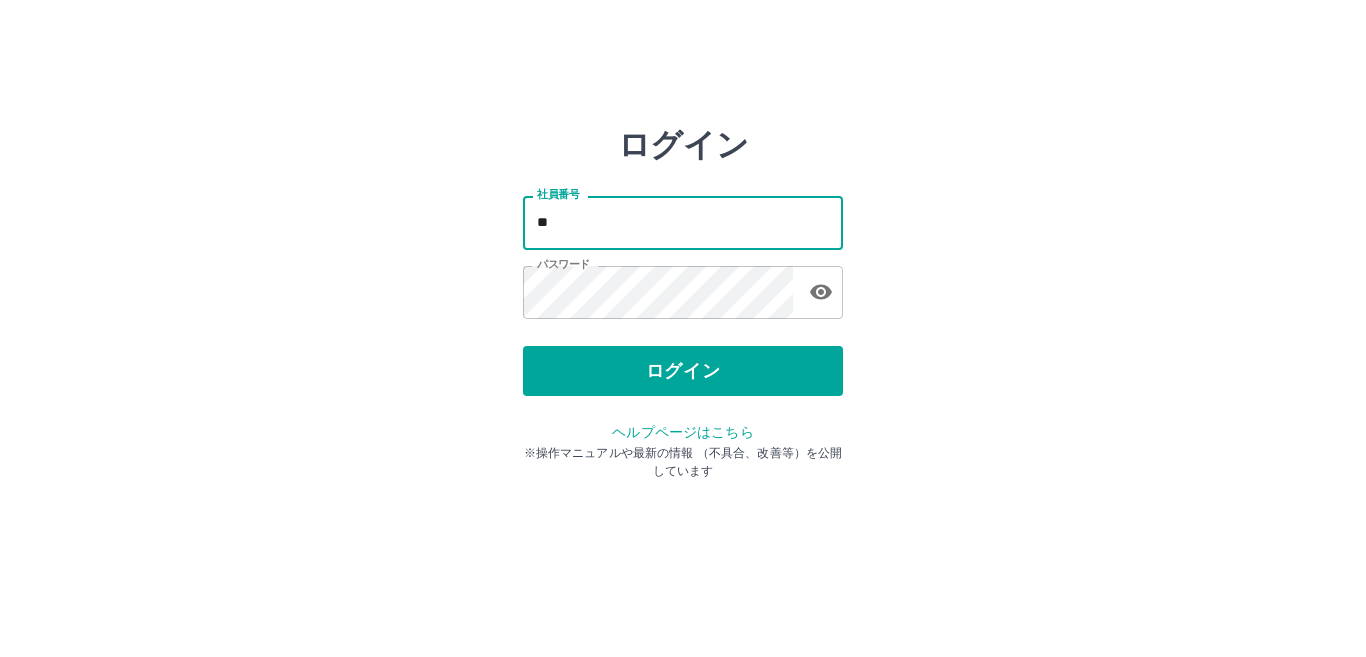 type on "*" 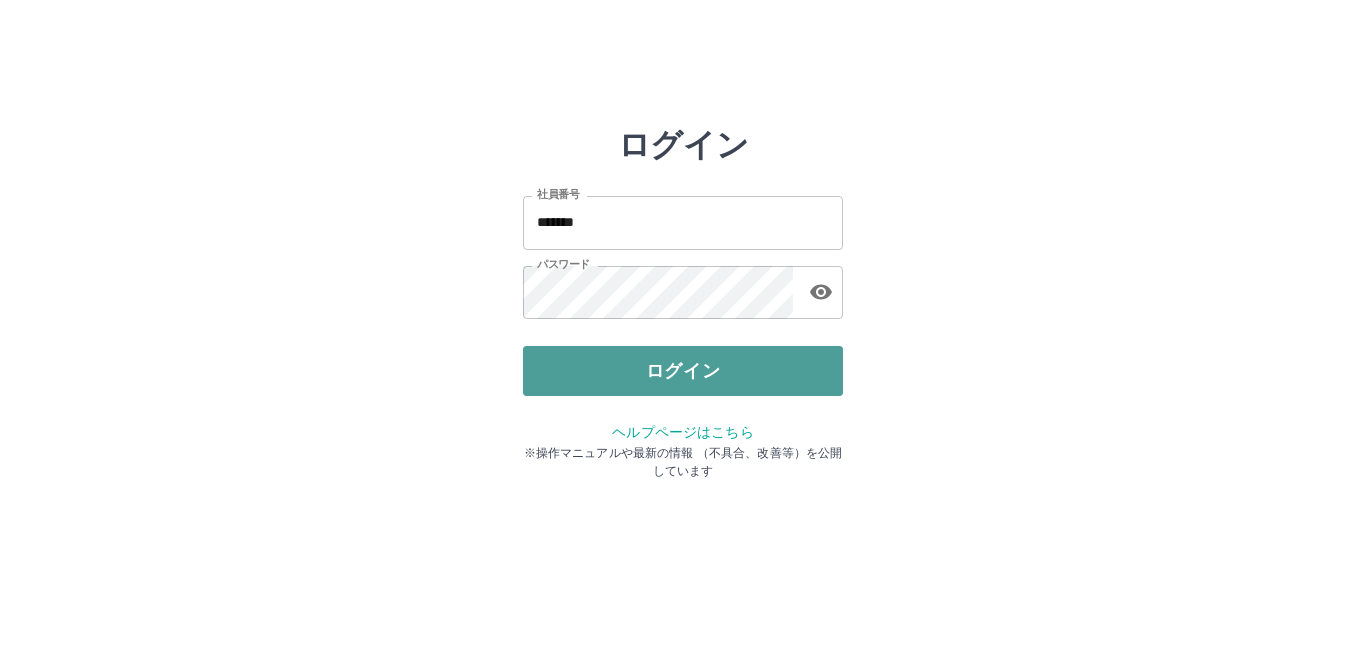 click on "ログイン" at bounding box center [683, 371] 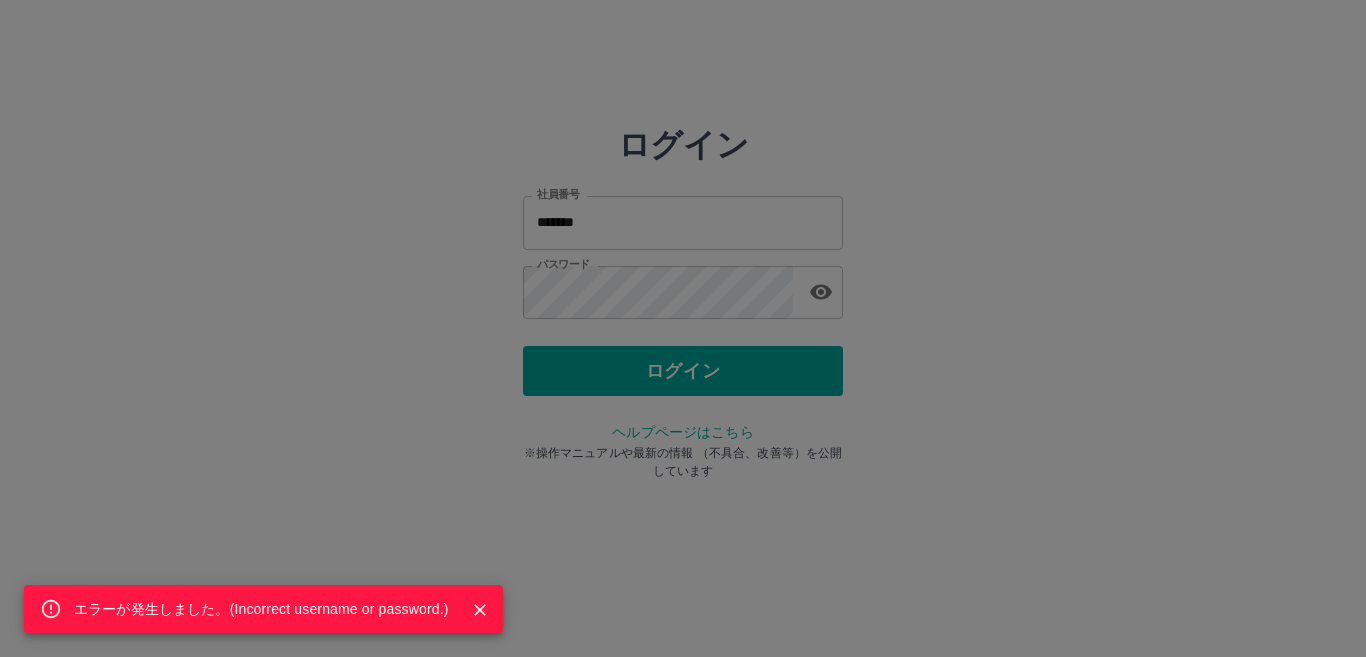 click on "エラーが発生しました。( Incorrect username or password. )" at bounding box center [683, 328] 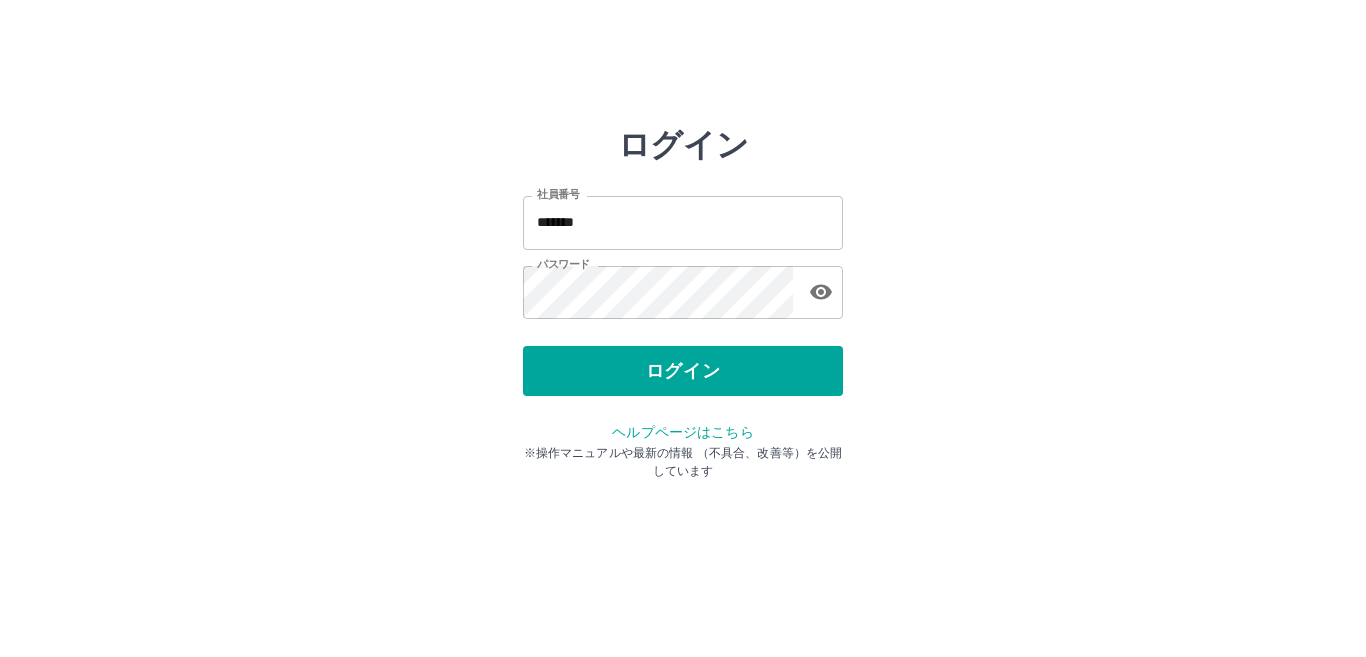 click on "*******" at bounding box center [683, 222] 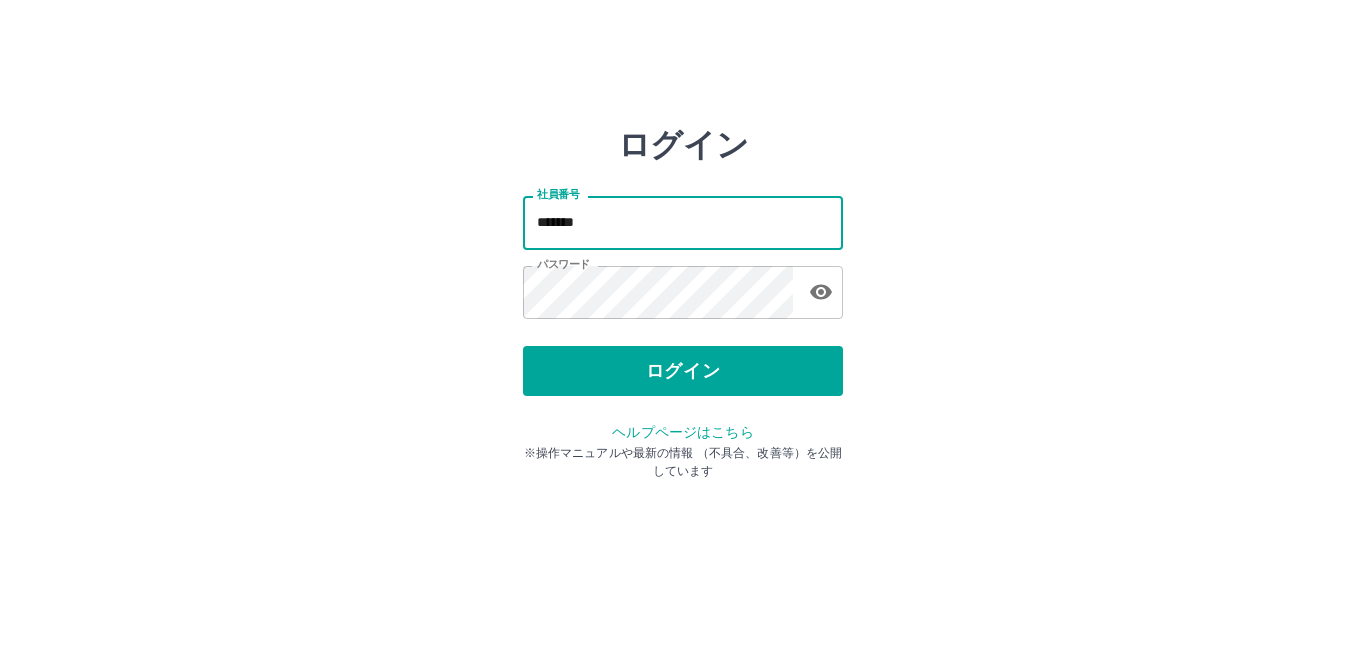 click on "*******" at bounding box center [683, 222] 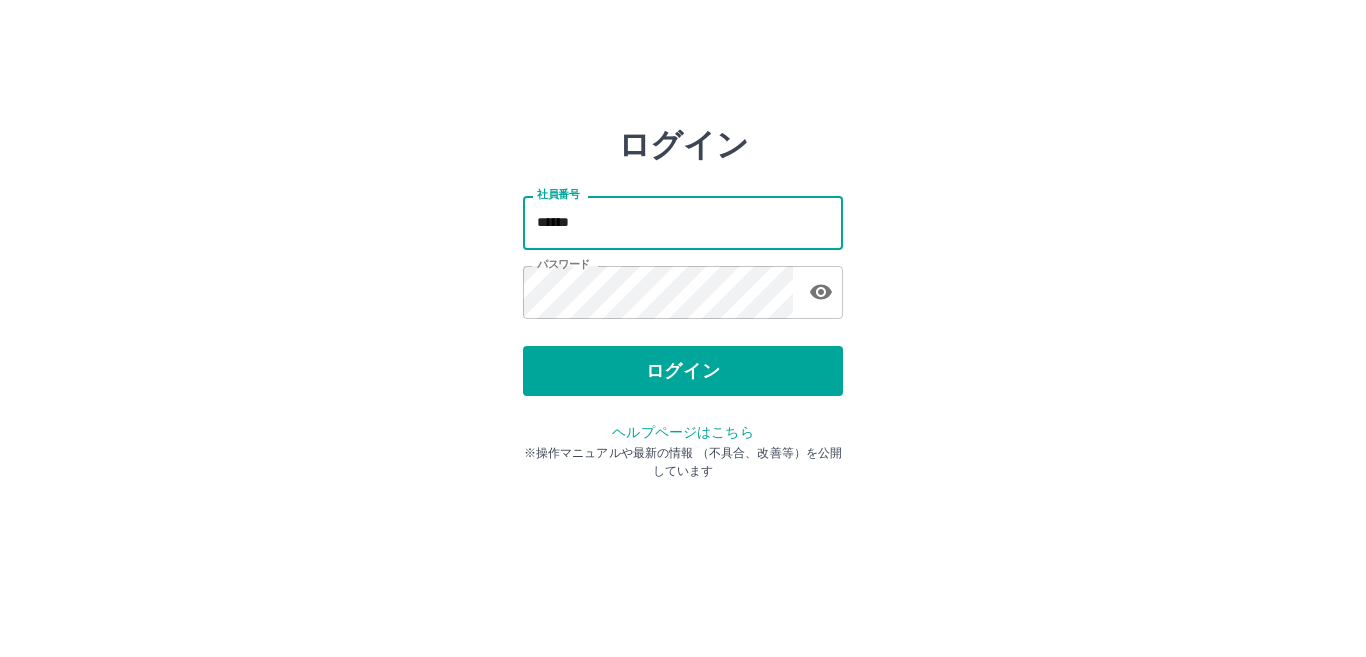 type on "*******" 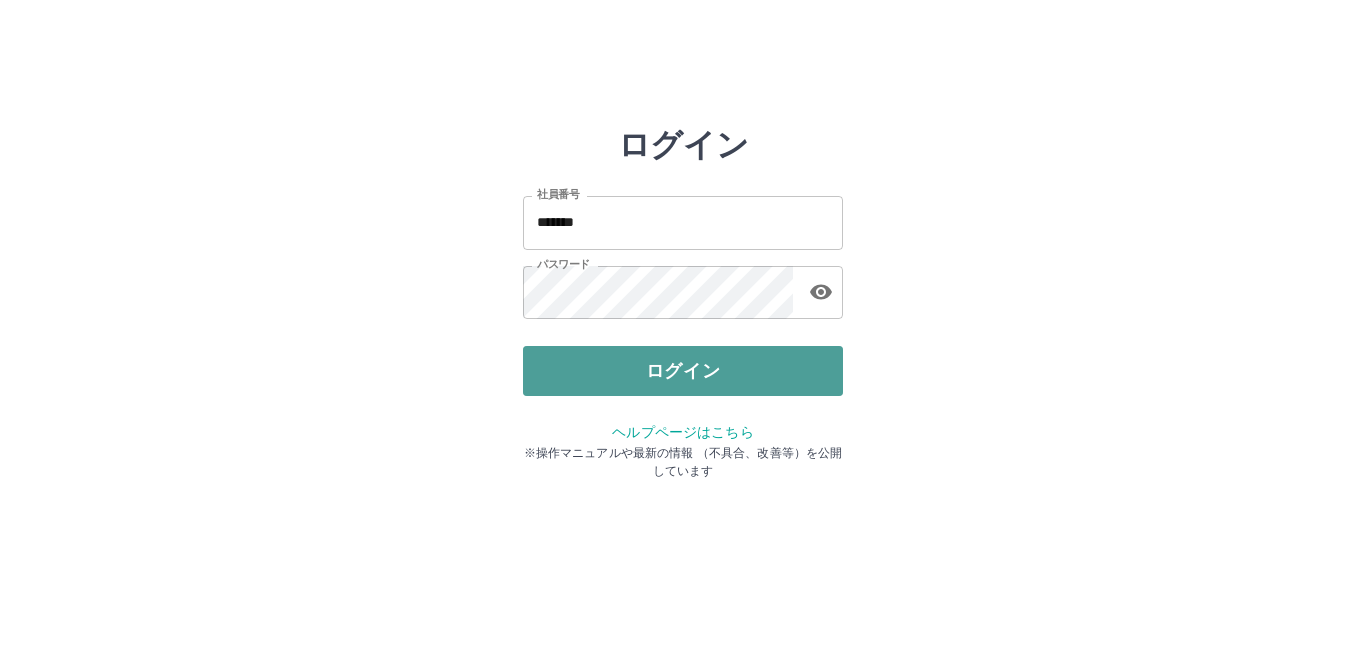click on "ログイン" at bounding box center (683, 371) 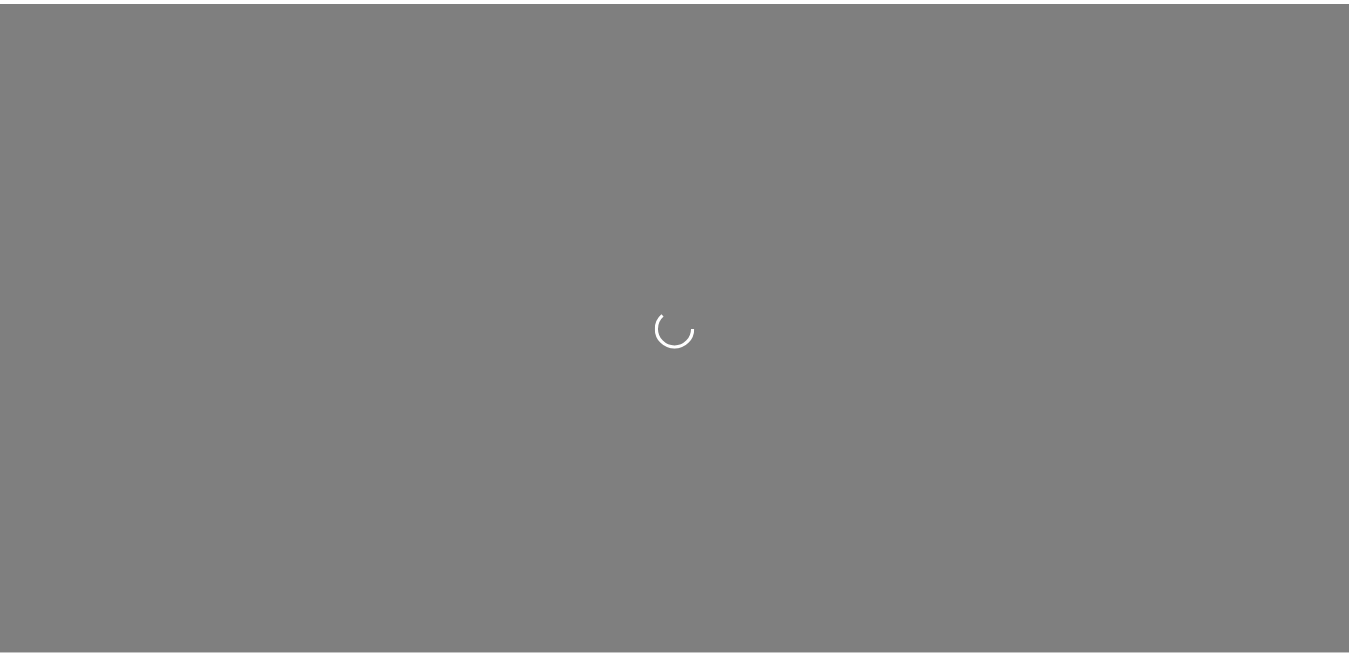 scroll, scrollTop: 0, scrollLeft: 0, axis: both 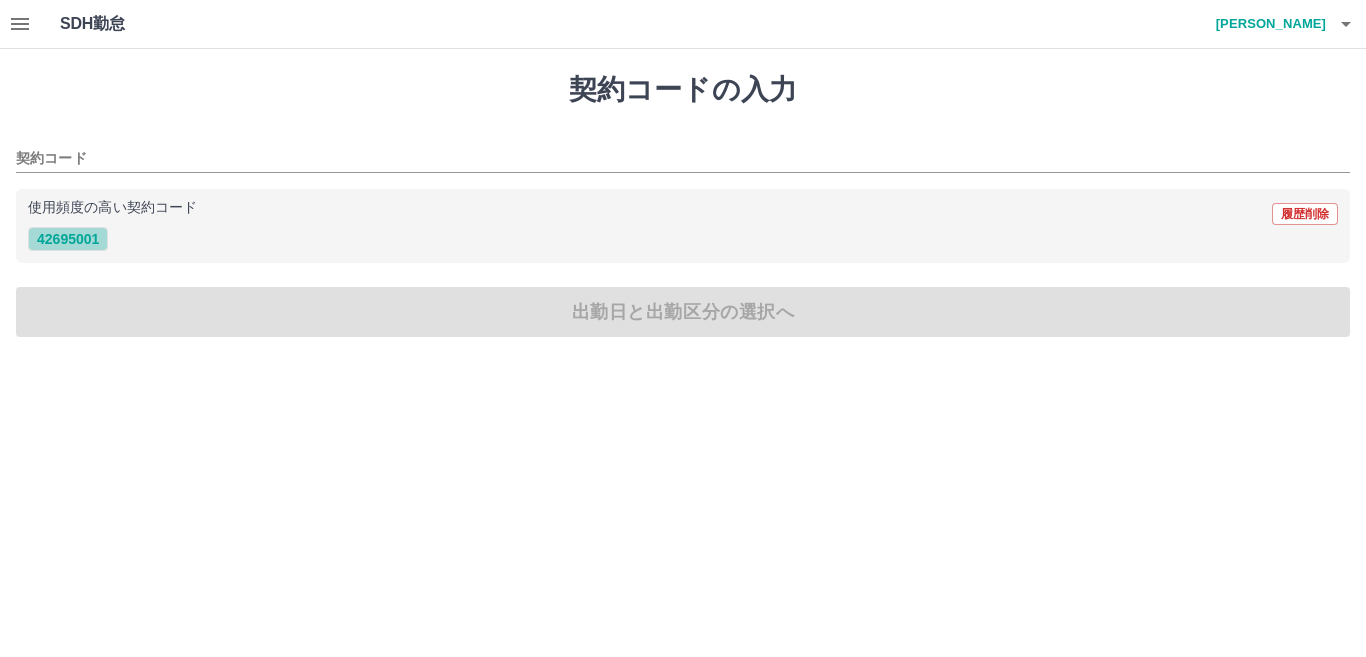 click on "42695001" at bounding box center (68, 239) 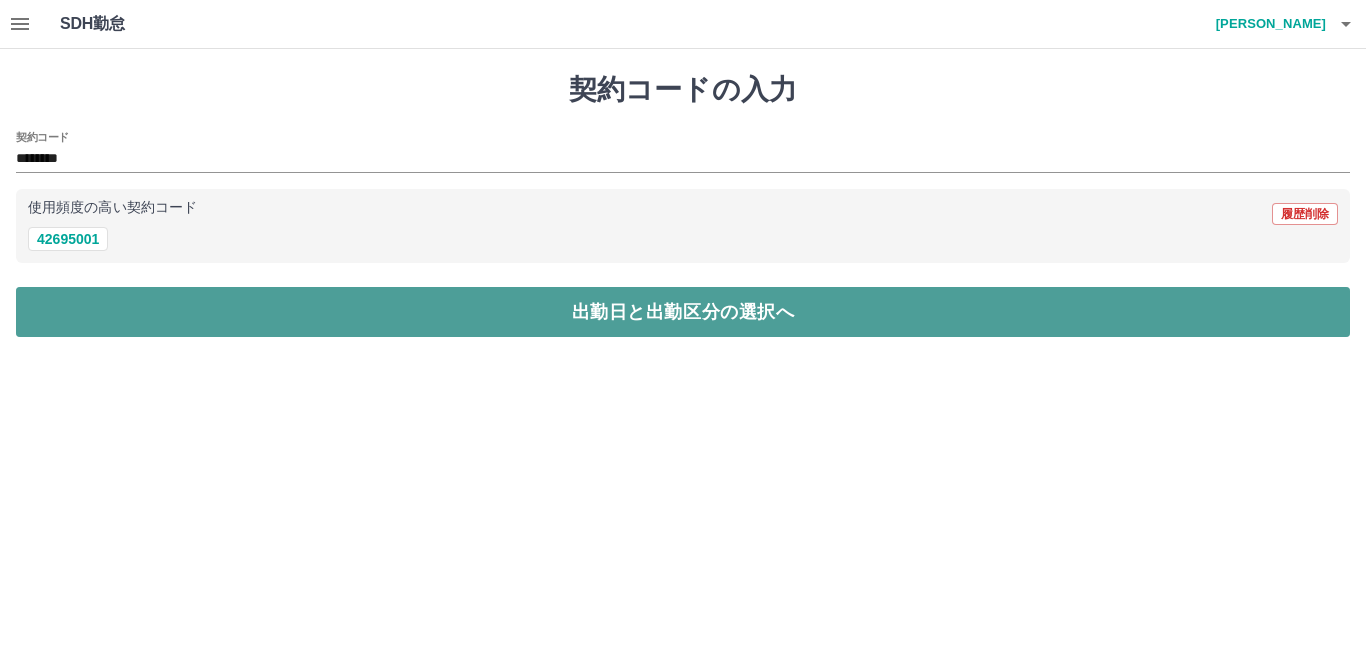 click on "出勤日と出勤区分の選択へ" at bounding box center [683, 312] 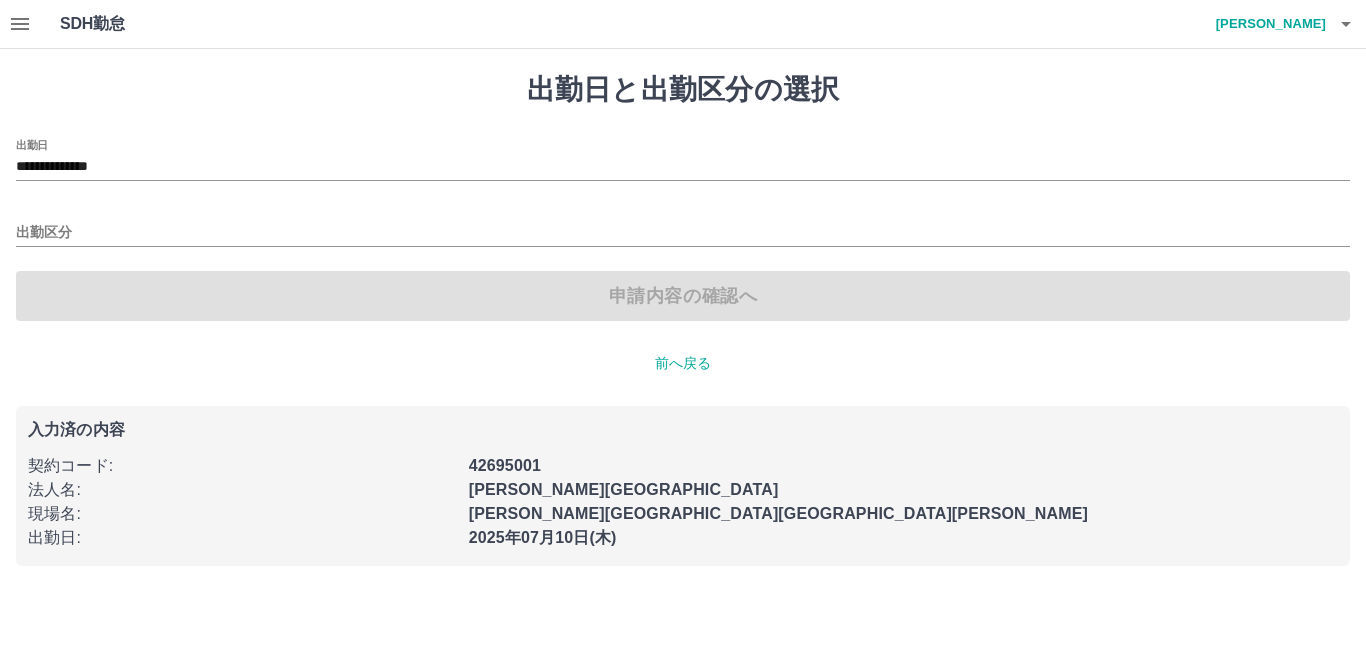 click on "出勤区分" at bounding box center [683, 226] 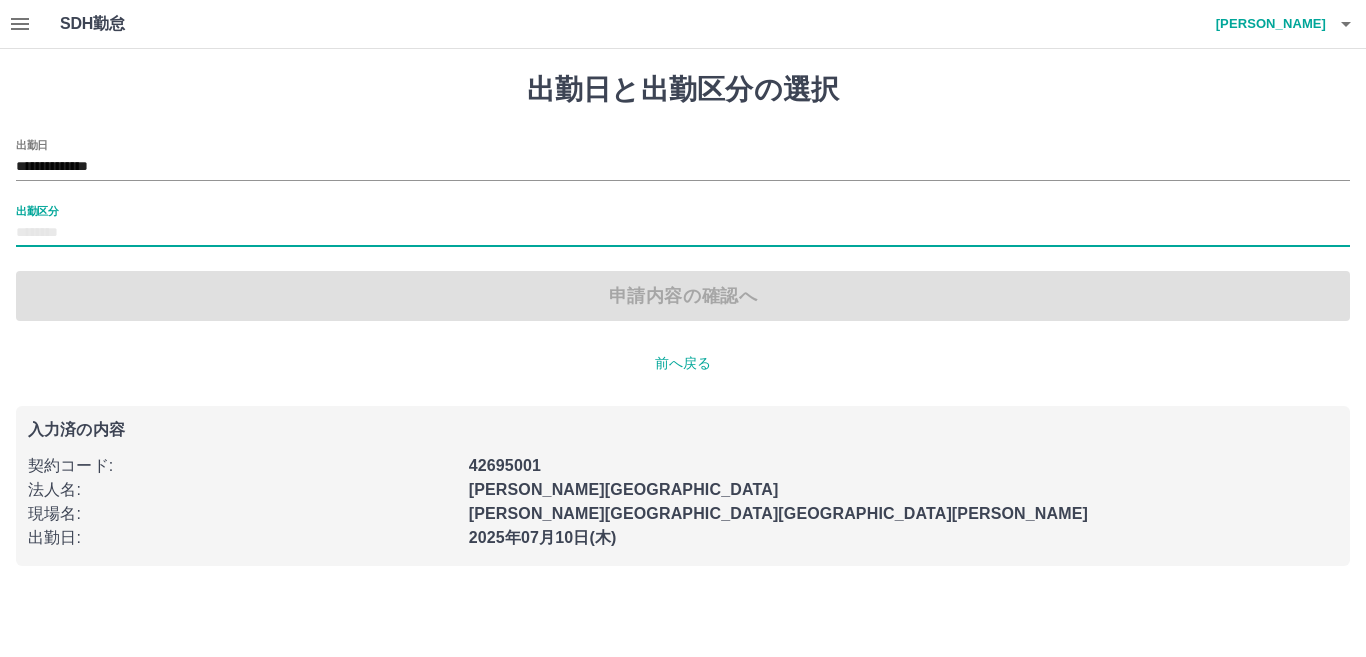 drag, startPoint x: 97, startPoint y: 213, endPoint x: 93, endPoint y: 230, distance: 17.464249 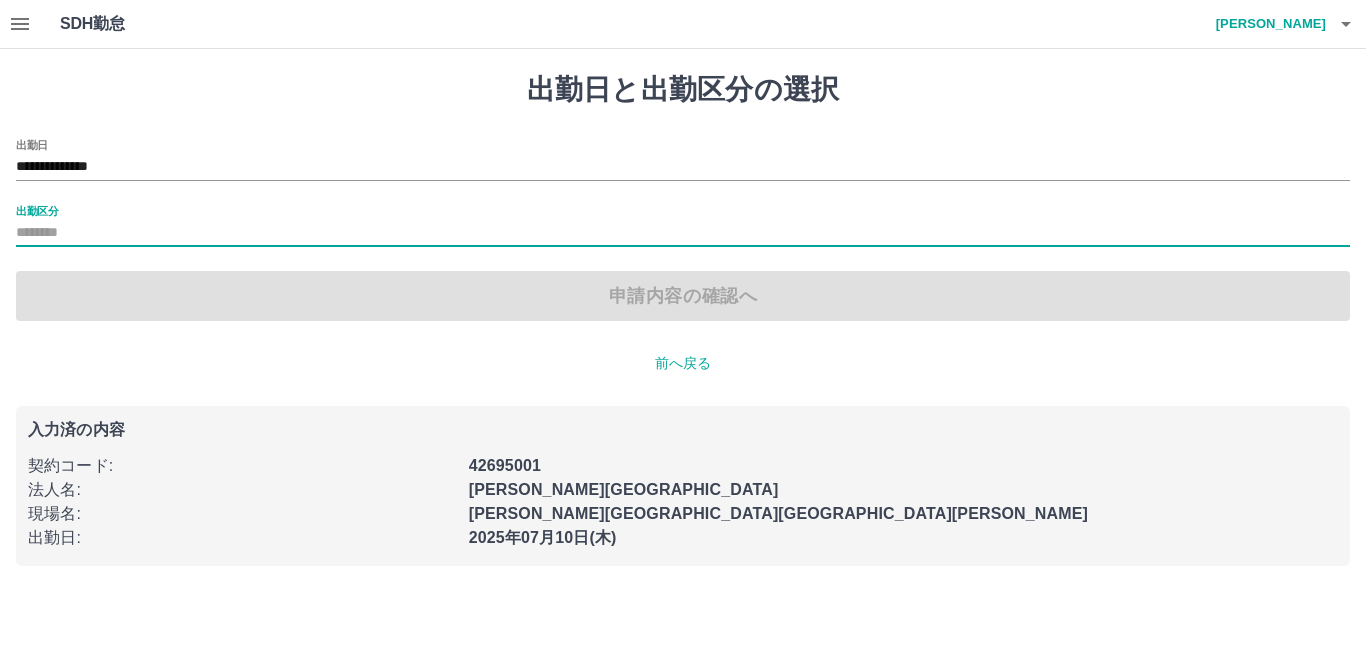 click on "出勤区分" at bounding box center (683, 226) 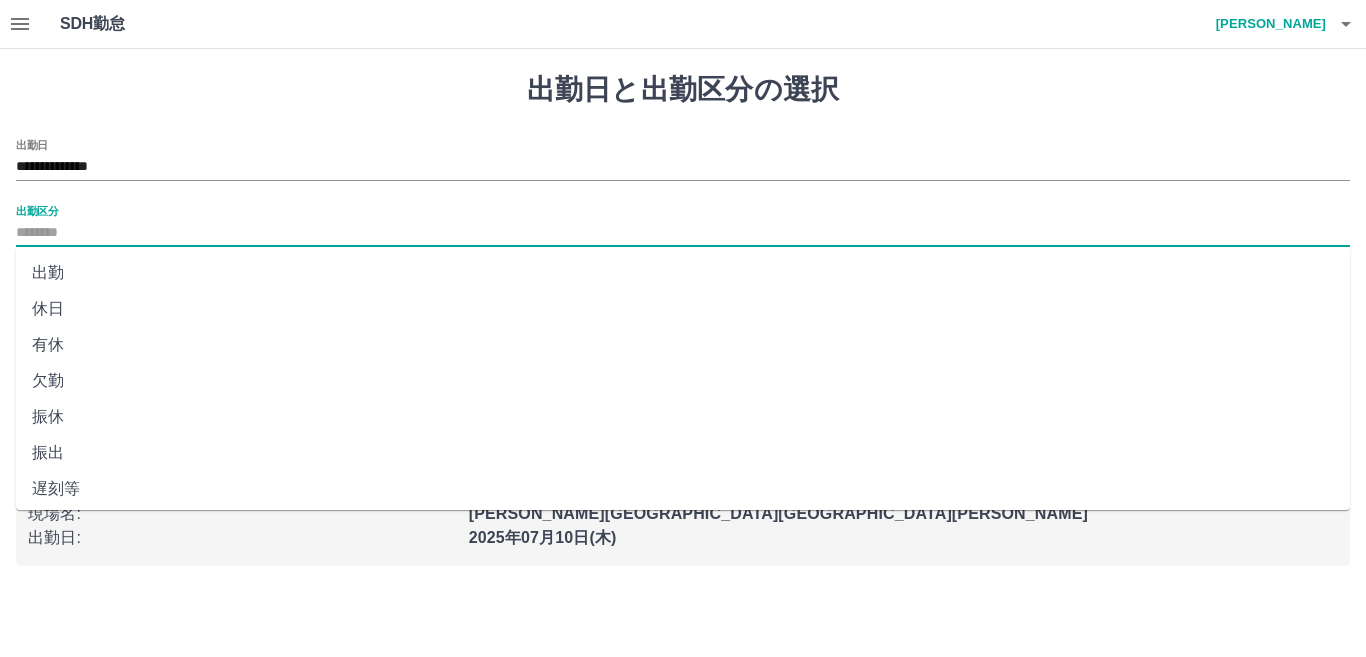 click on "出勤区分" at bounding box center [683, 233] 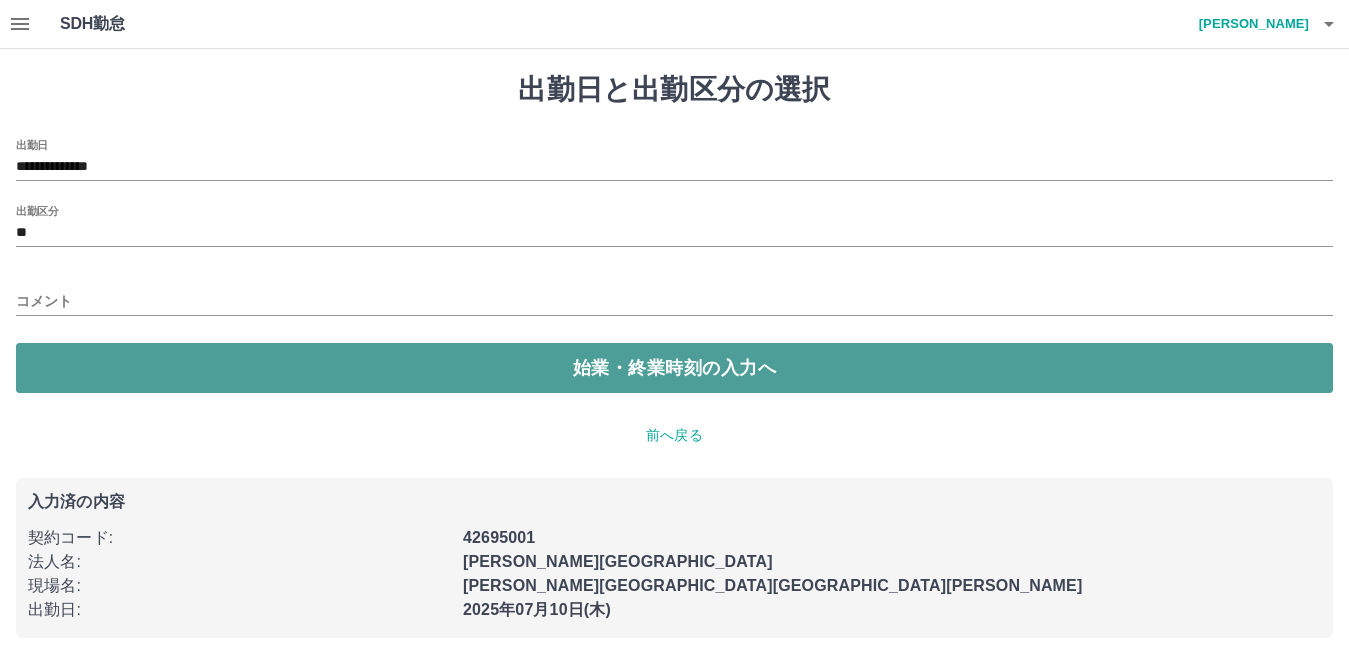 click on "始業・終業時刻の入力へ" at bounding box center [674, 368] 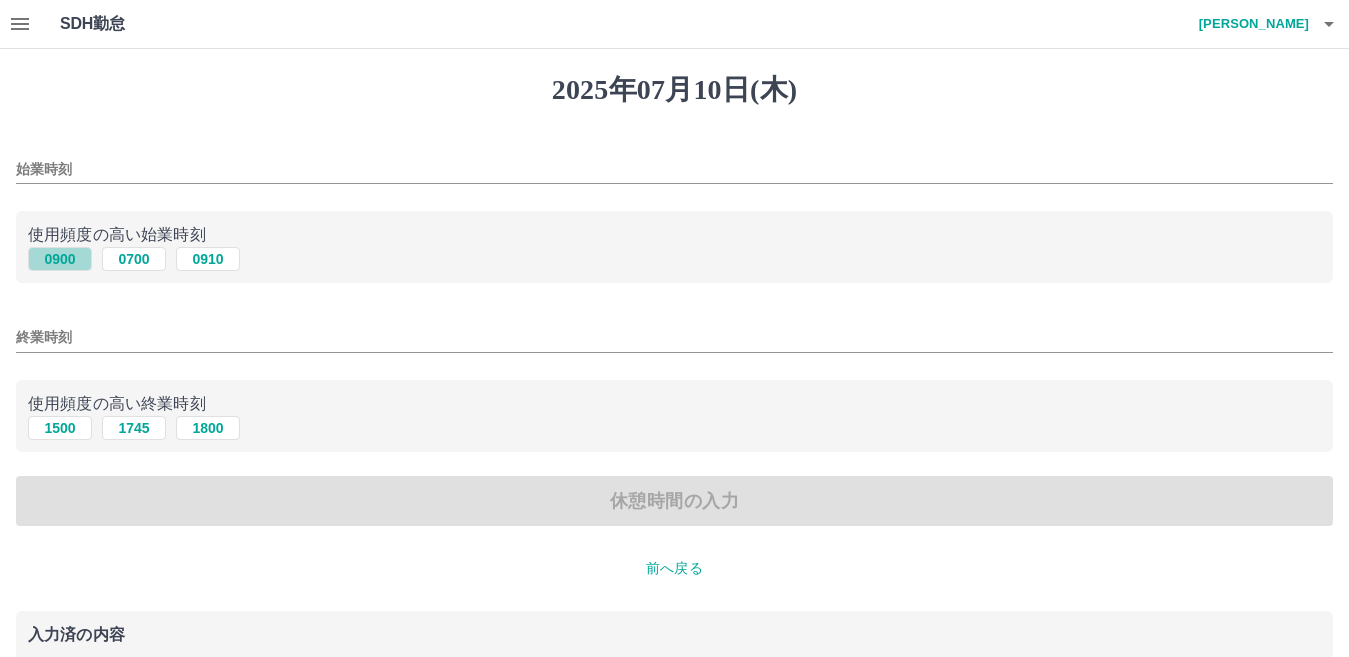 click on "0900" at bounding box center (60, 259) 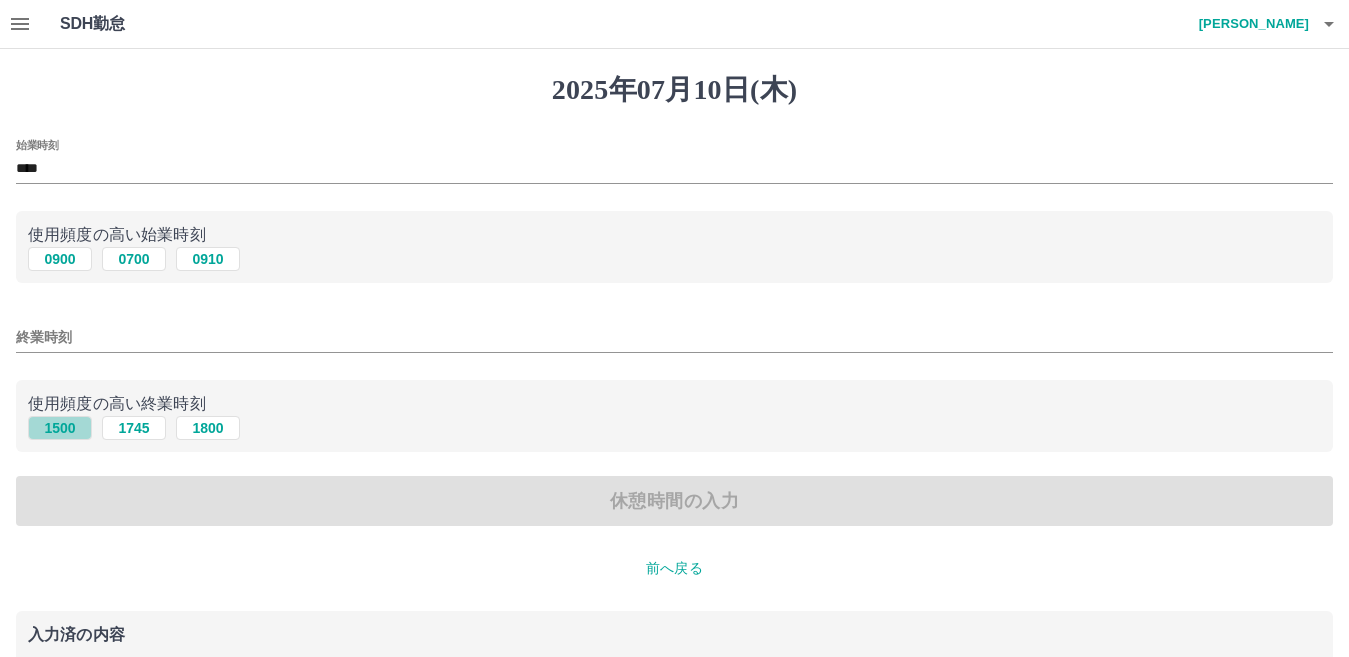 click on "1500" at bounding box center (60, 428) 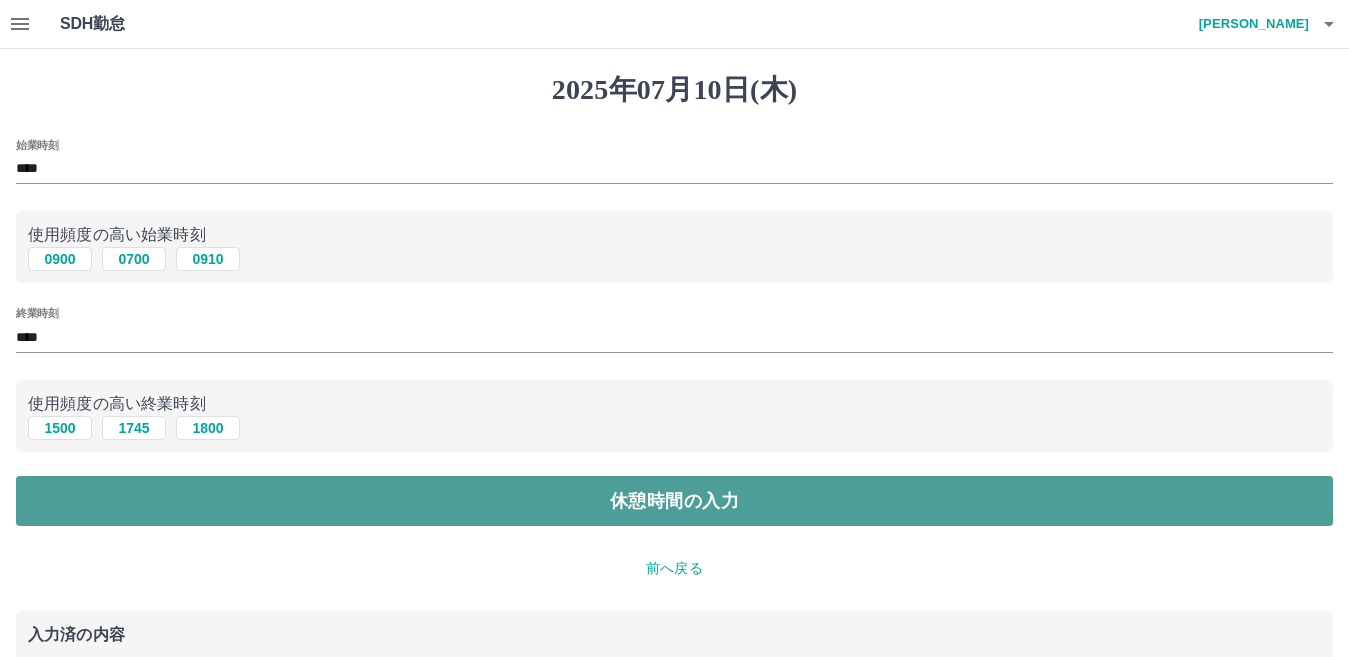 click on "休憩時間の入力" at bounding box center (674, 501) 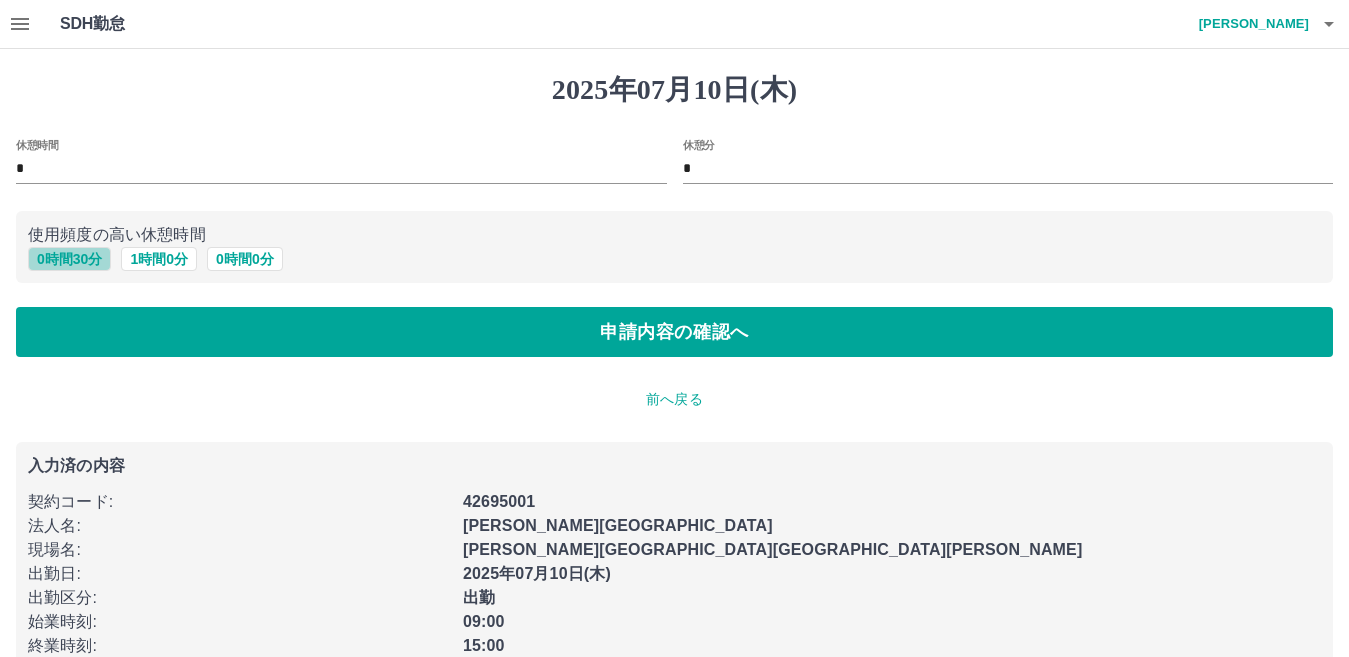 click on "0 時間 30 分" at bounding box center [69, 259] 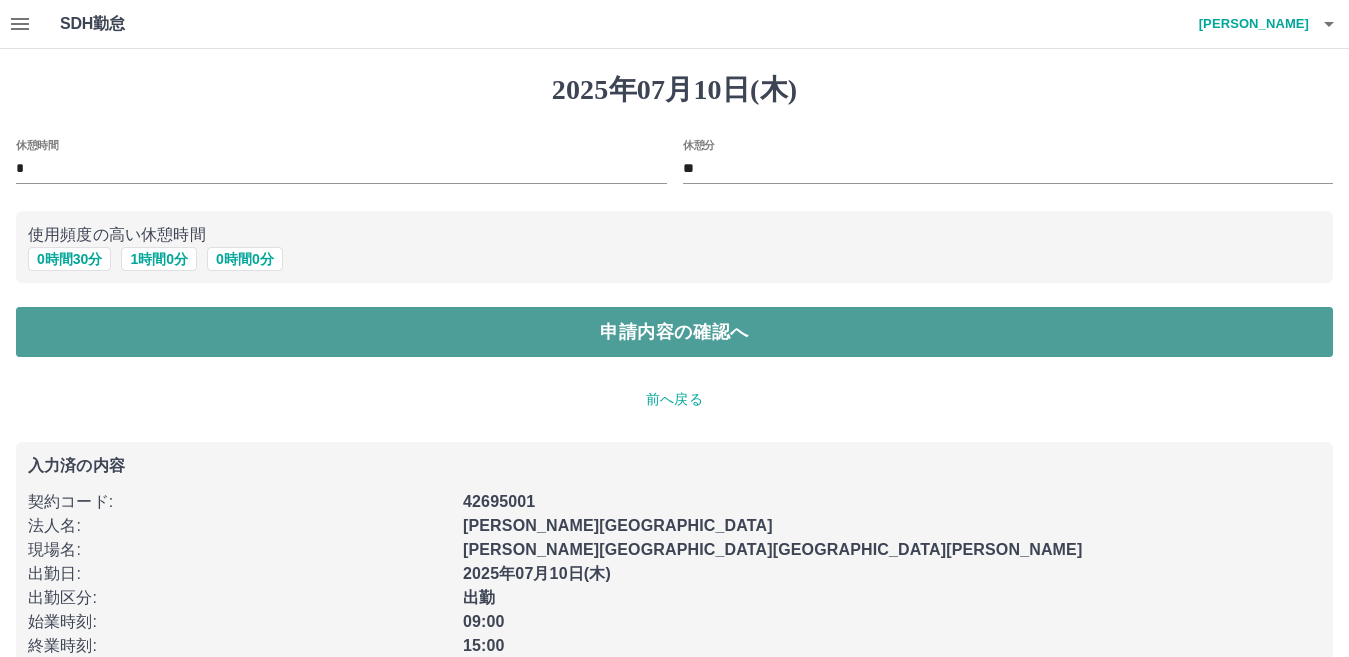 click on "申請内容の確認へ" at bounding box center [674, 332] 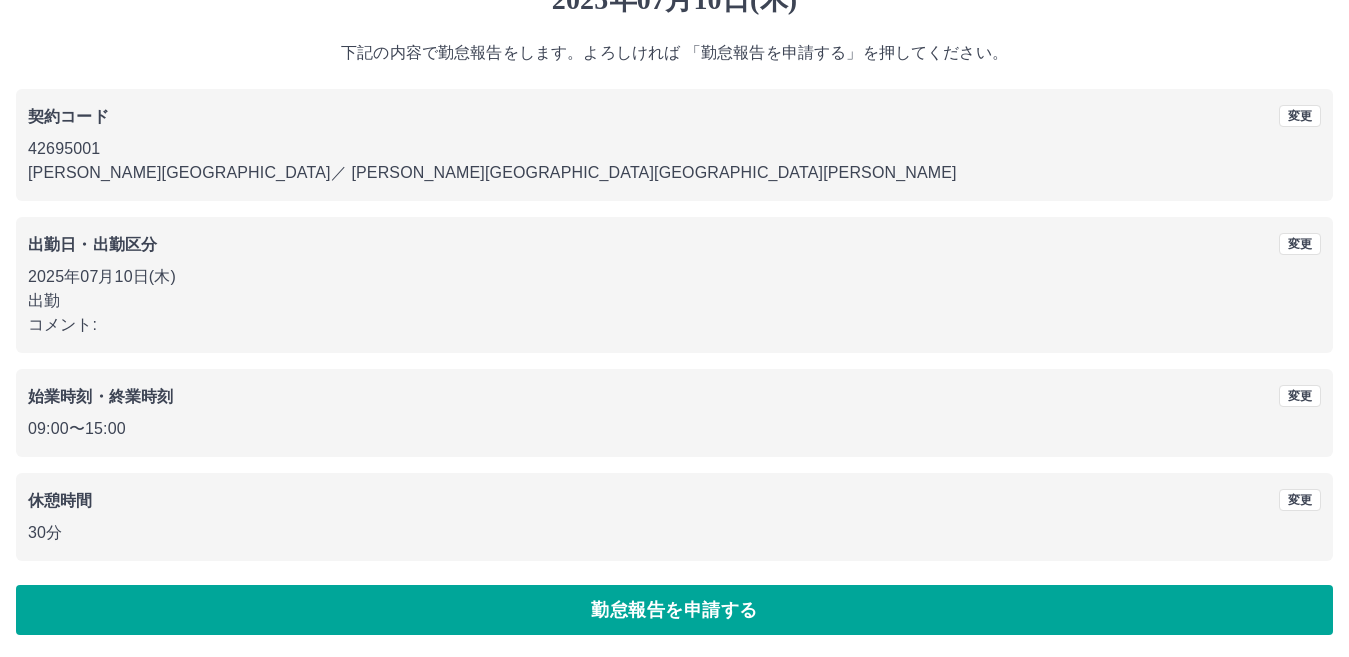 scroll, scrollTop: 92, scrollLeft: 0, axis: vertical 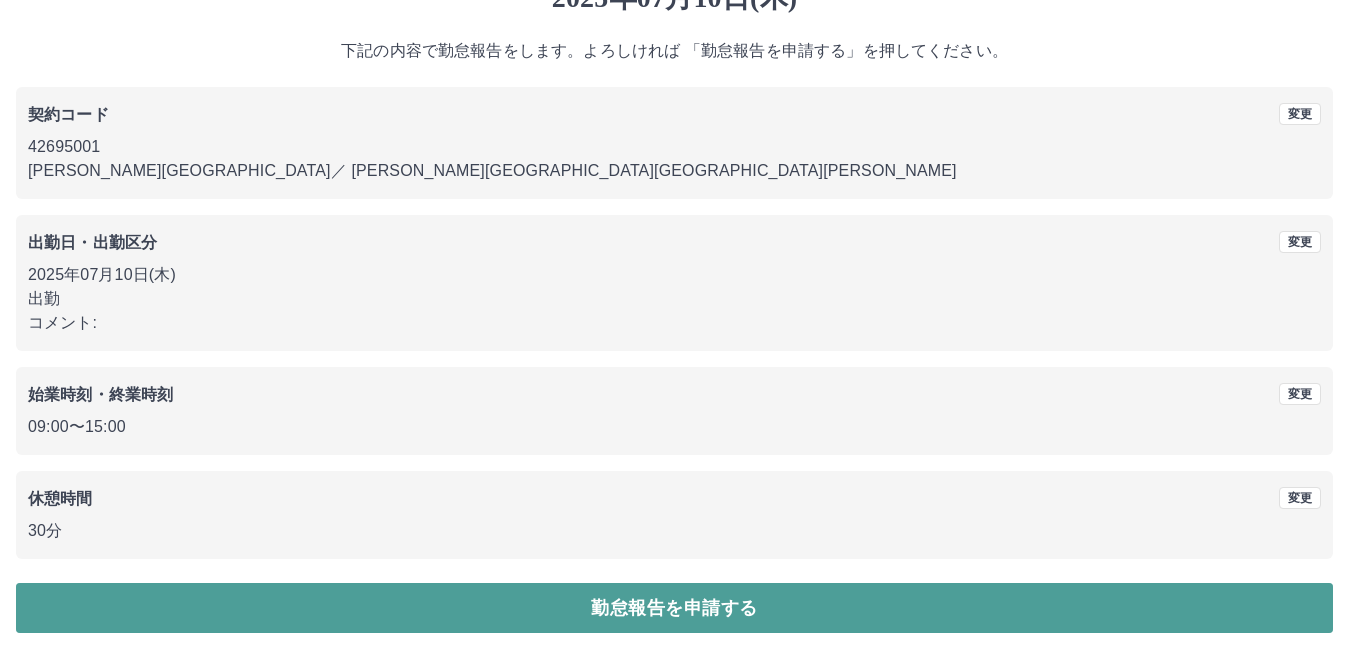 click on "勤怠報告を申請する" at bounding box center (674, 608) 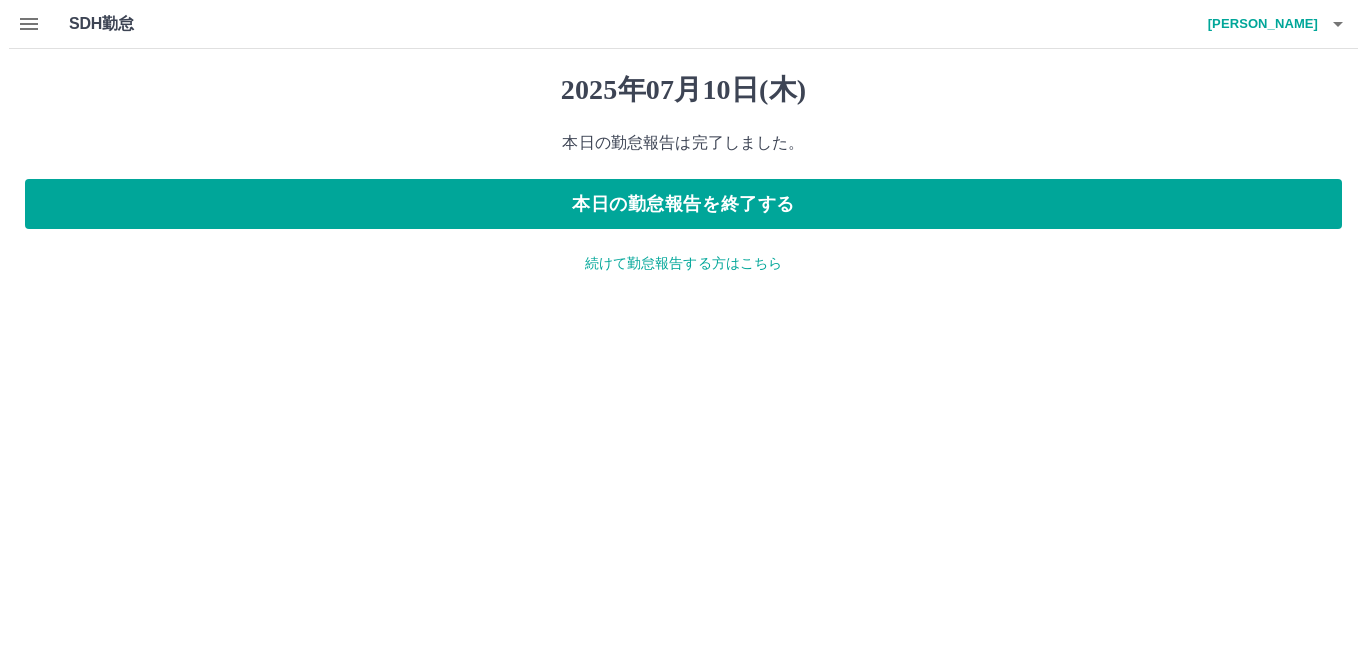 scroll, scrollTop: 0, scrollLeft: 0, axis: both 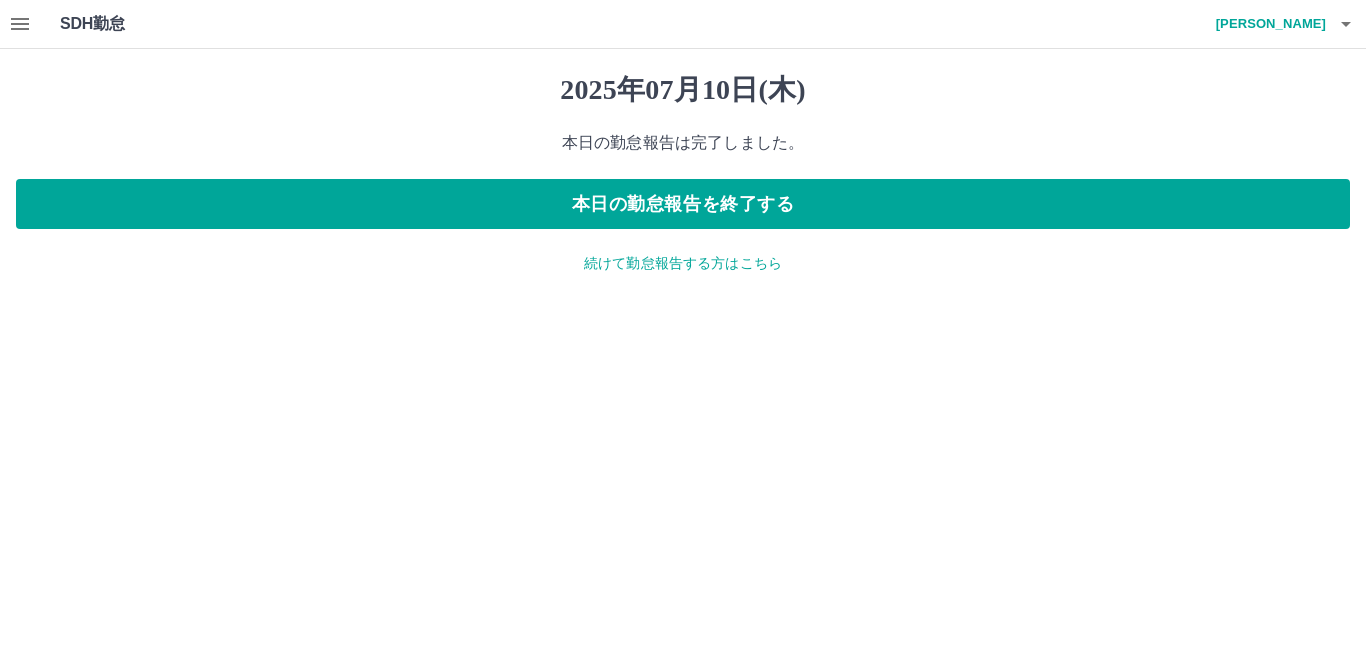 click on "続けて勤怠報告する方はこちら" at bounding box center [683, 263] 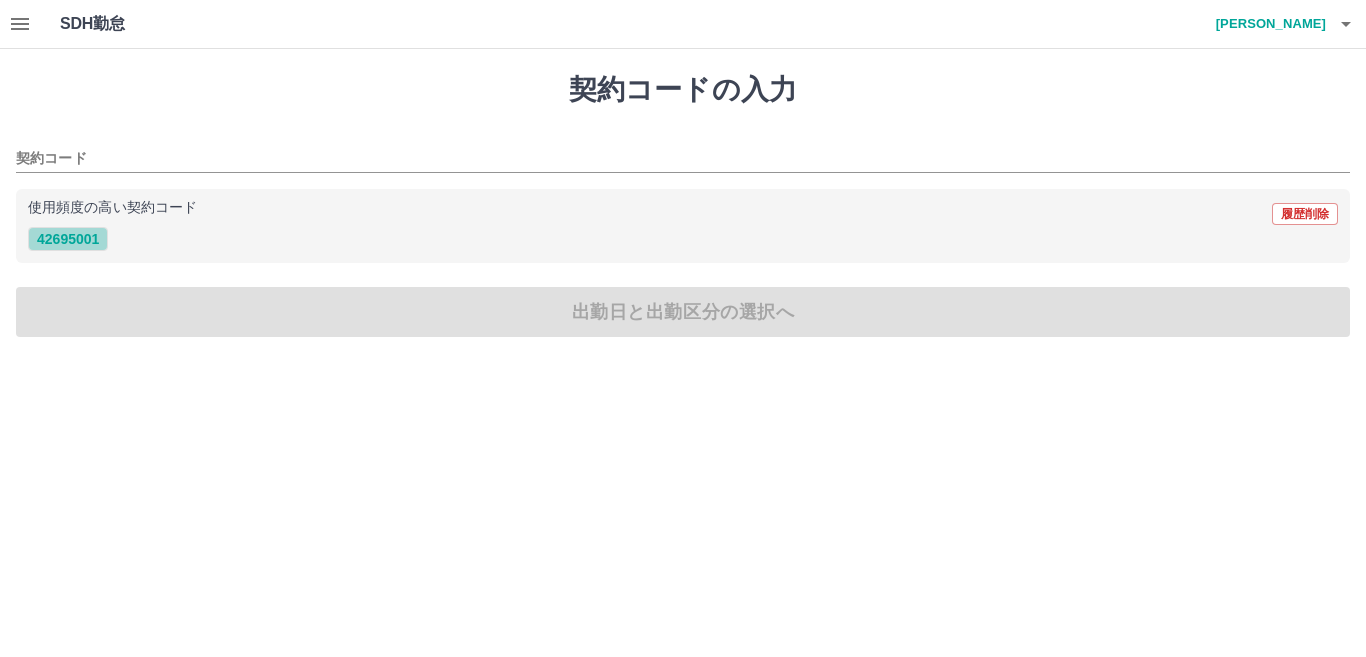click on "42695001" at bounding box center (68, 239) 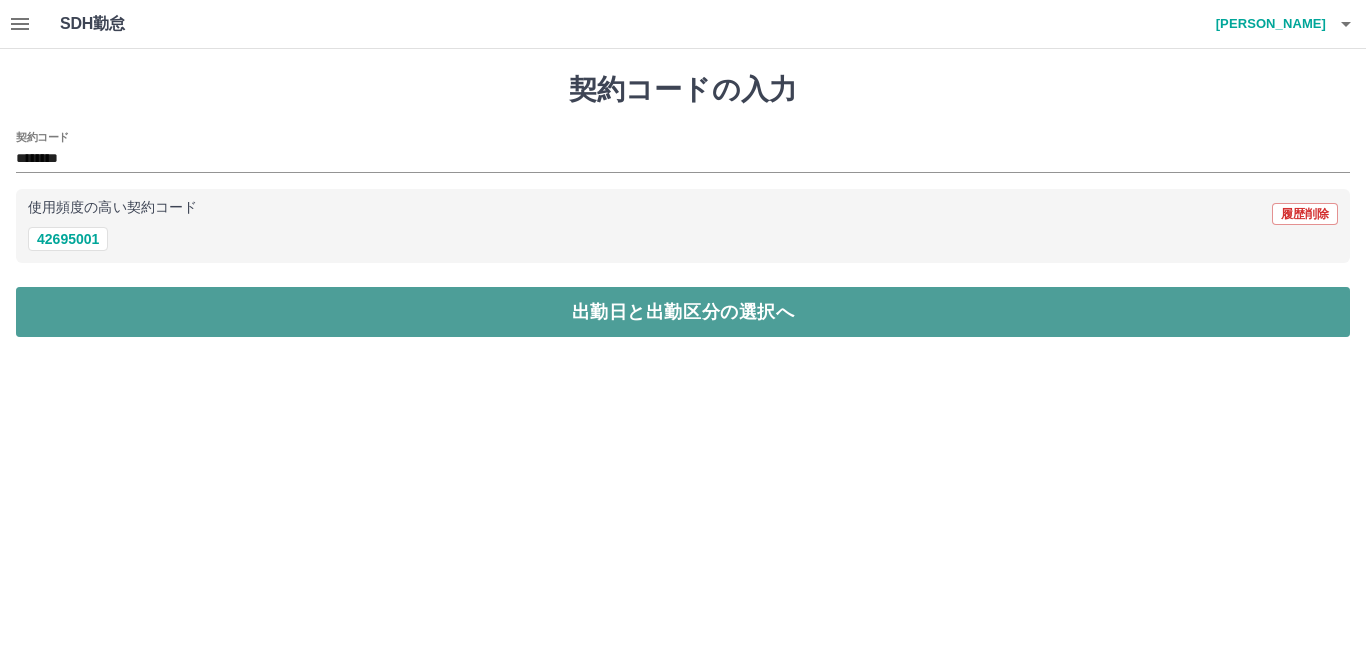 click on "出勤日と出勤区分の選択へ" at bounding box center [683, 312] 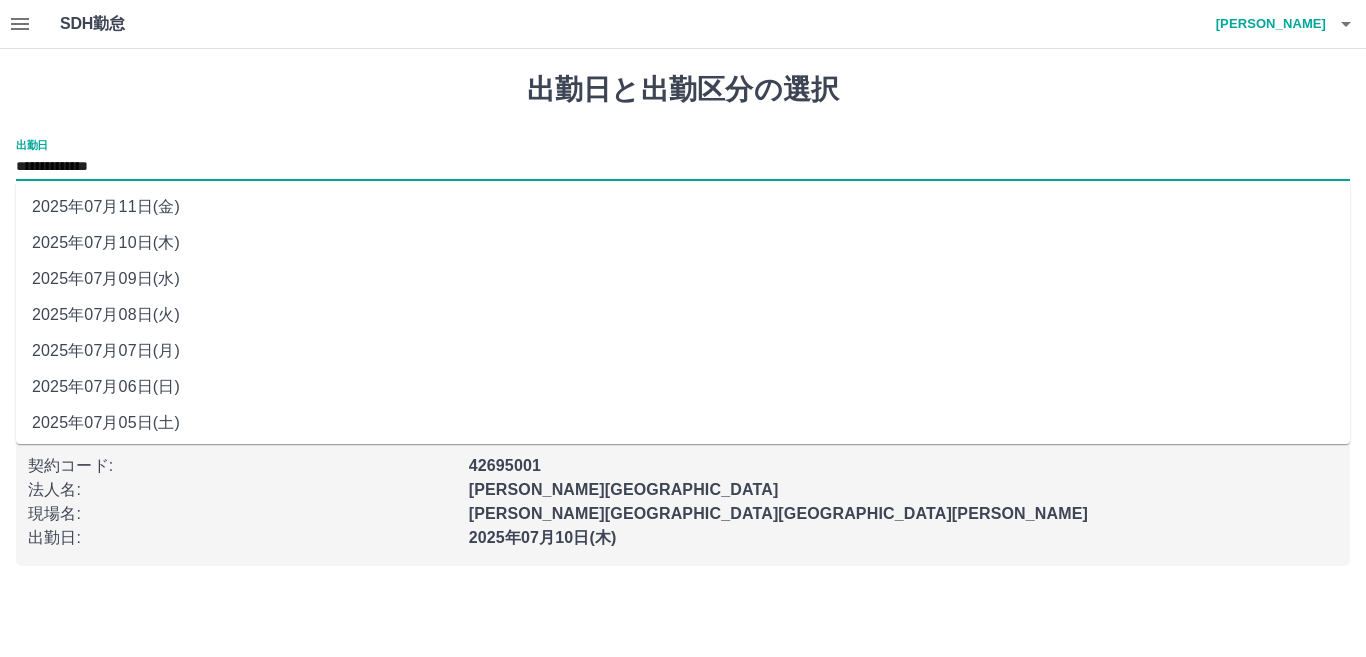 click on "**********" at bounding box center [683, 167] 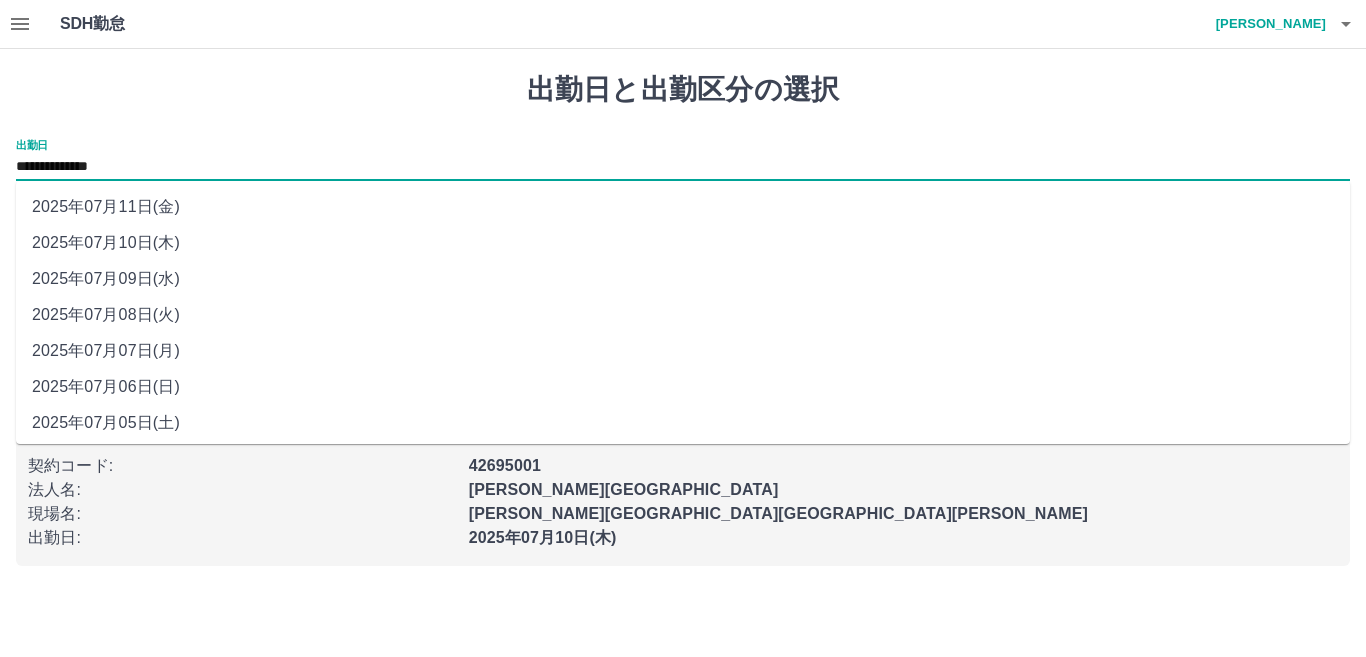 click on "2025年07月11日(金)" at bounding box center [683, 207] 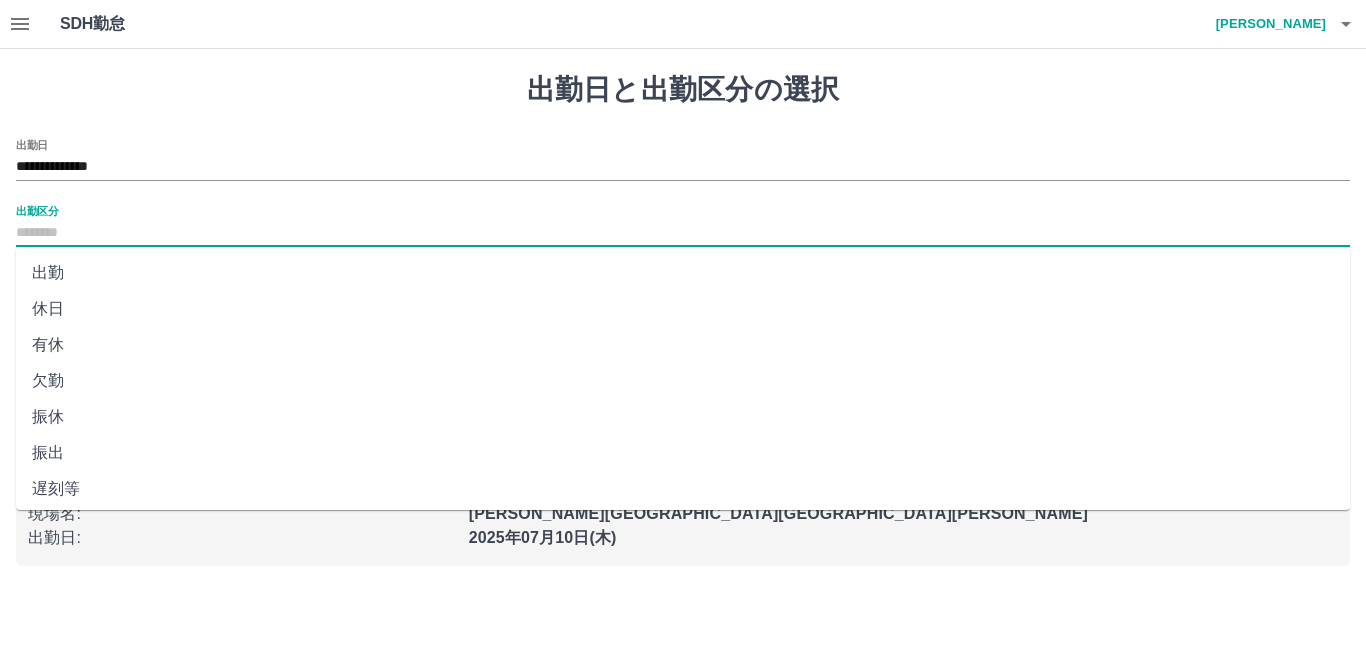 click on "出勤区分" at bounding box center (683, 233) 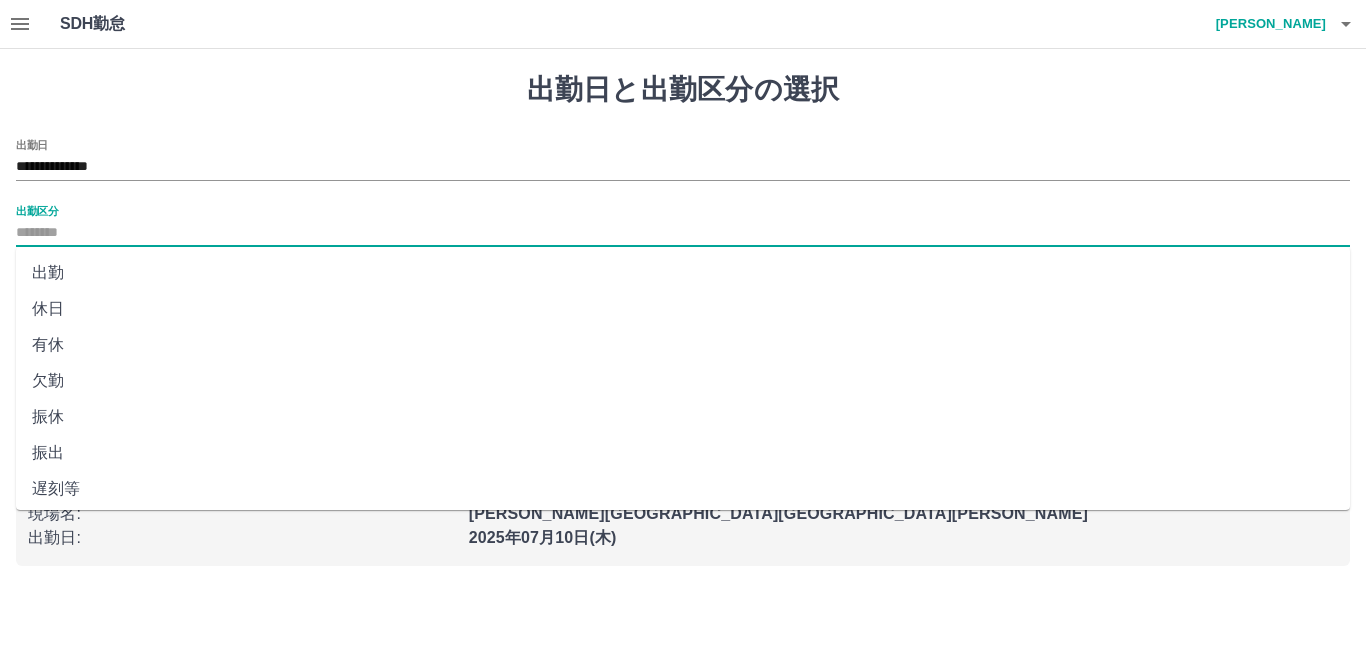 click on "有休" at bounding box center (683, 345) 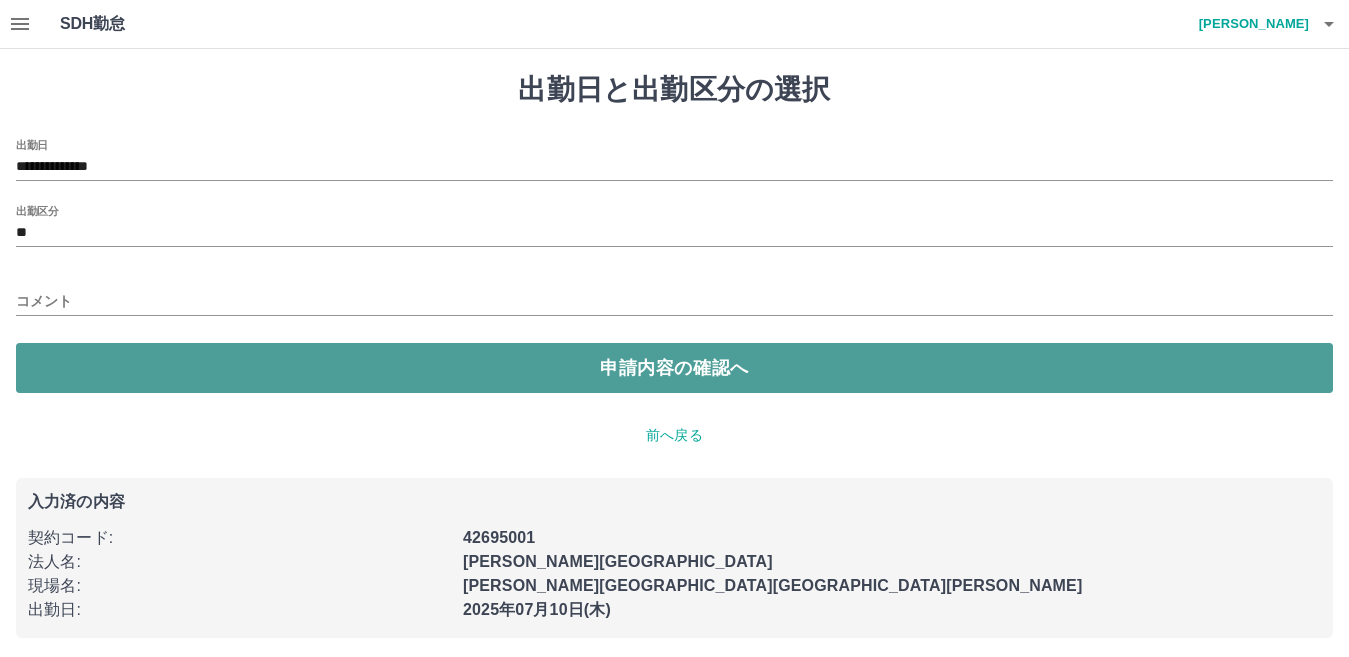 click on "申請内容の確認へ" at bounding box center (674, 368) 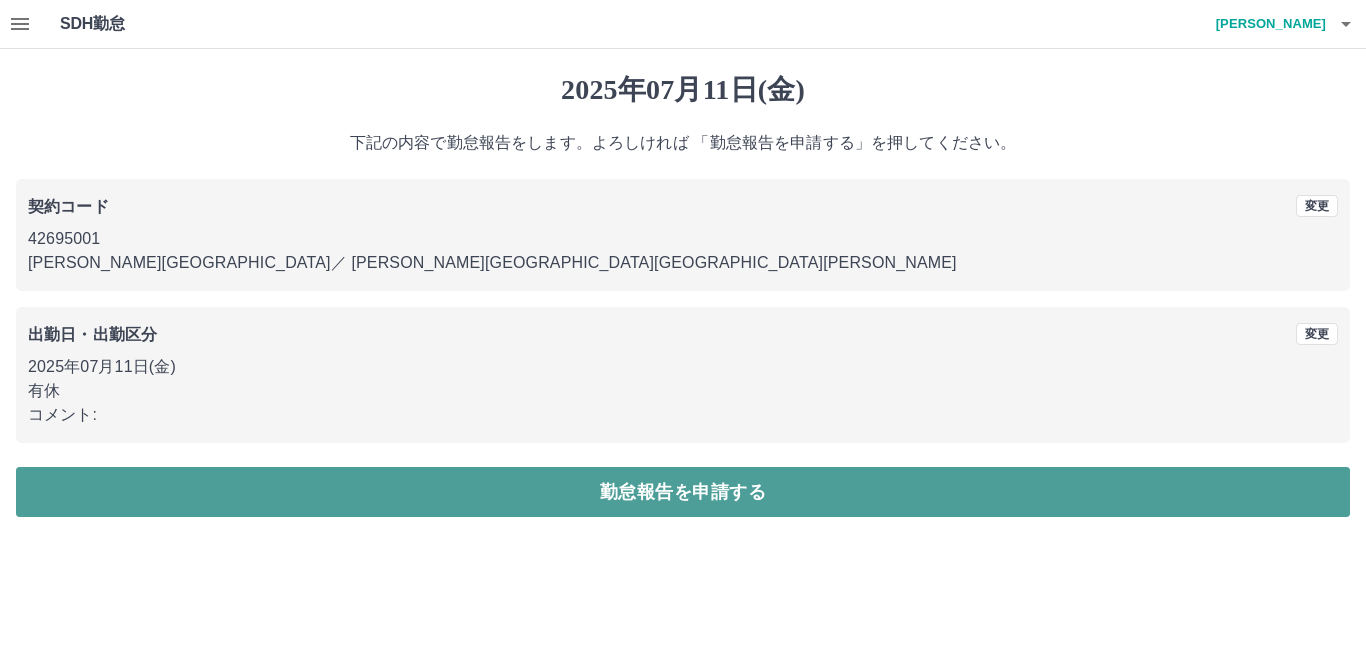 click on "勤怠報告を申請する" at bounding box center [683, 492] 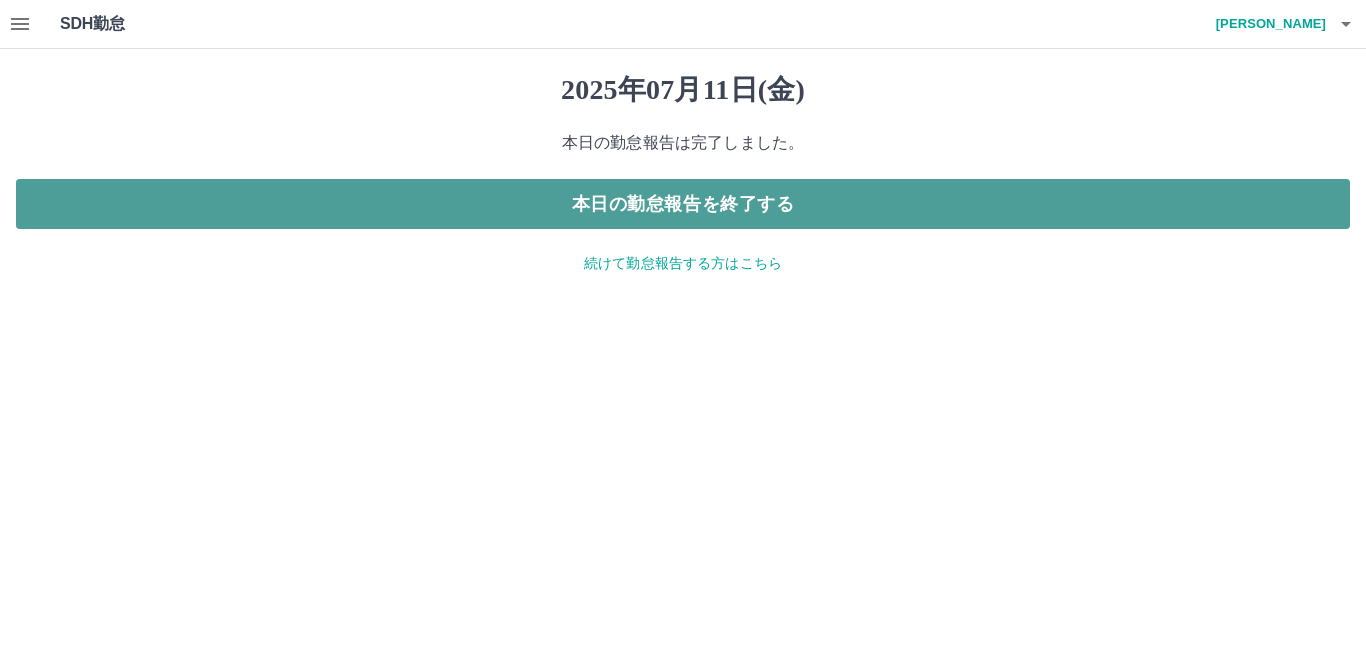 click on "本日の勤怠報告を終了する" at bounding box center [683, 204] 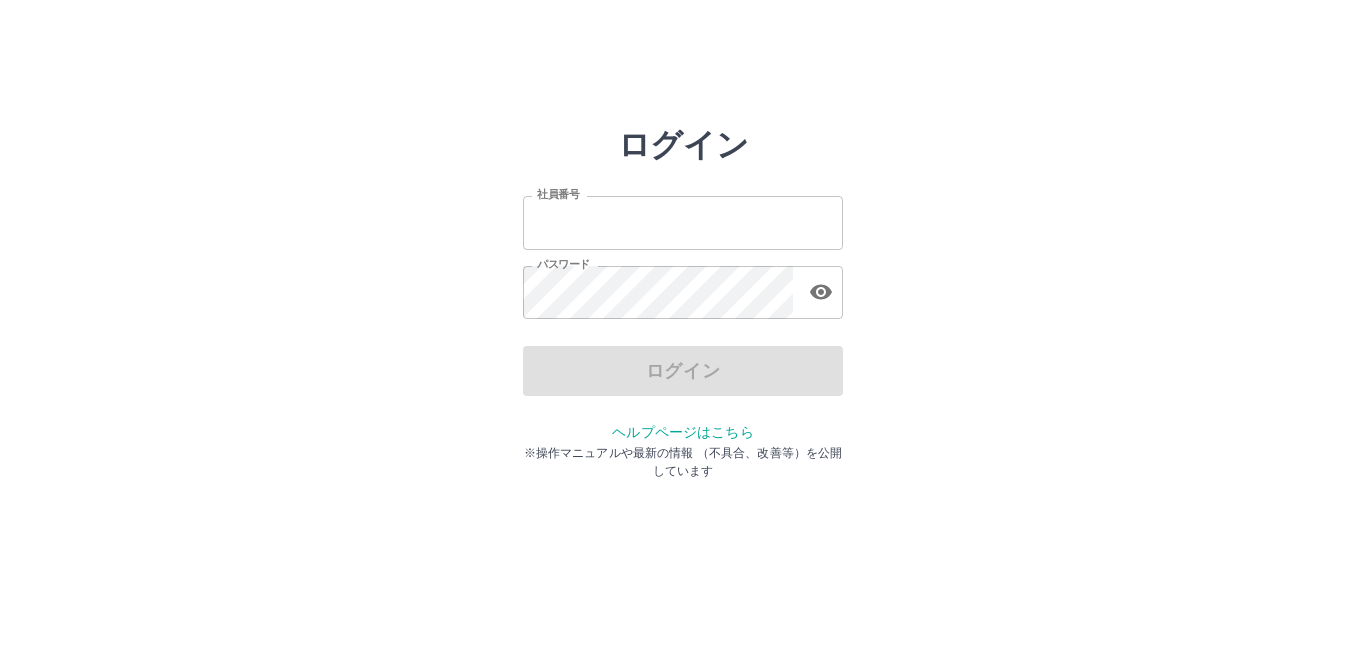 scroll, scrollTop: 0, scrollLeft: 0, axis: both 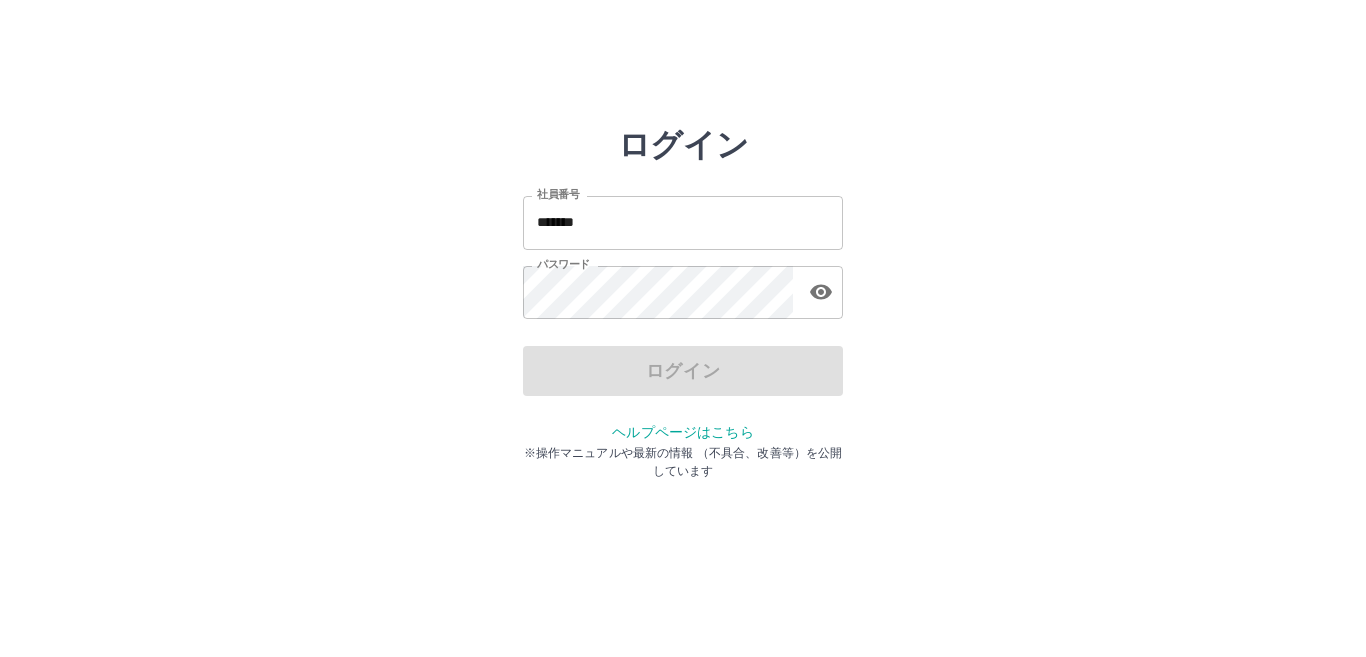 click on "*******" at bounding box center [683, 222] 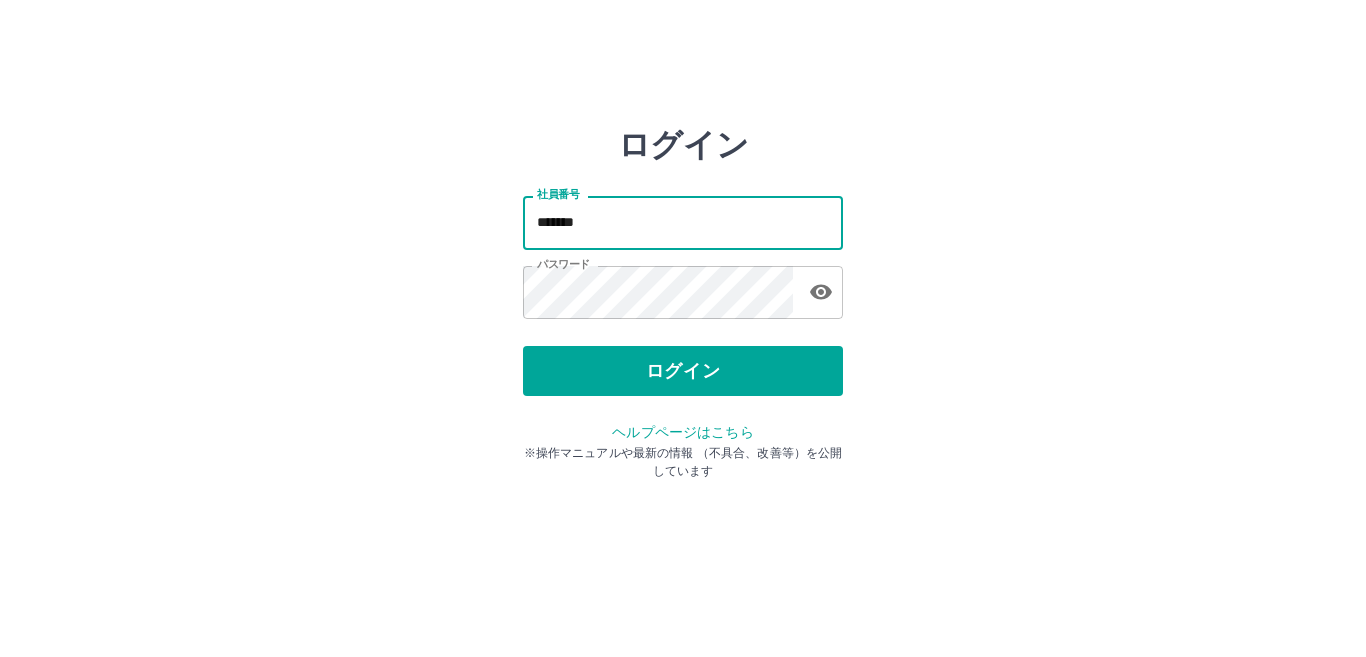 click on "*******" at bounding box center (683, 222) 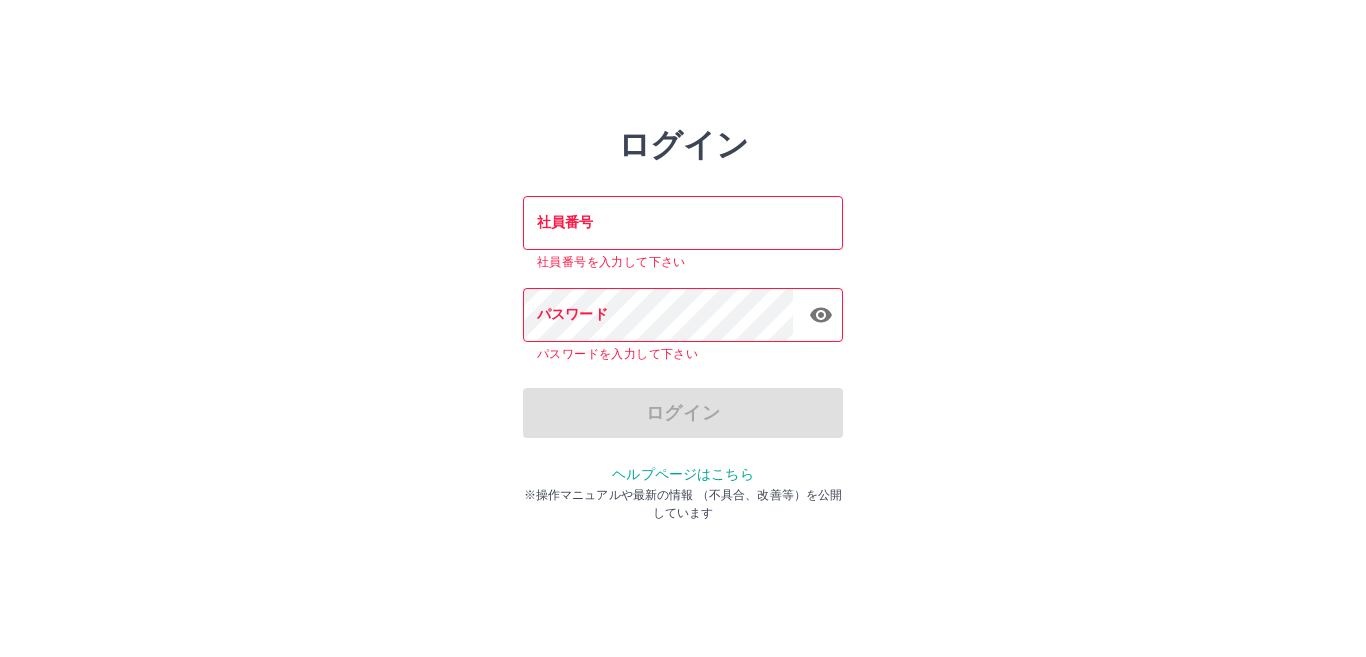 click on "ログイン 社員番号 社員番号 社員番号を入力して下さい パスワード パスワード パスワードを入力して下さい ログイン ヘルプページはこちら ※操作マニュアルや最新の情報 （不具合、改善等）を公開しています" at bounding box center [683, 286] 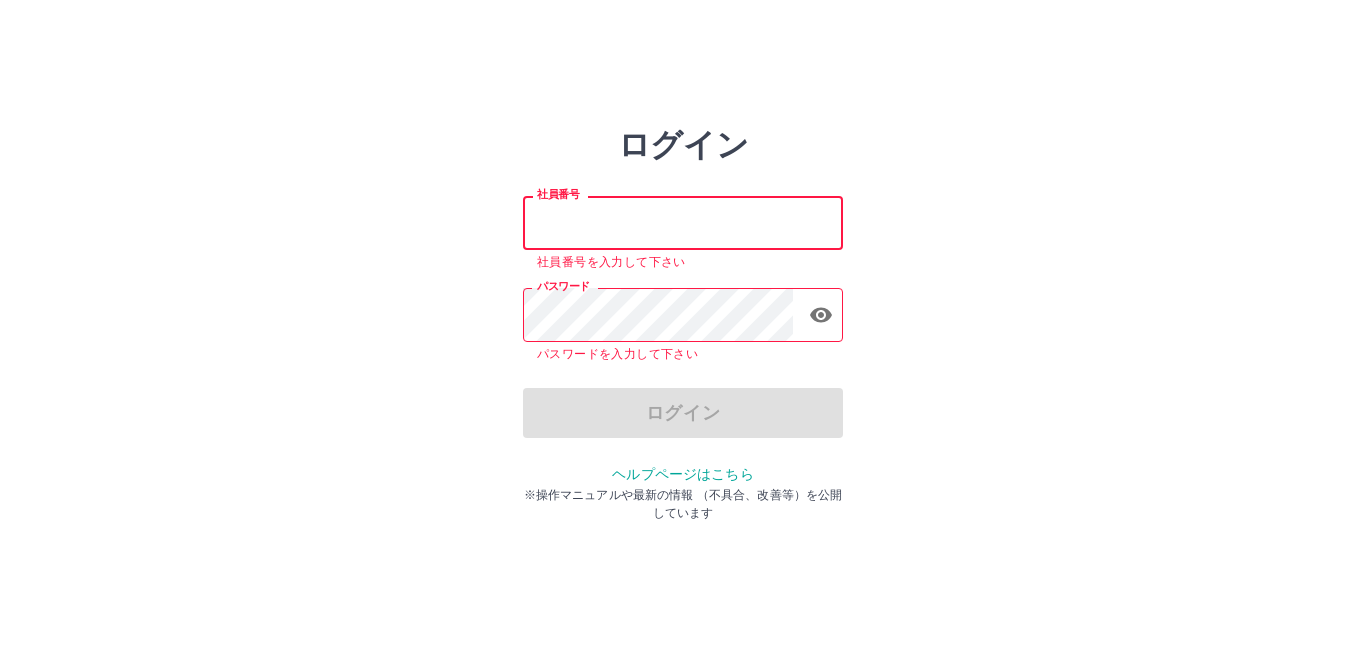type on "*******" 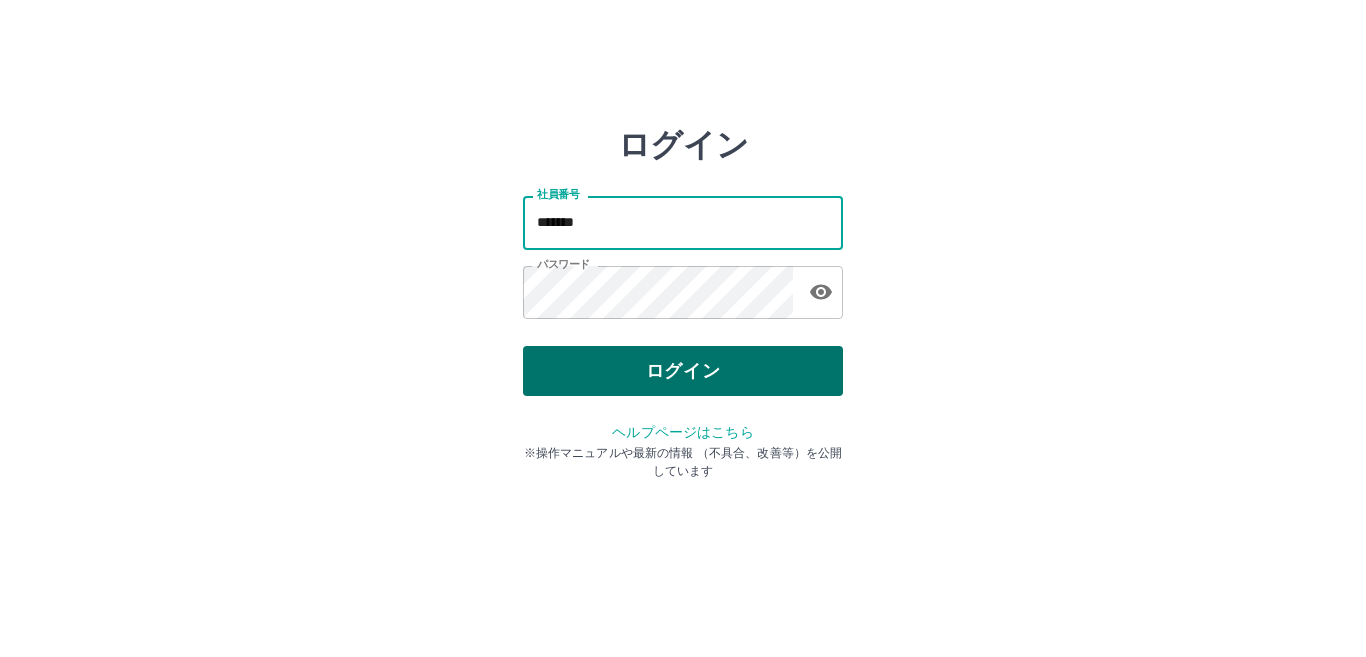 click on "ログイン" at bounding box center [683, 371] 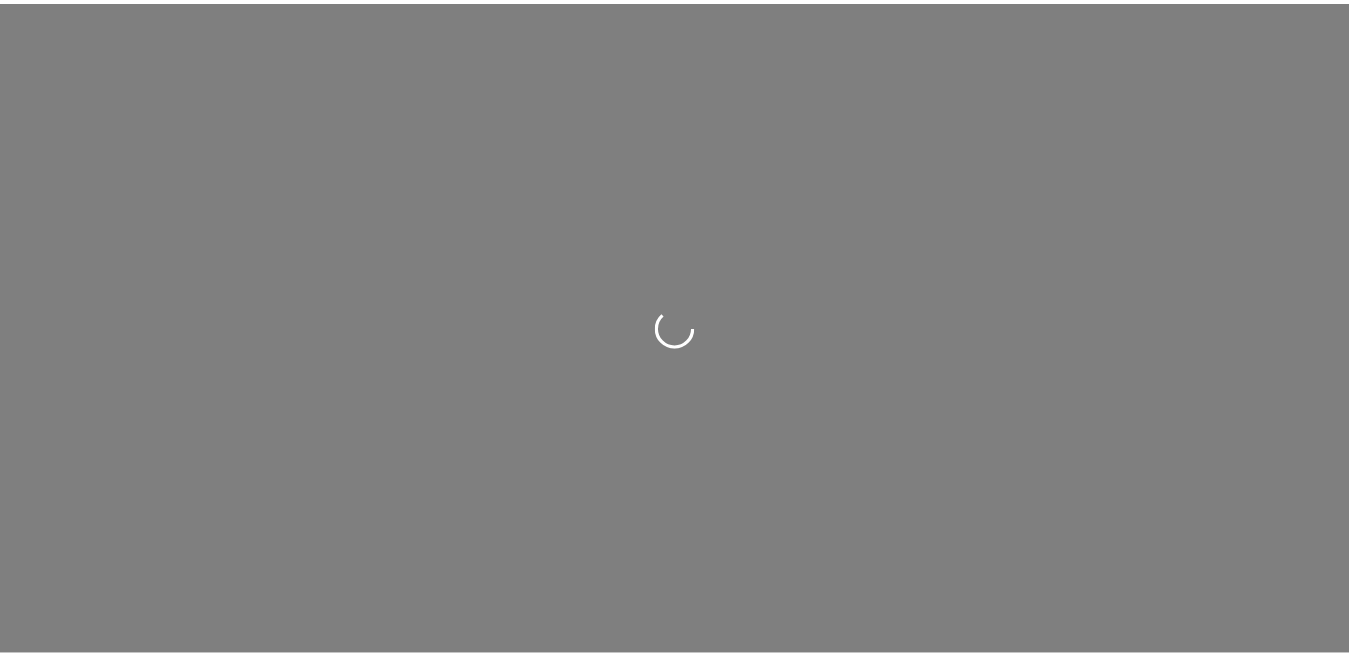 scroll, scrollTop: 0, scrollLeft: 0, axis: both 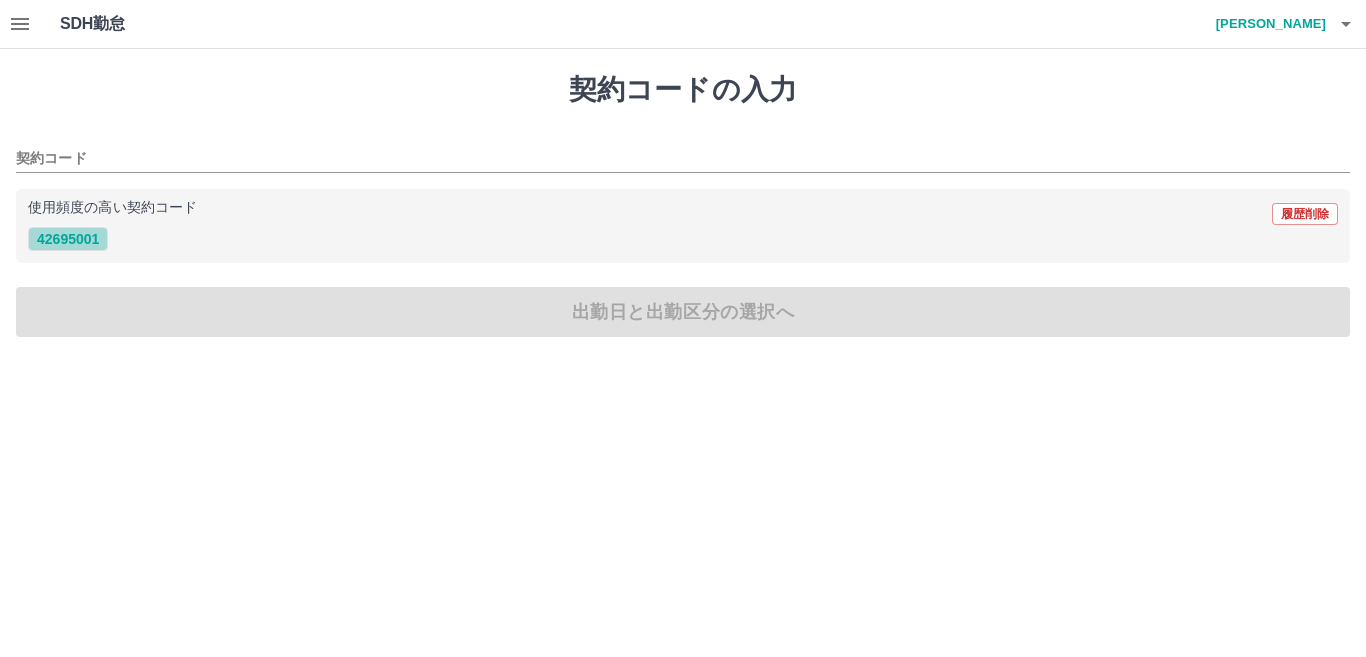 click on "42695001" at bounding box center [68, 239] 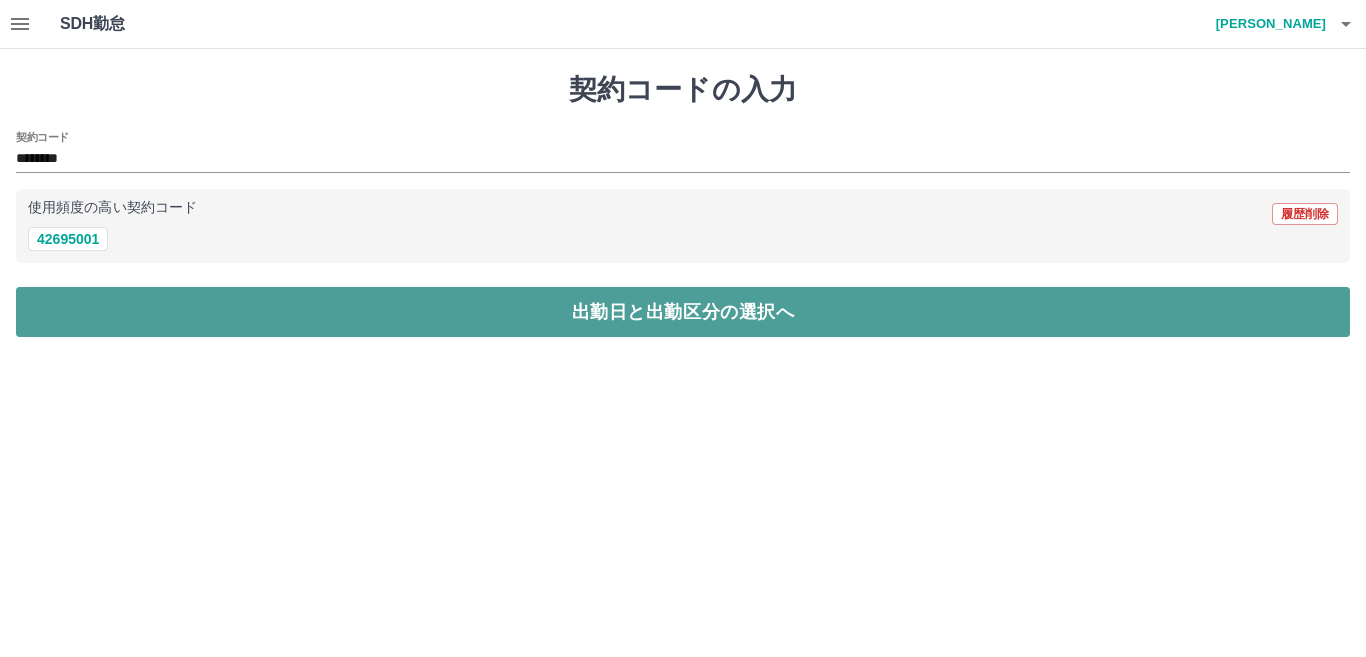 click on "出勤日と出勤区分の選択へ" at bounding box center [683, 312] 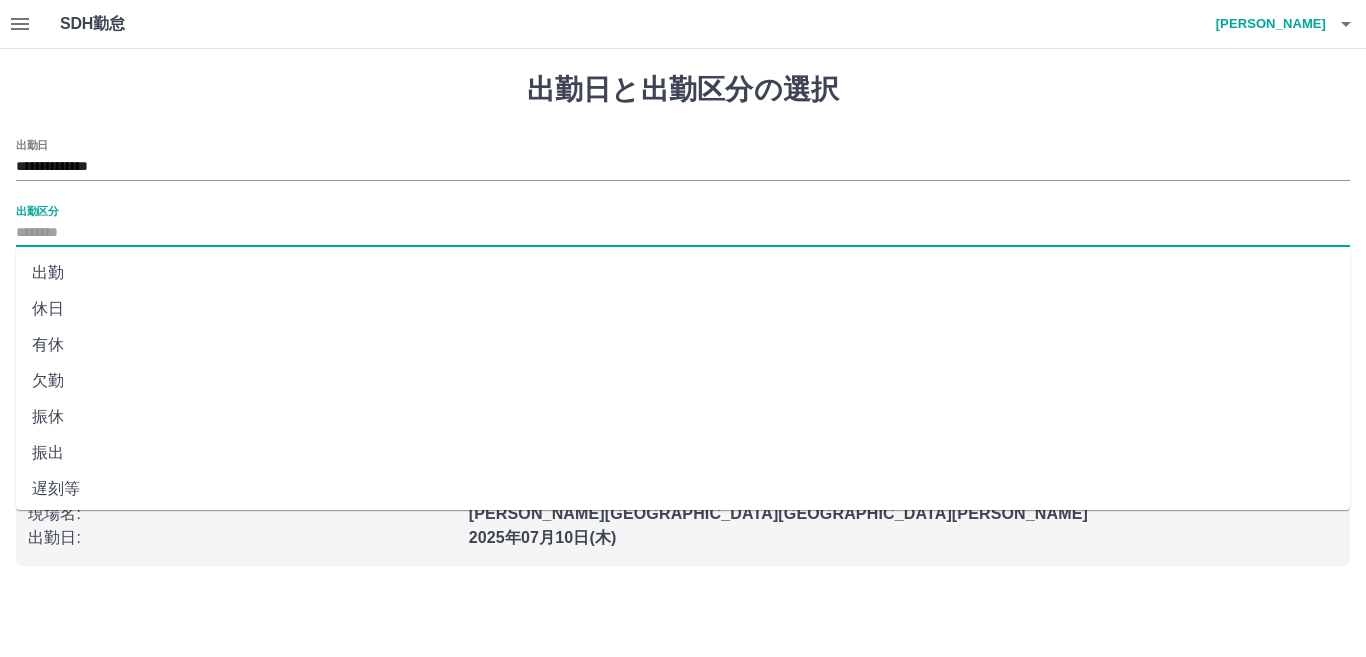 click on "出勤区分" at bounding box center (683, 233) 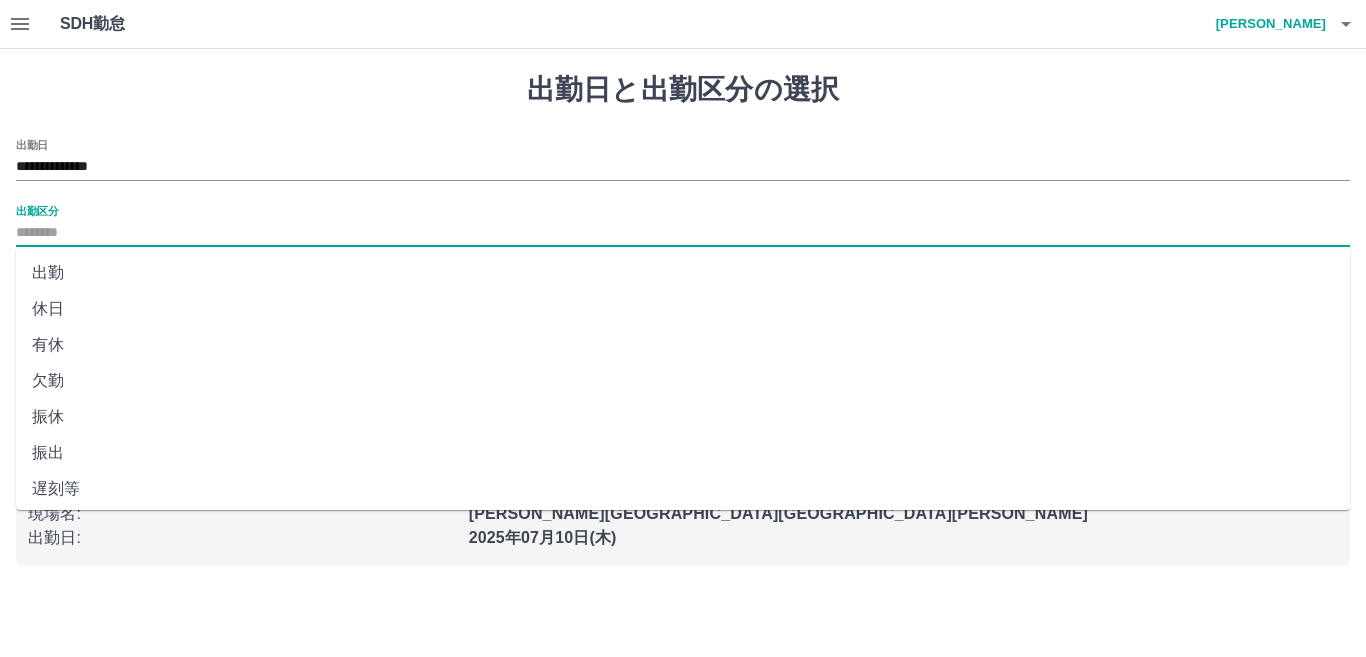 click on "出勤" at bounding box center [683, 273] 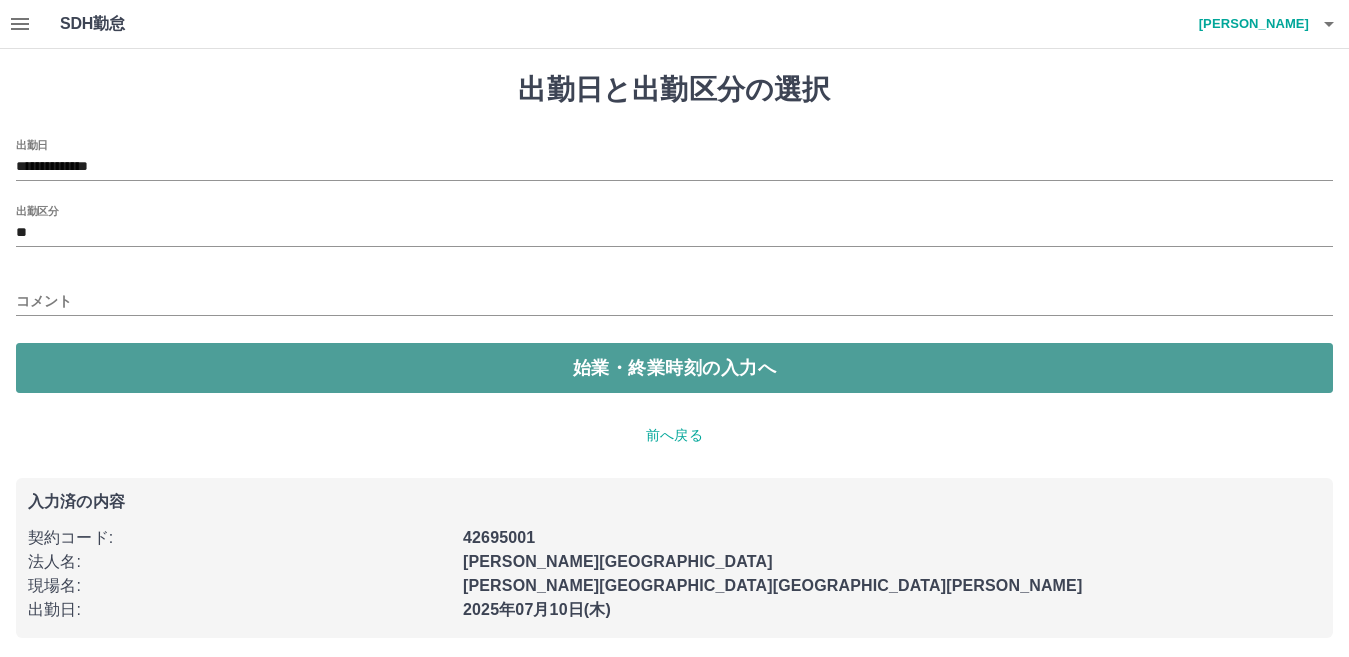 click on "始業・終業時刻の入力へ" at bounding box center (674, 368) 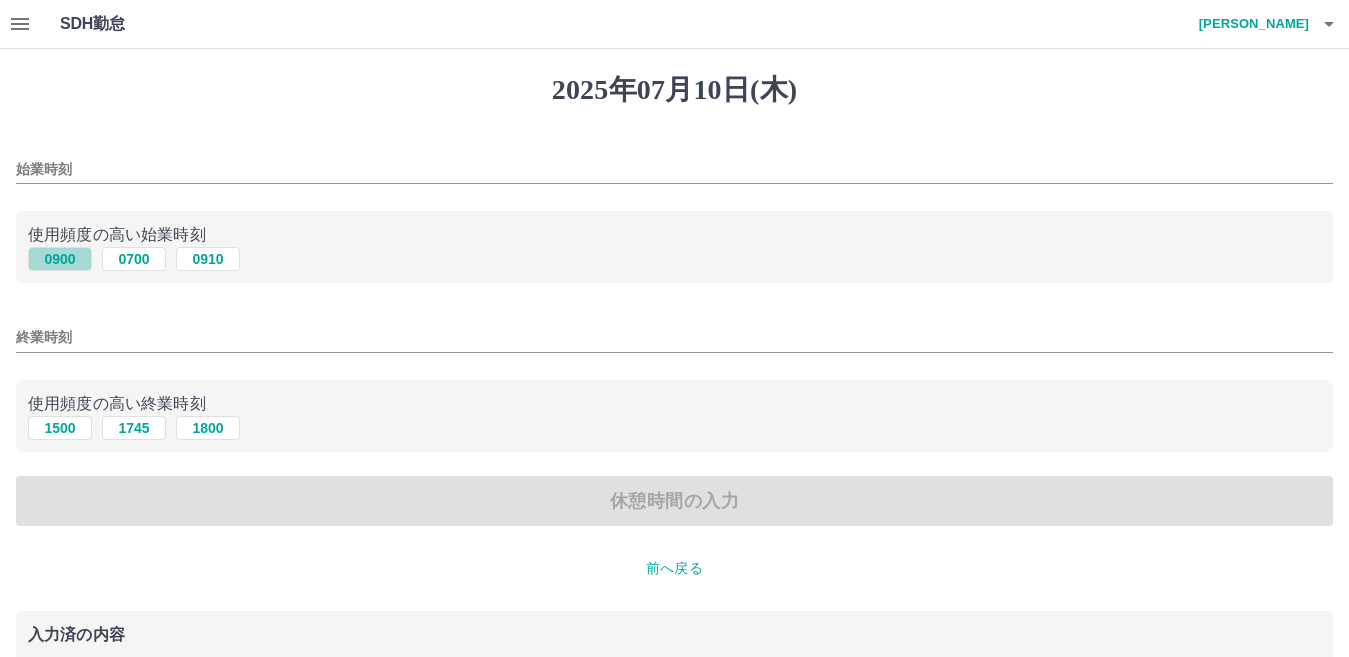 click on "0900" at bounding box center [60, 259] 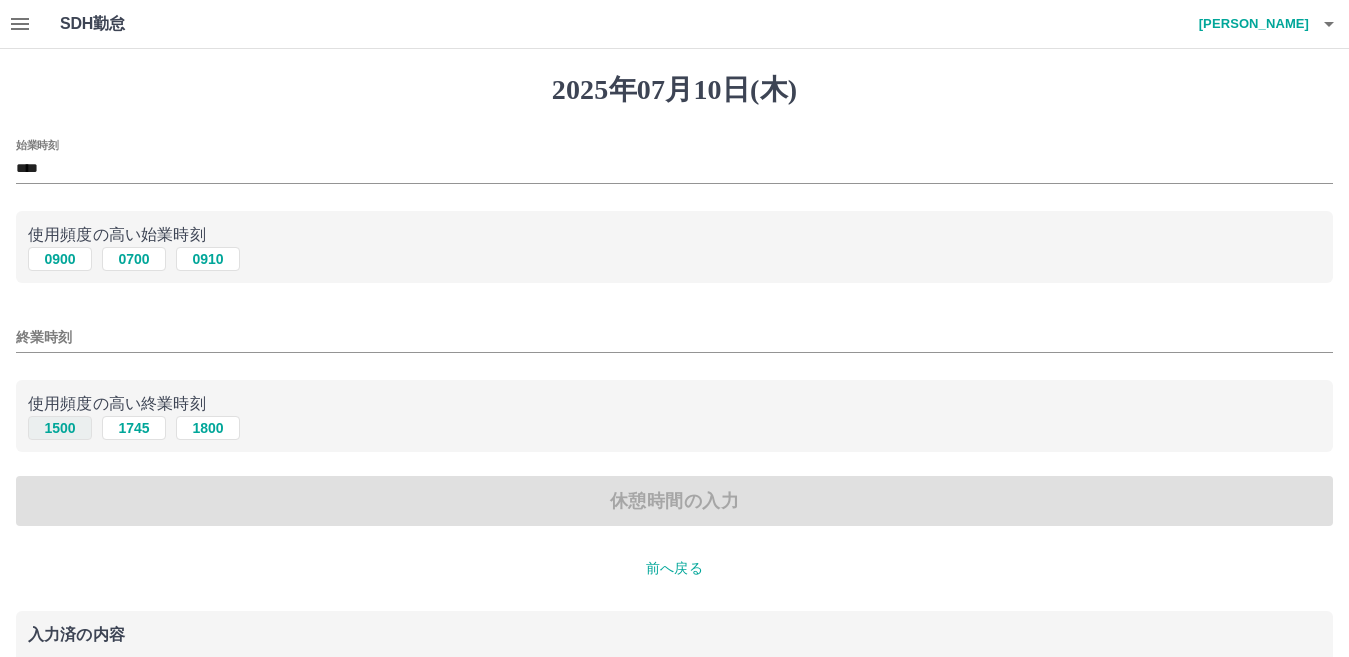 click on "1500" at bounding box center (60, 428) 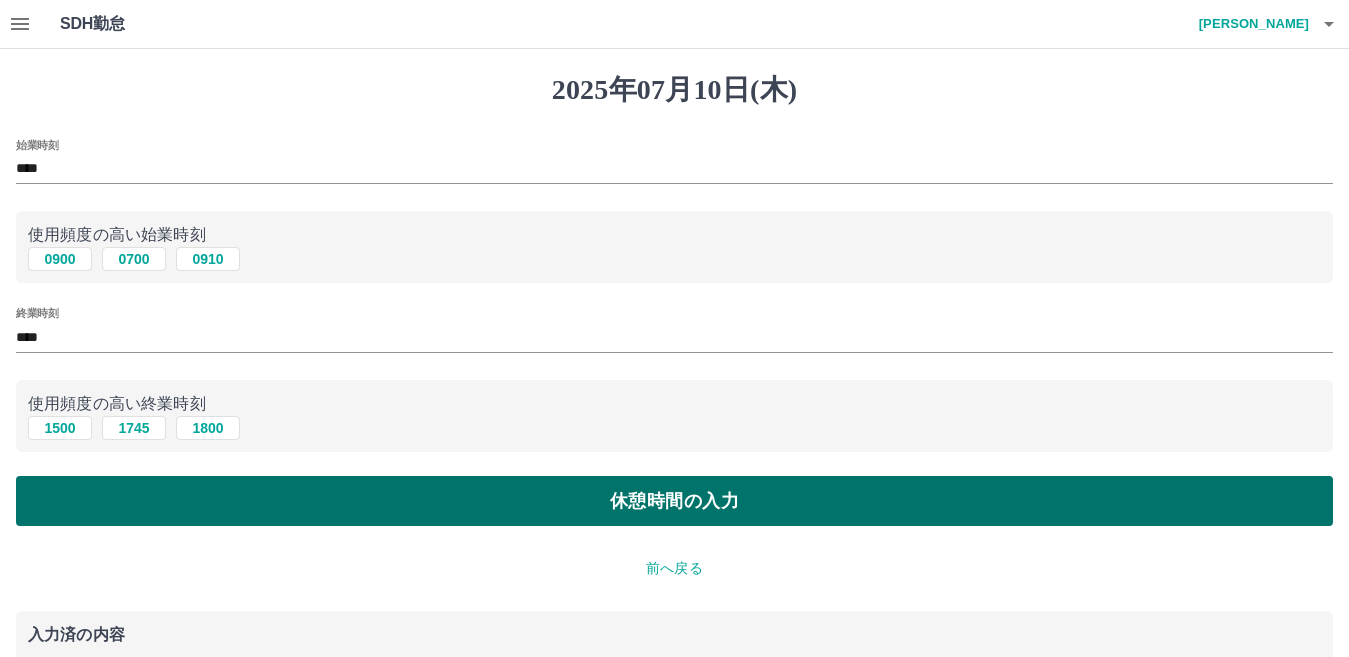 click on "休憩時間の入力" at bounding box center [674, 501] 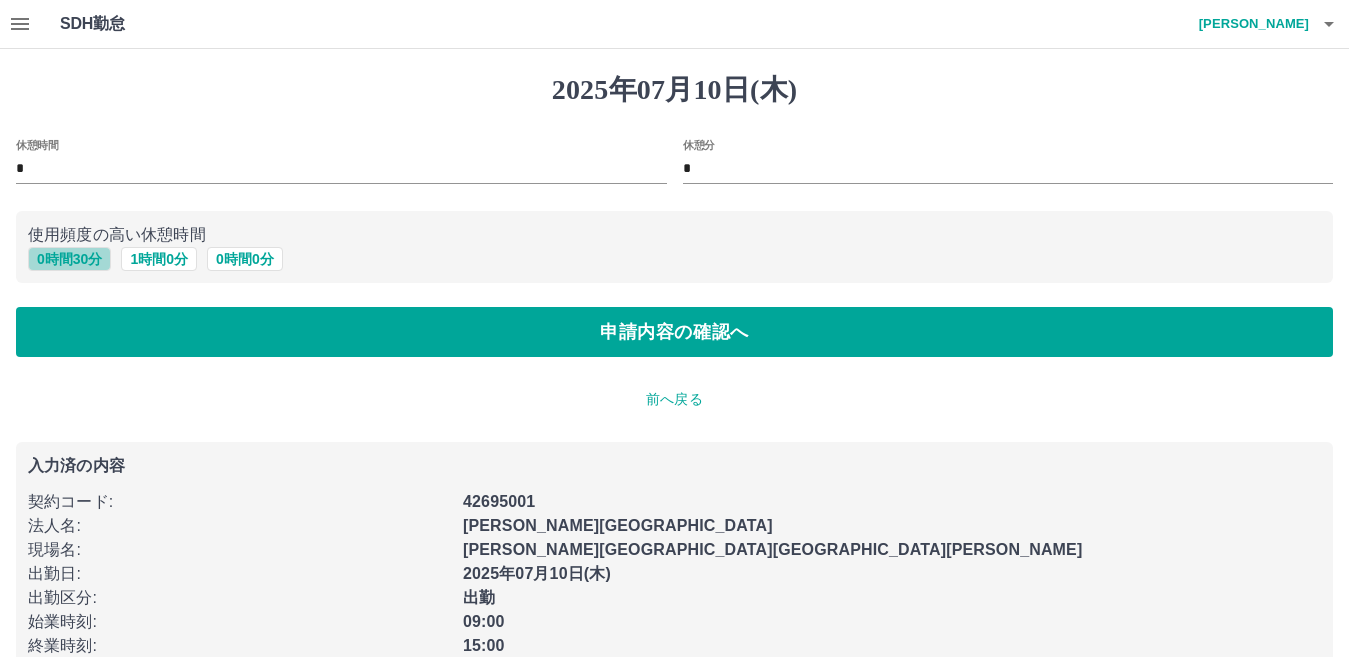 click on "0 時間 30 分" at bounding box center (69, 259) 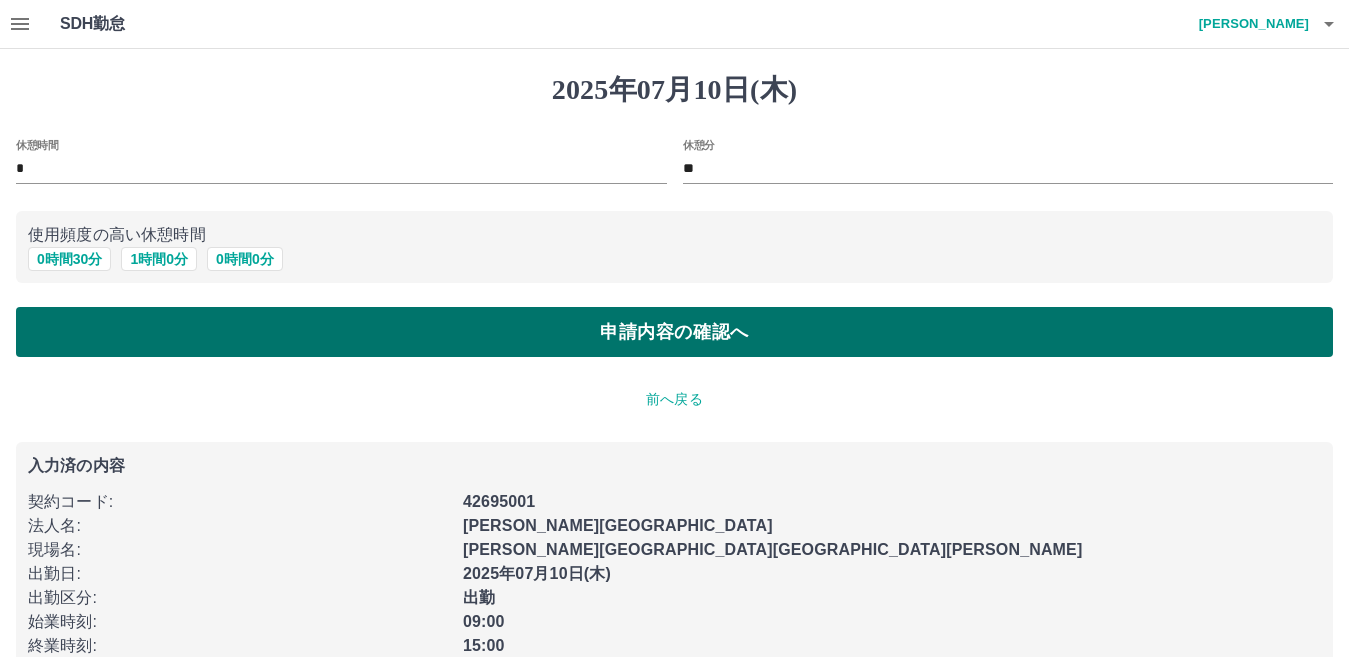 click on "申請内容の確認へ" at bounding box center (674, 332) 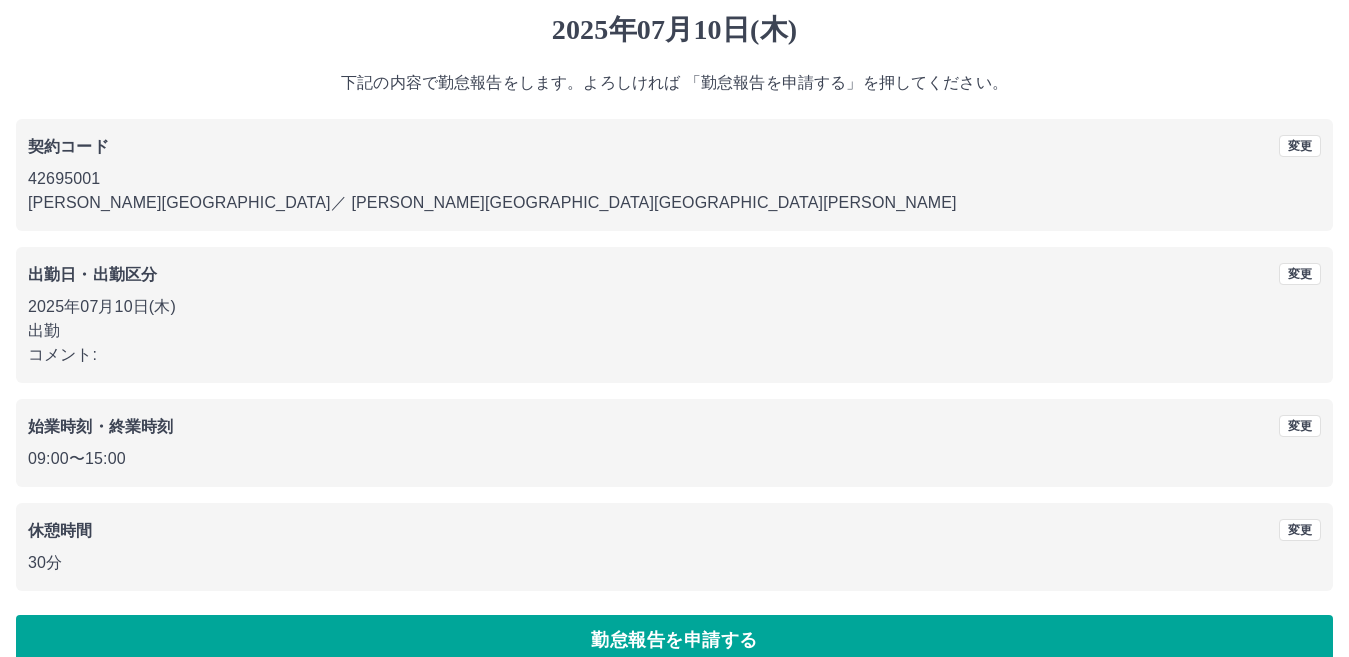scroll, scrollTop: 92, scrollLeft: 0, axis: vertical 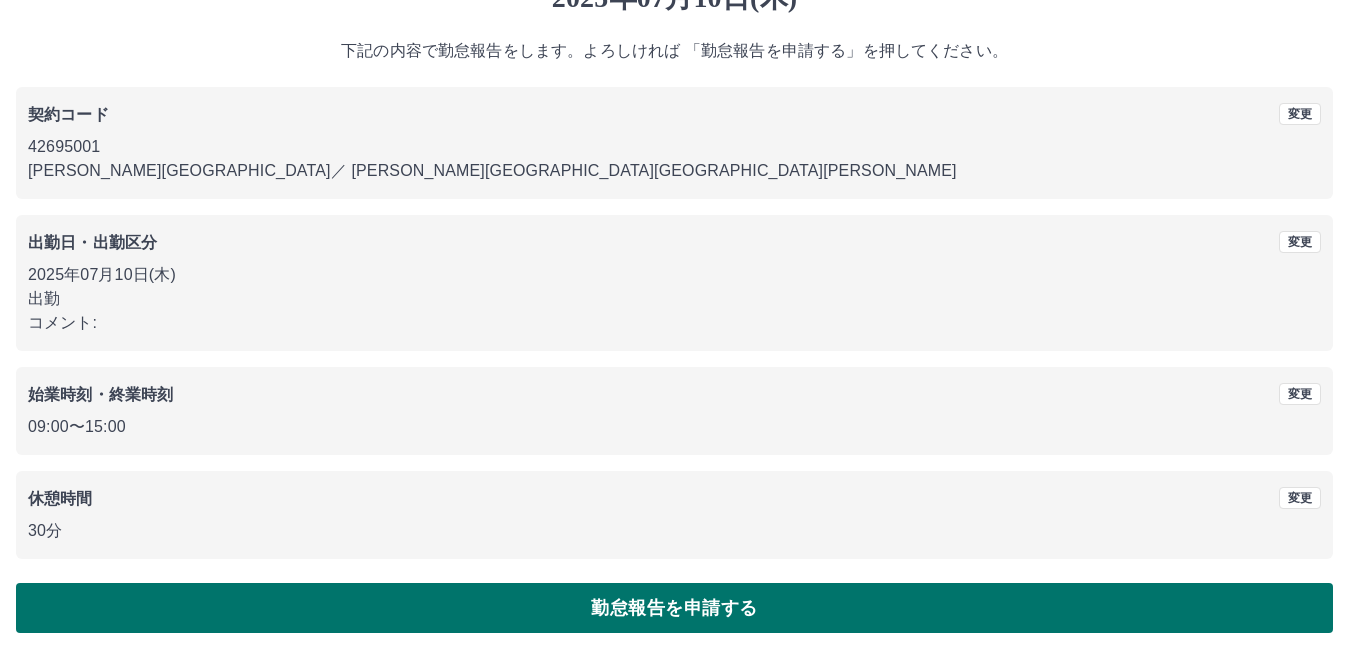 click on "勤怠報告を申請する" at bounding box center [674, 608] 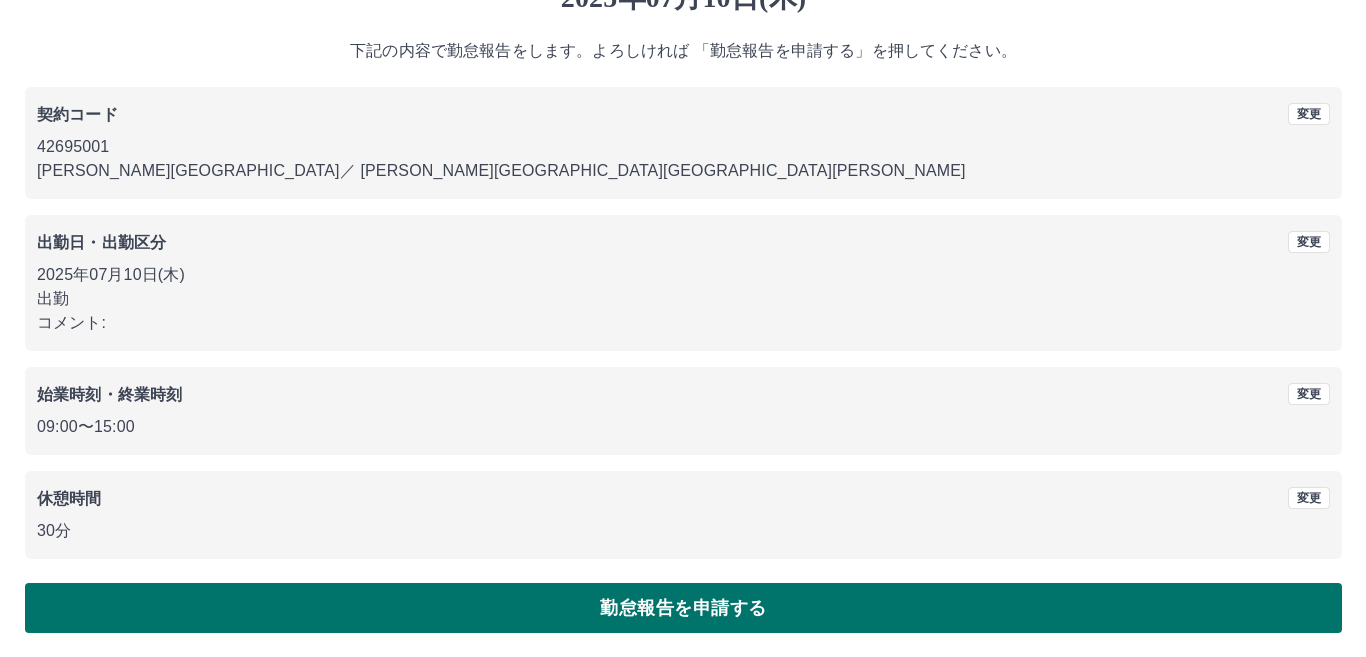 scroll, scrollTop: 0, scrollLeft: 0, axis: both 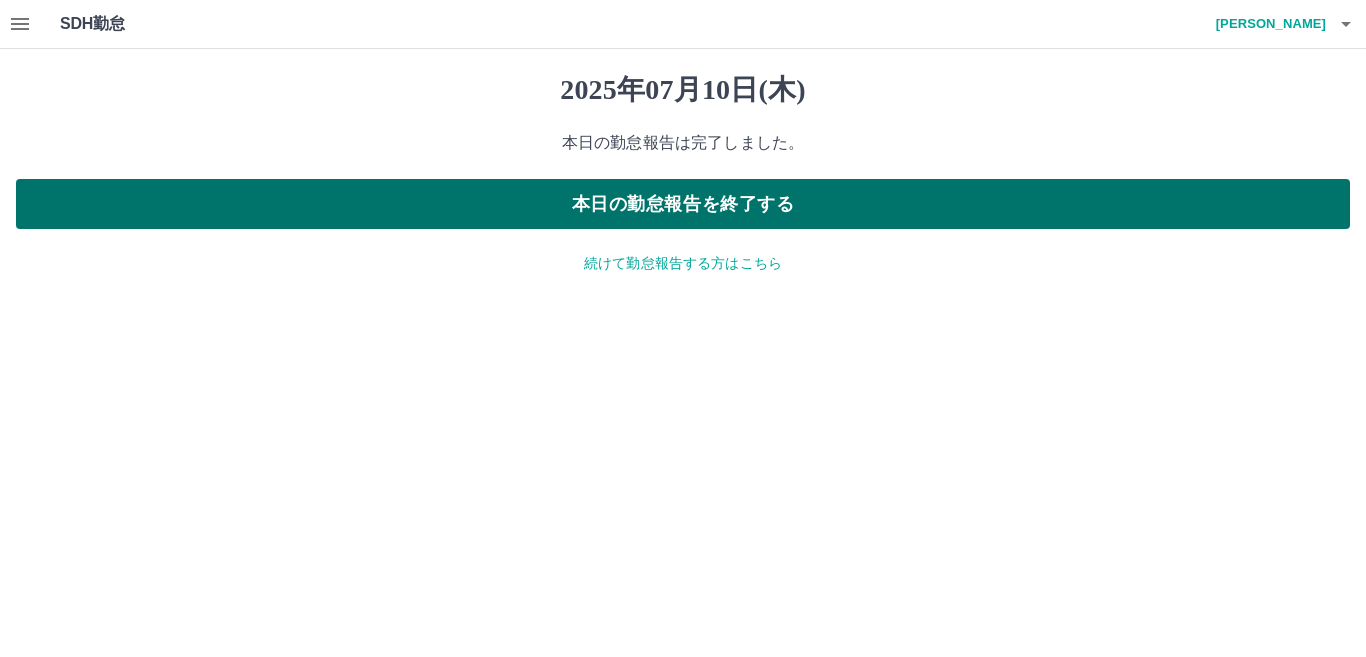 click on "本日の勤怠報告を終了する" at bounding box center (683, 204) 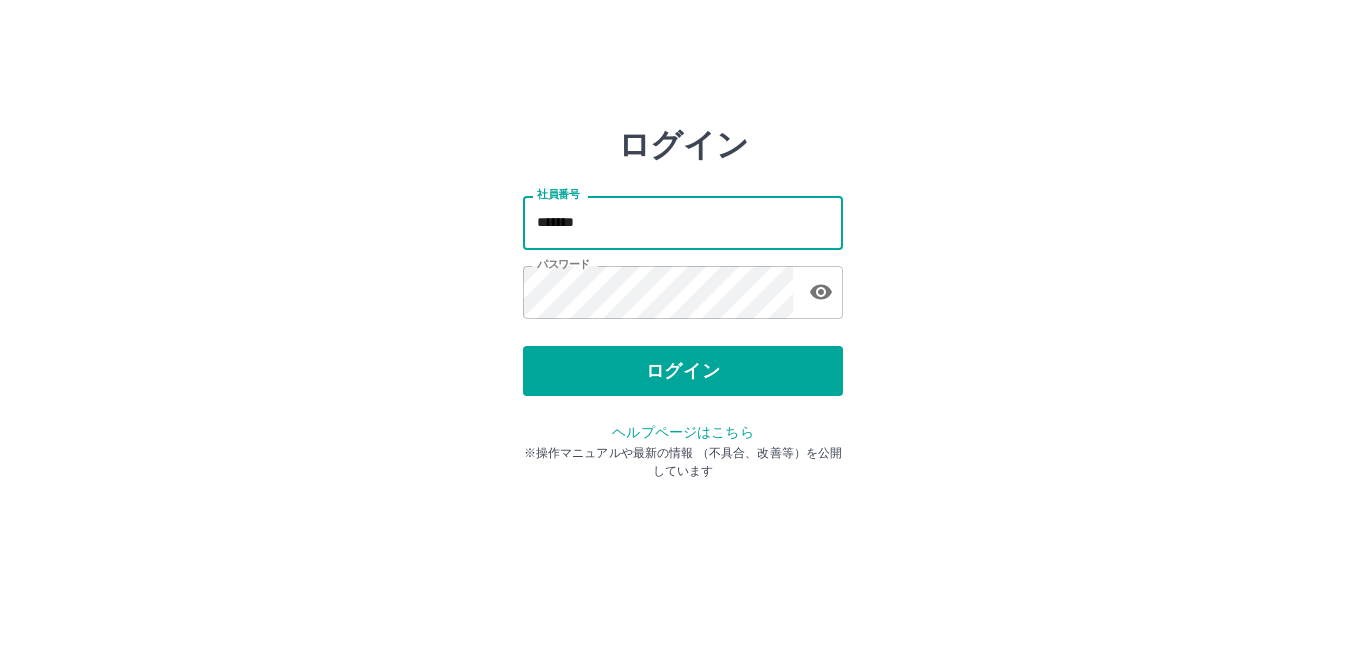 scroll, scrollTop: 0, scrollLeft: 0, axis: both 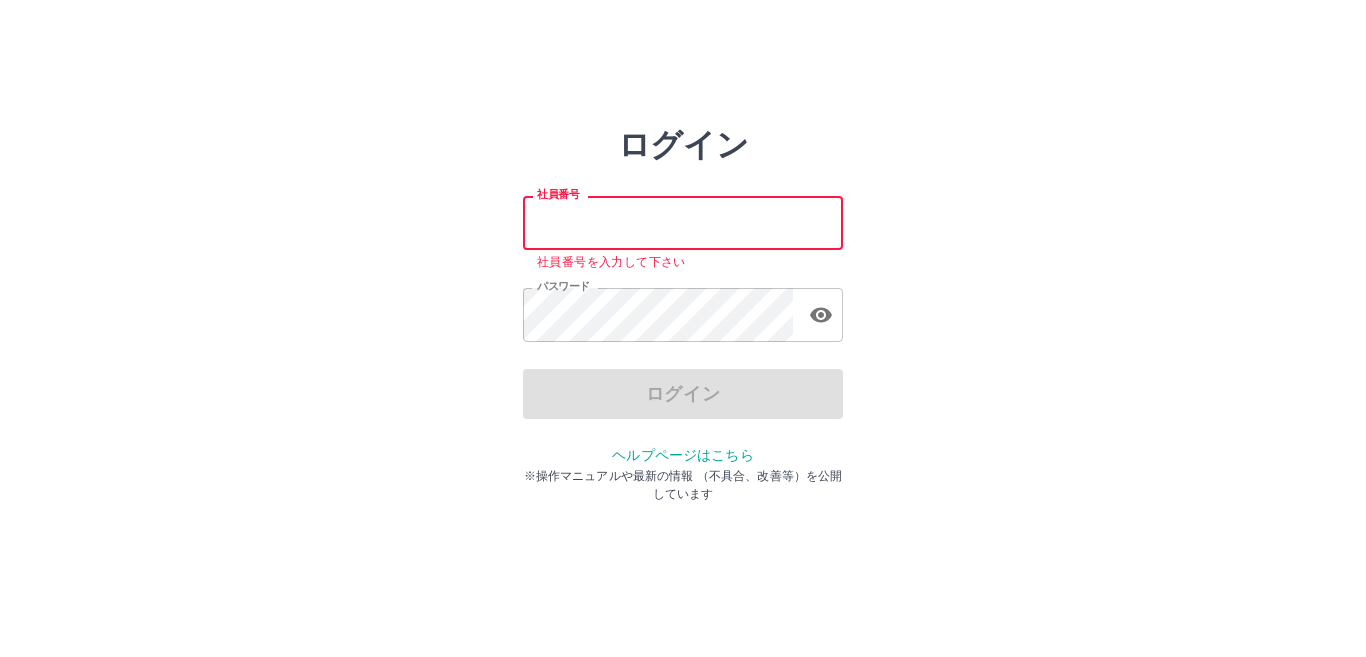 click on "社員番号" at bounding box center [683, 222] 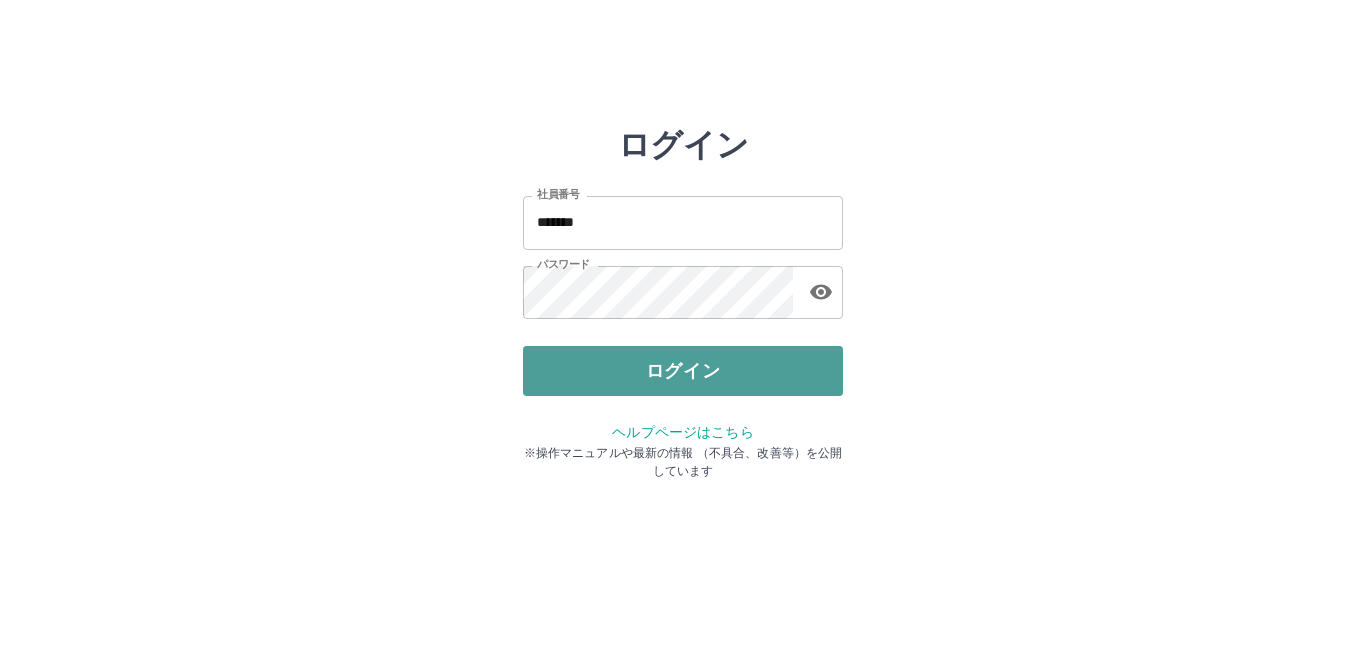 click on "ログイン" at bounding box center [683, 371] 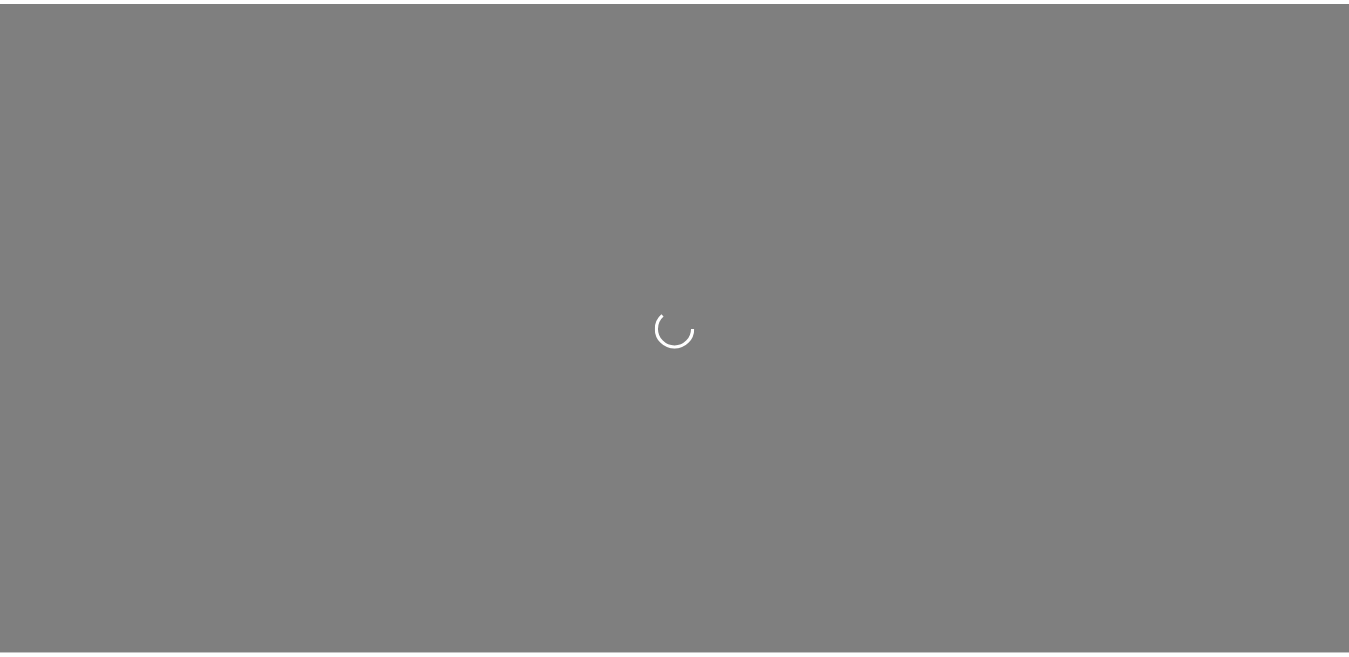 scroll, scrollTop: 0, scrollLeft: 0, axis: both 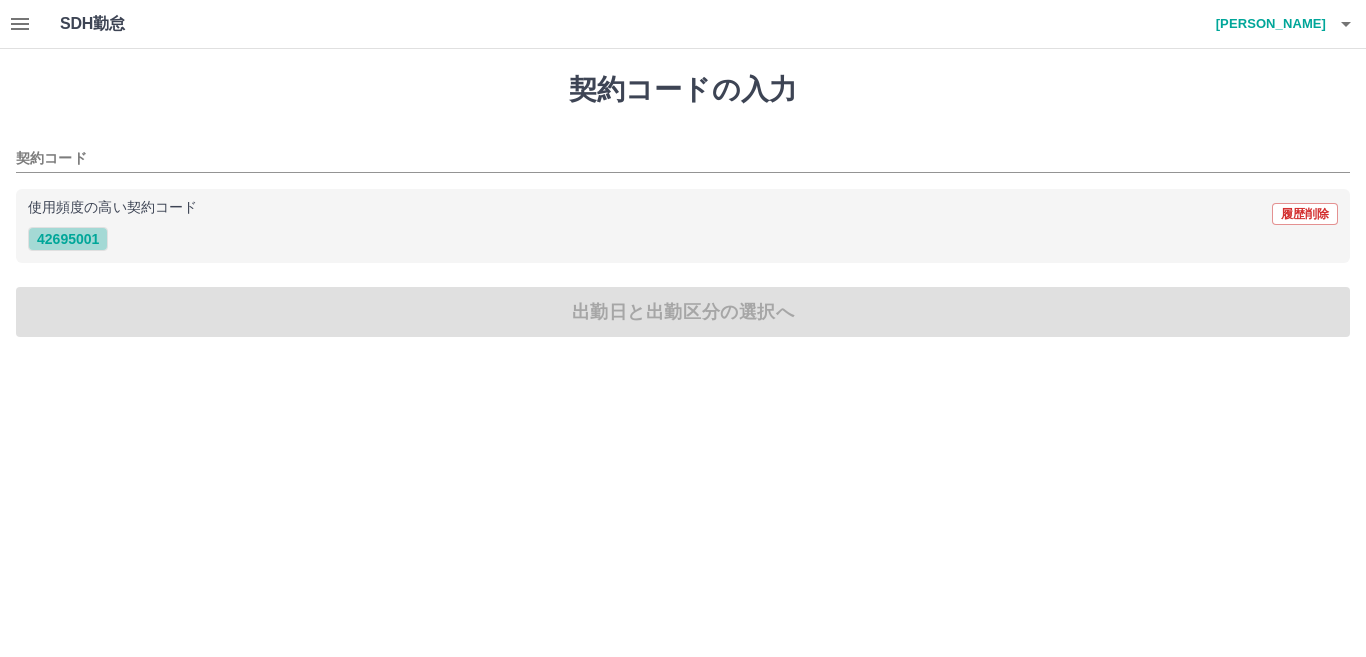 click on "42695001" at bounding box center [68, 239] 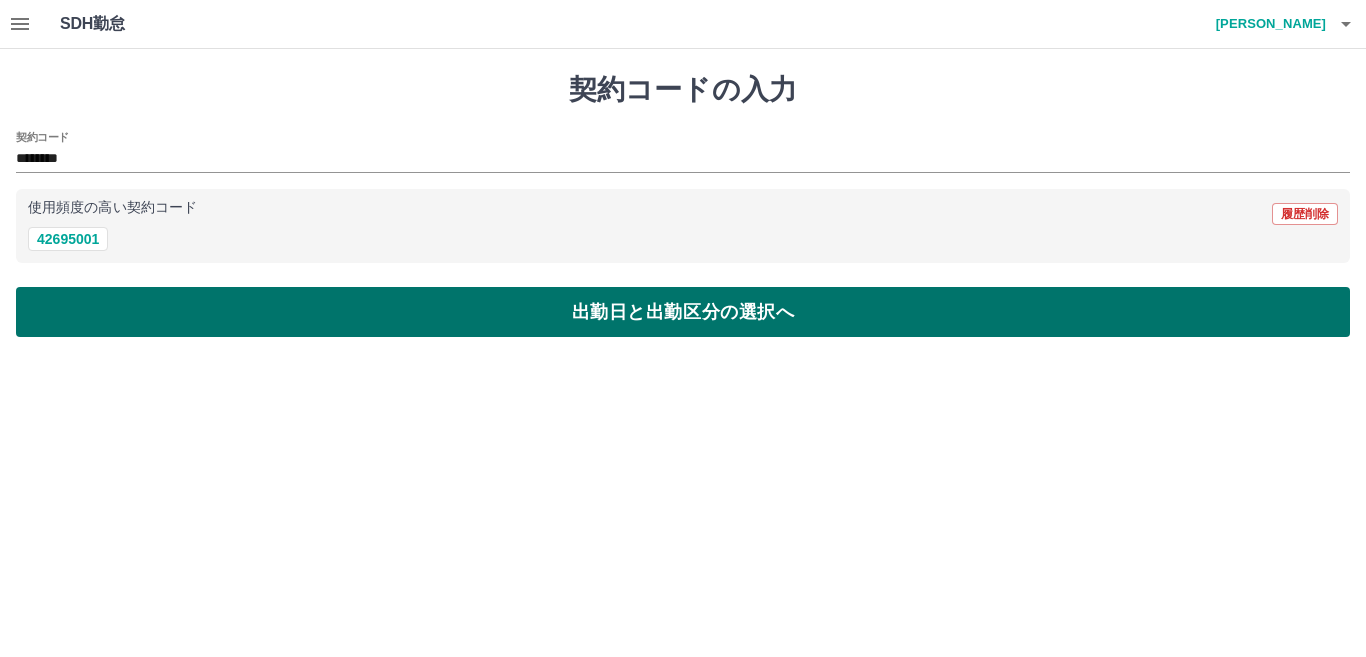 click on "出勤日と出勤区分の選択へ" at bounding box center [683, 312] 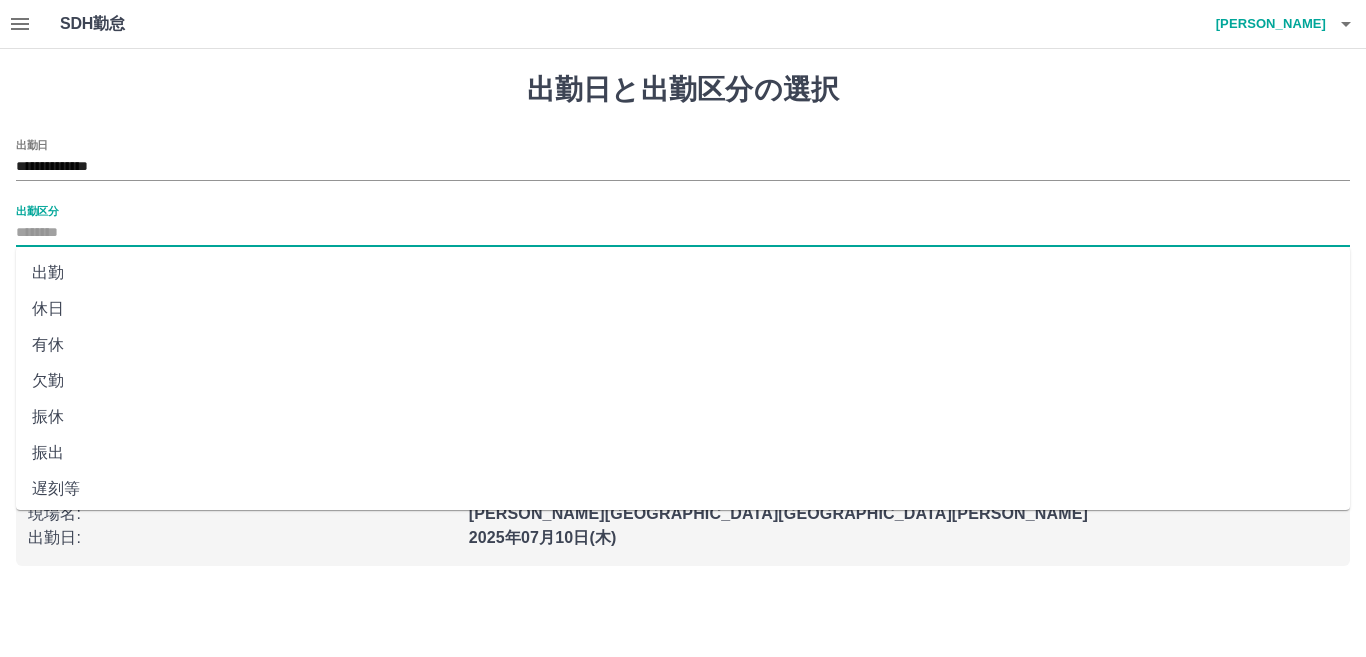 click on "出勤区分" at bounding box center [683, 233] 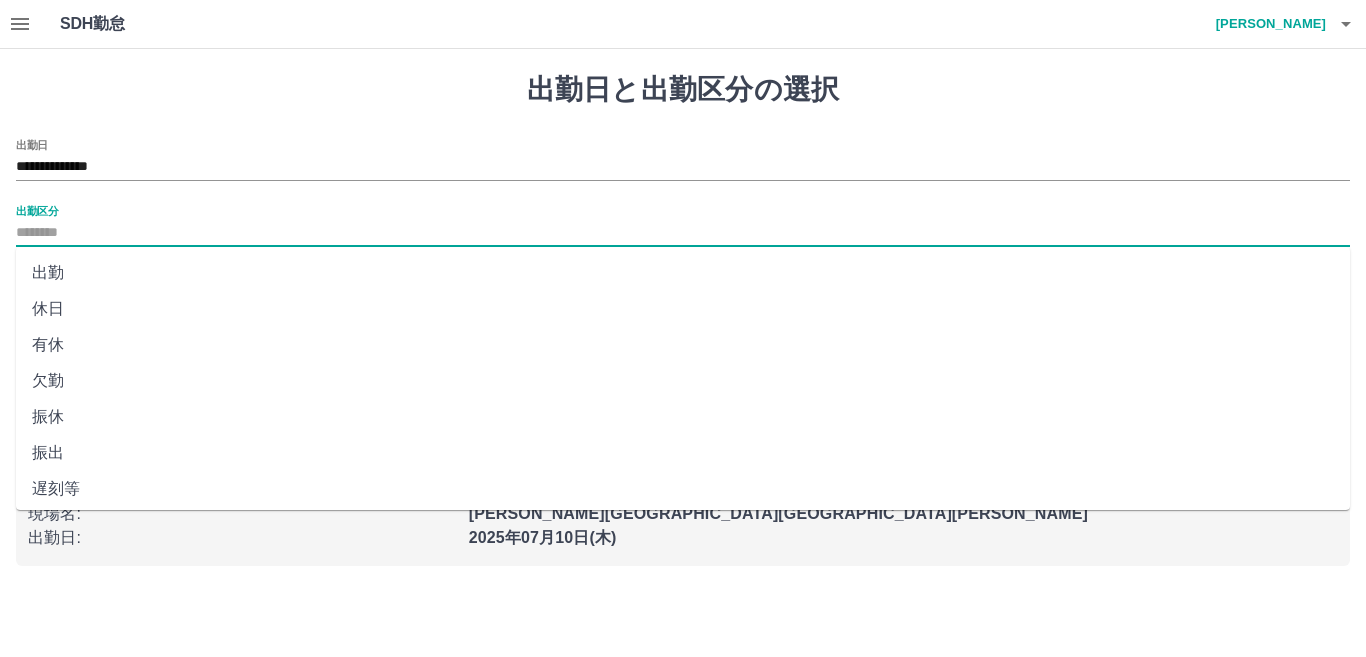 click on "出勤" at bounding box center [683, 273] 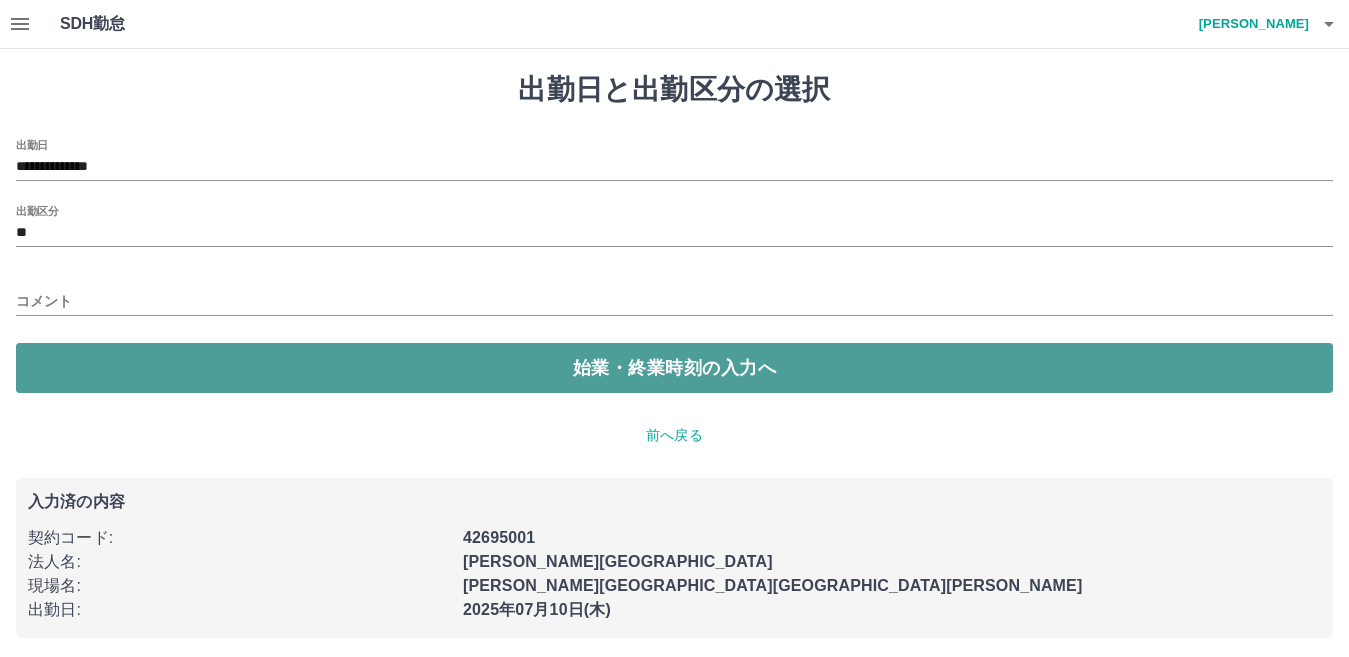 click on "始業・終業時刻の入力へ" at bounding box center [674, 368] 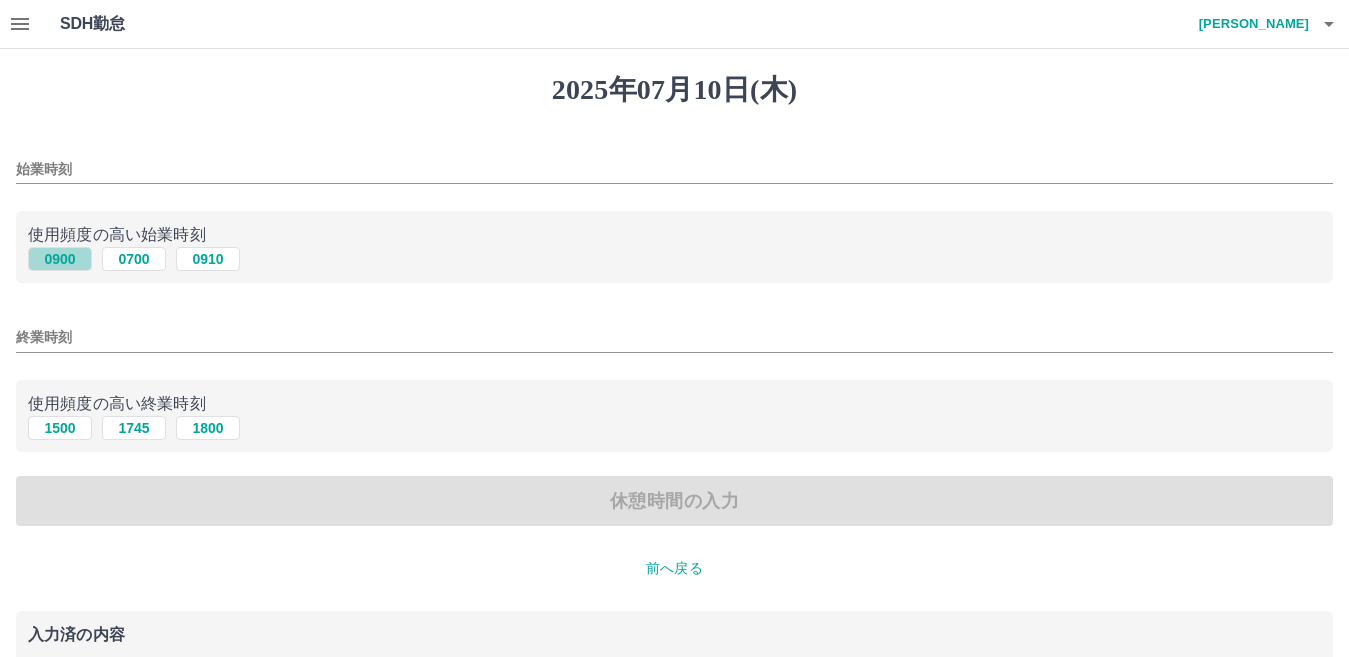 click on "0900" at bounding box center [60, 259] 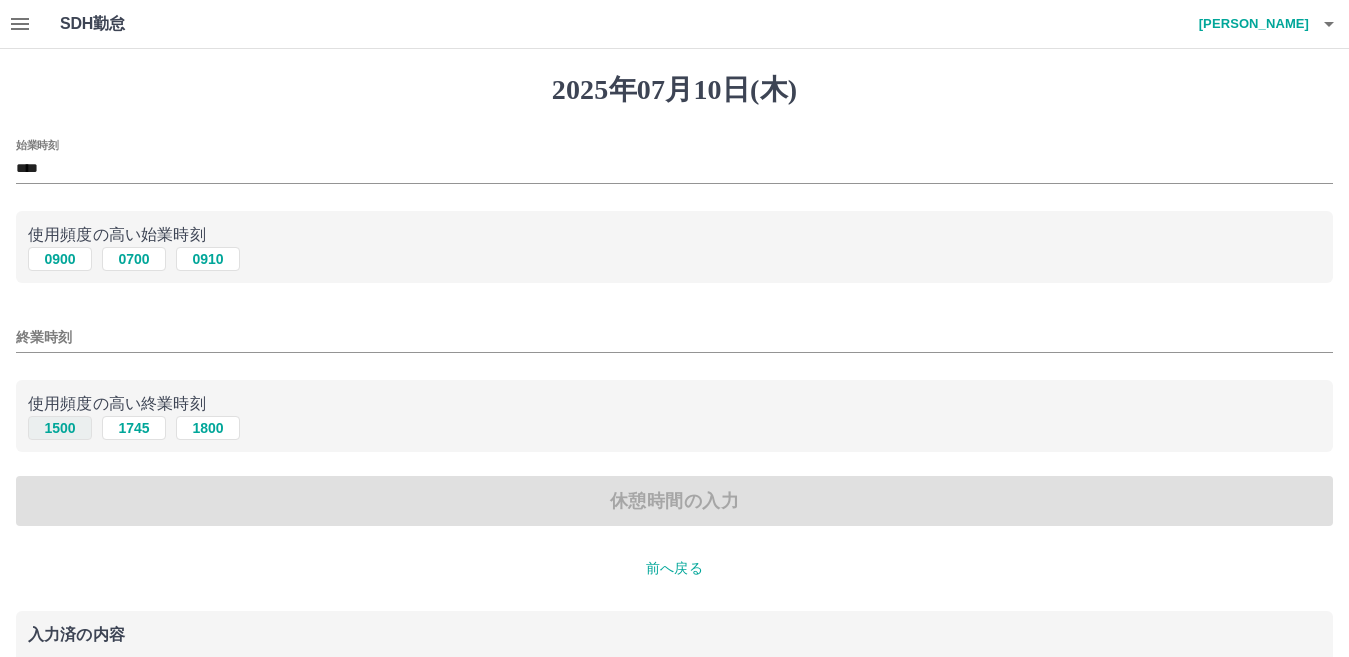 click on "1500" at bounding box center (60, 428) 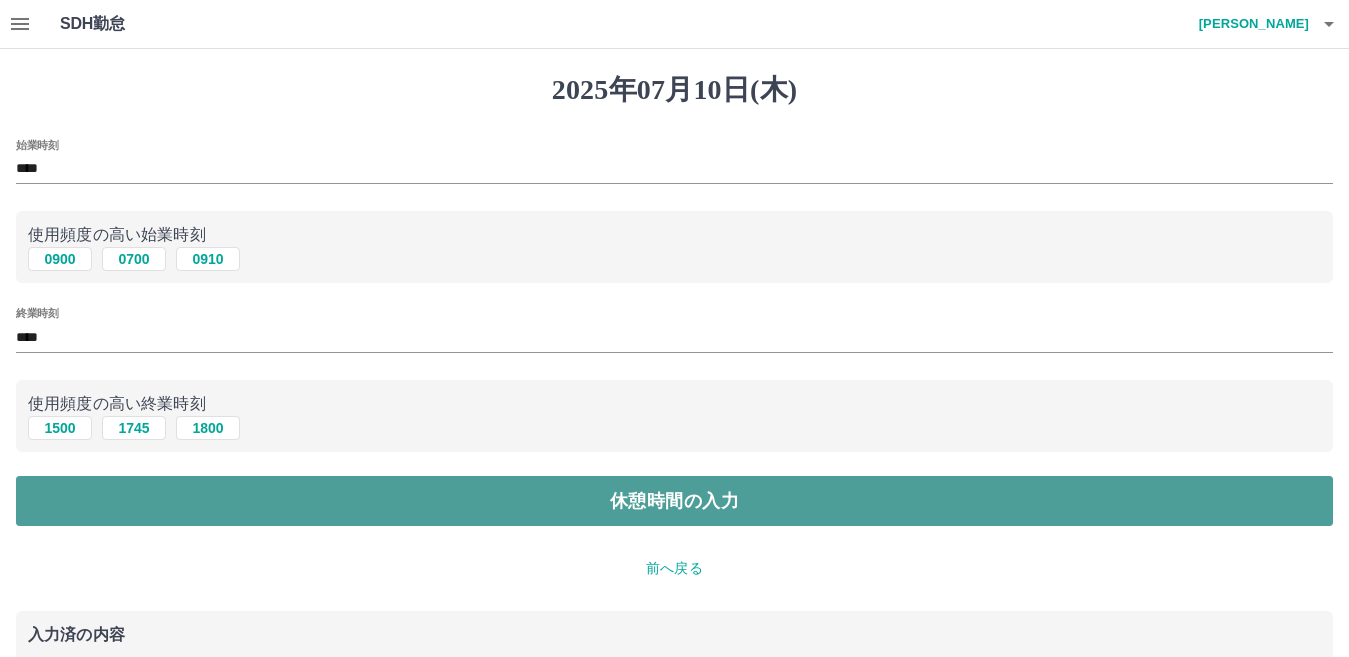 click on "休憩時間の入力" at bounding box center (674, 501) 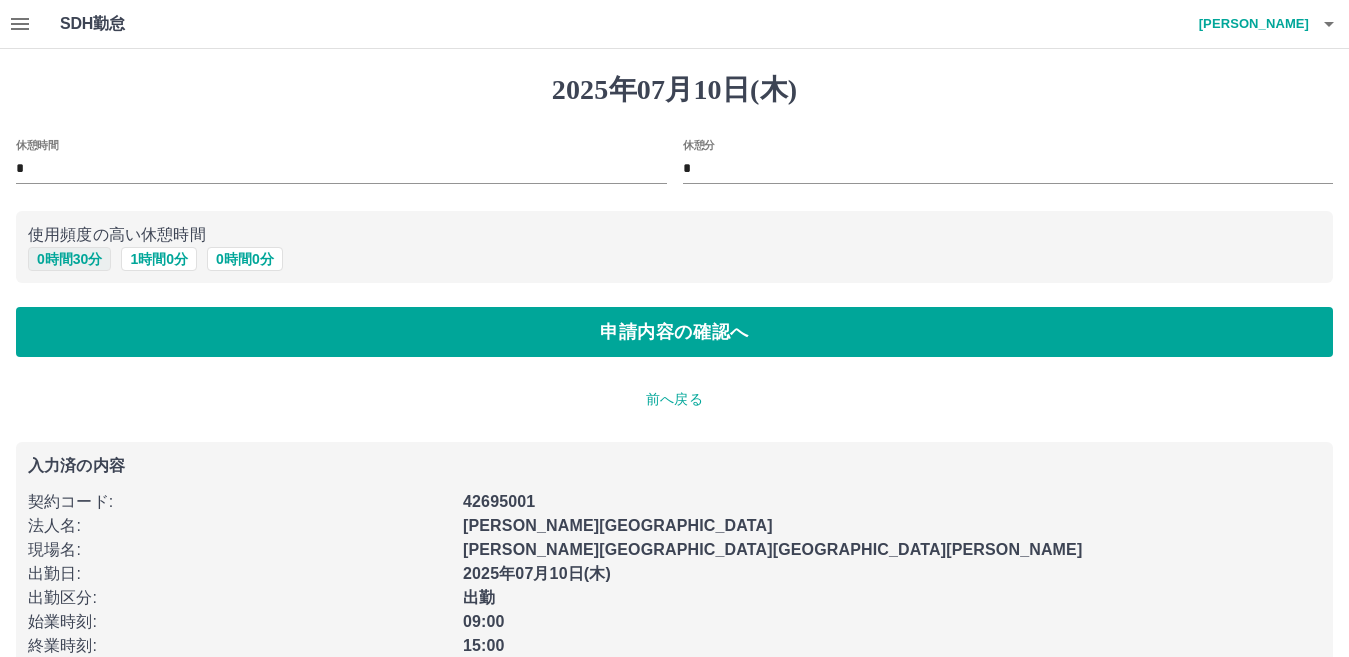 click on "0 時間 30 分" at bounding box center [69, 259] 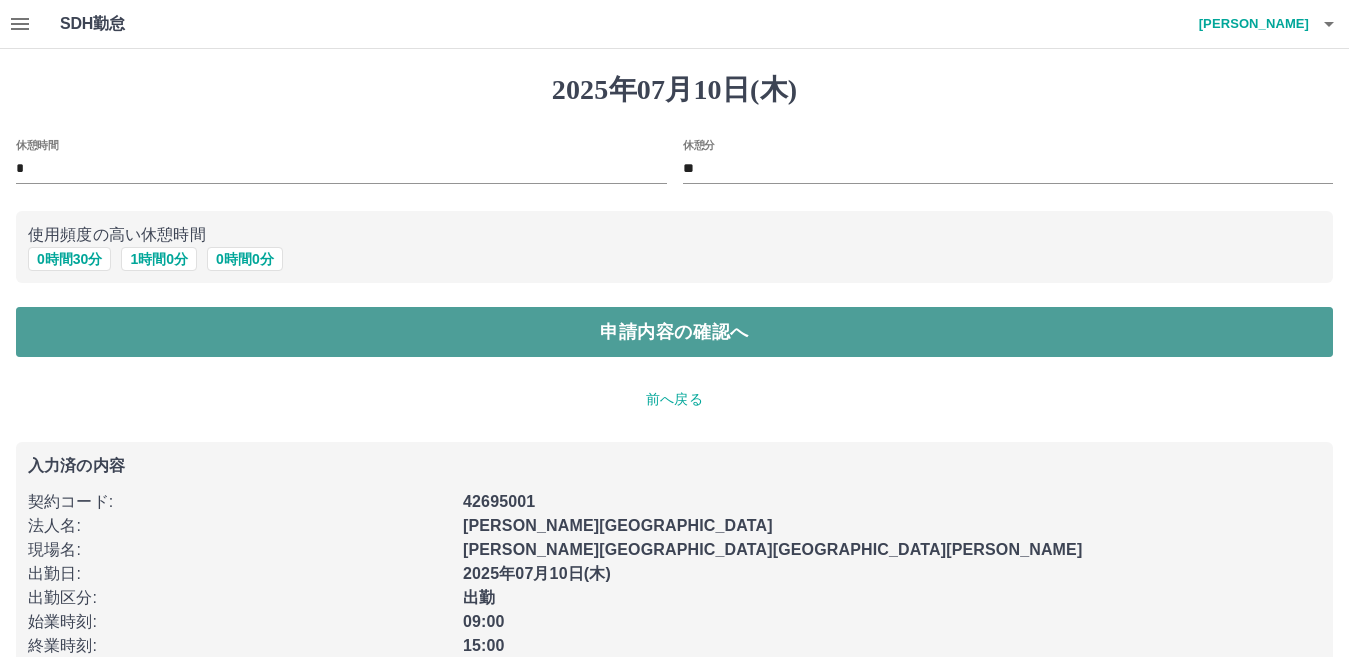 click on "申請内容の確認へ" at bounding box center [674, 332] 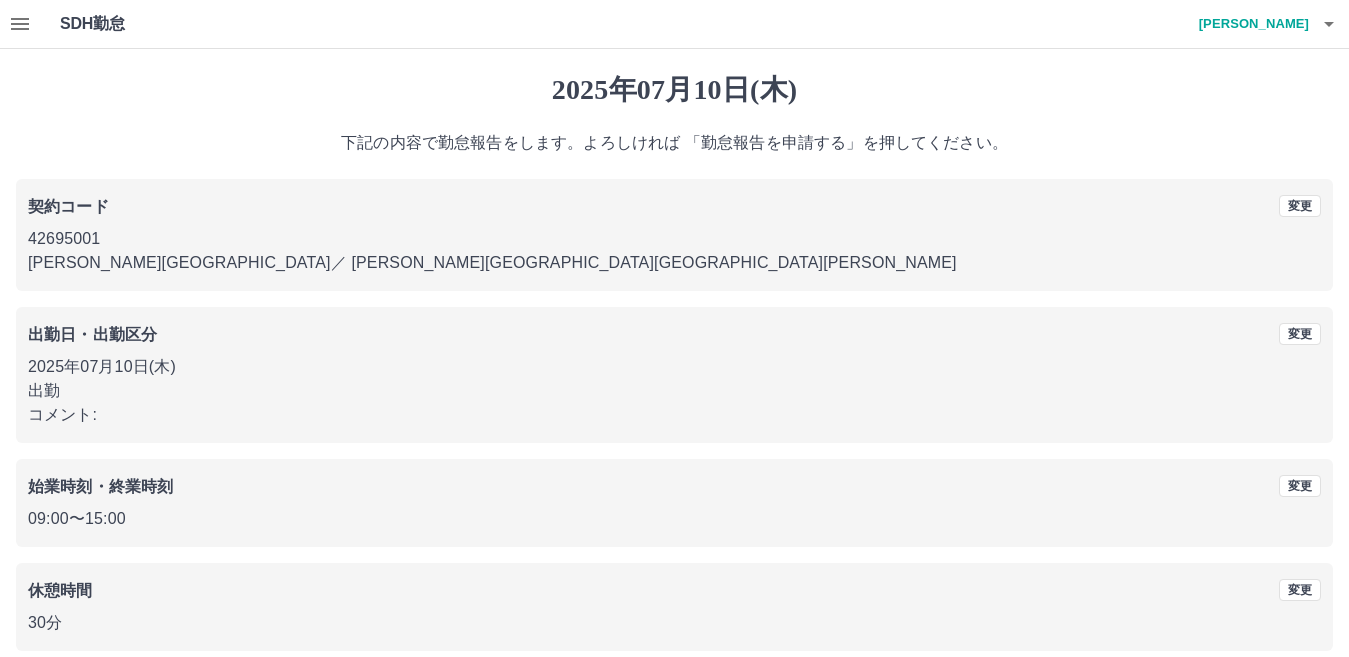 scroll, scrollTop: 92, scrollLeft: 0, axis: vertical 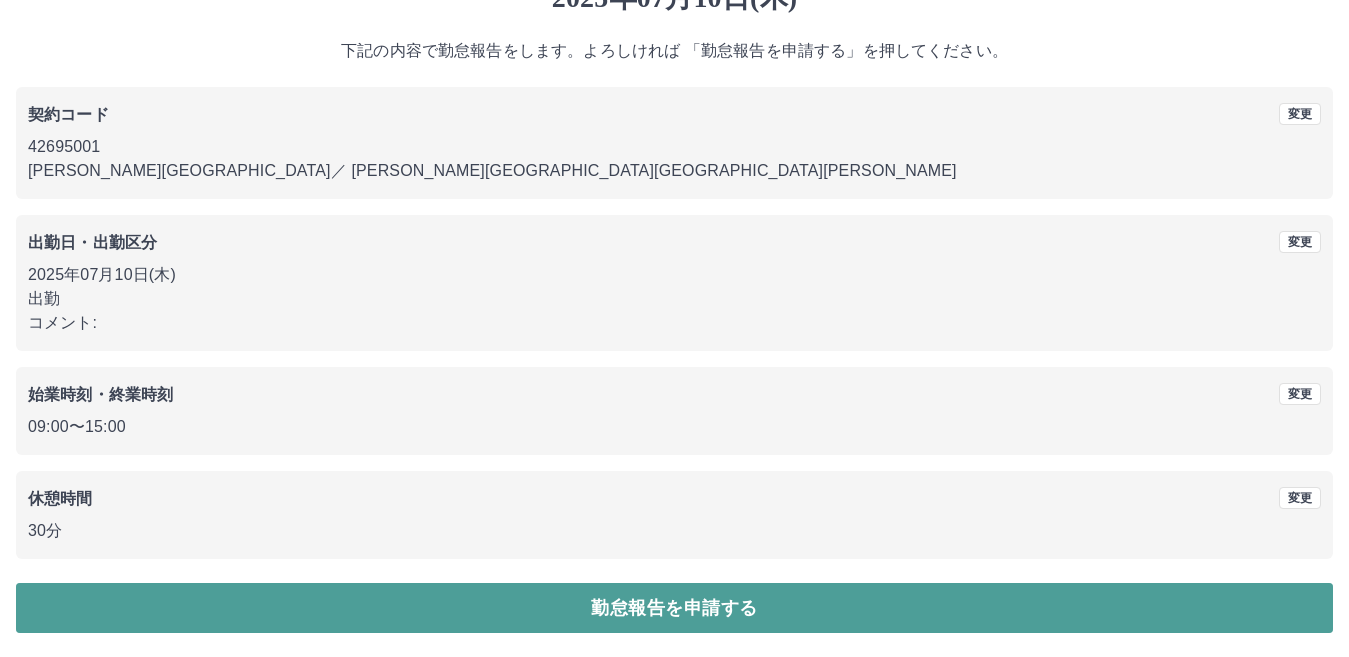 click on "勤怠報告を申請する" at bounding box center (674, 608) 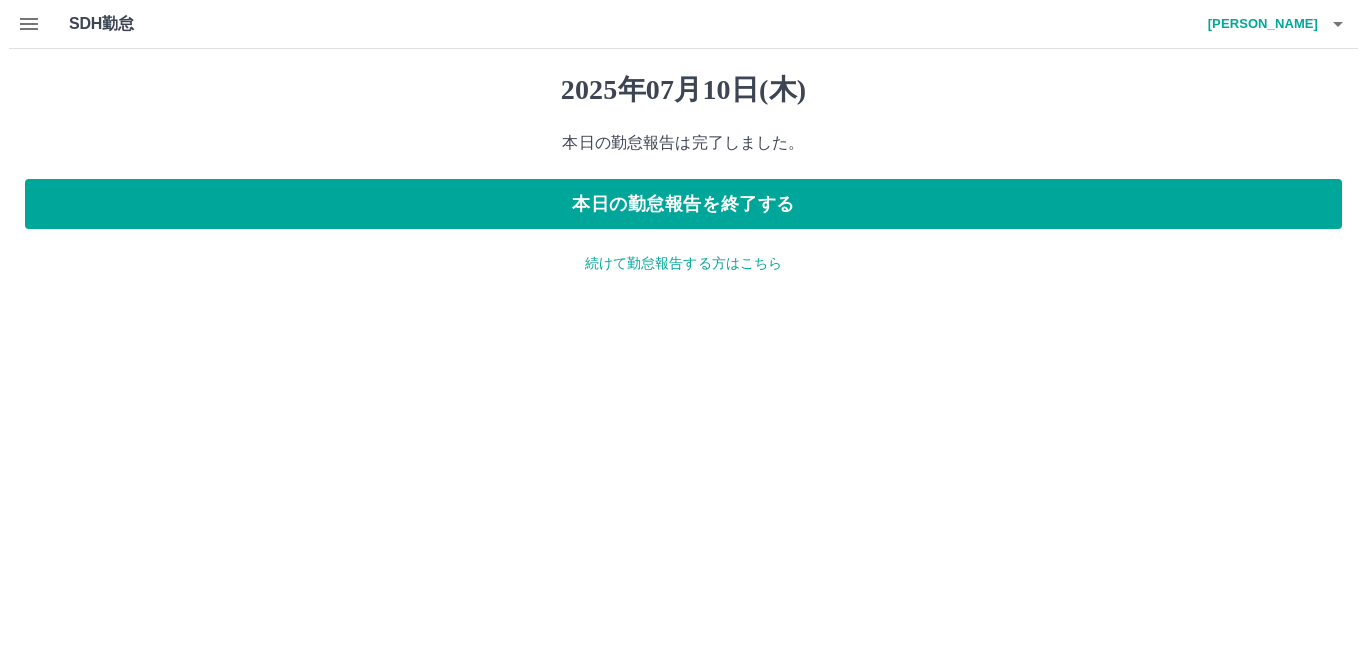 scroll, scrollTop: 0, scrollLeft: 0, axis: both 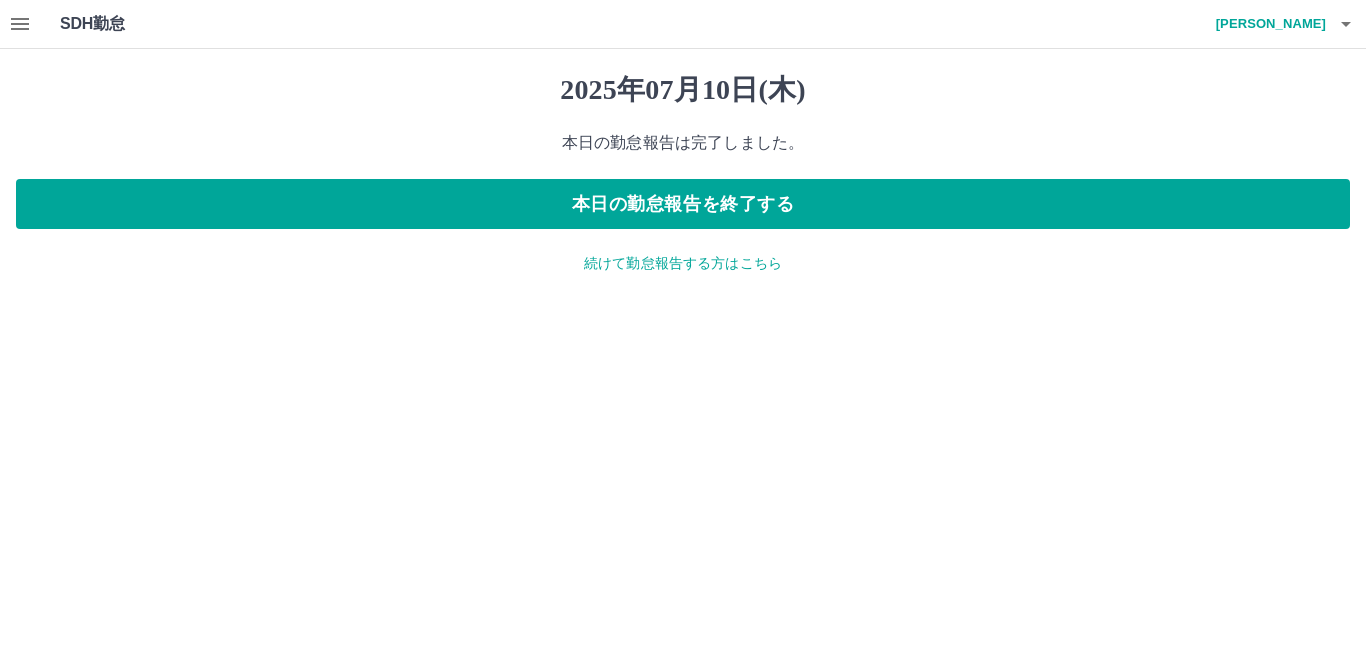 click on "続けて勤怠報告する方はこちら" at bounding box center (683, 263) 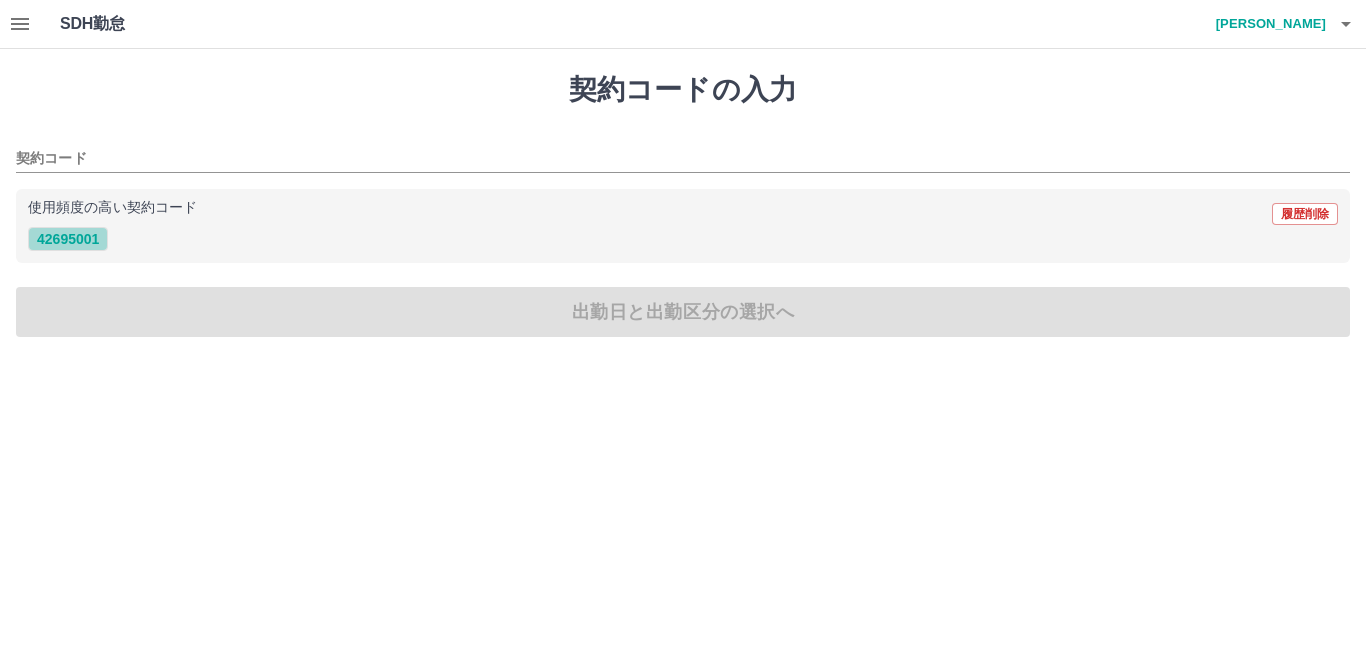click on "42695001" at bounding box center (68, 239) 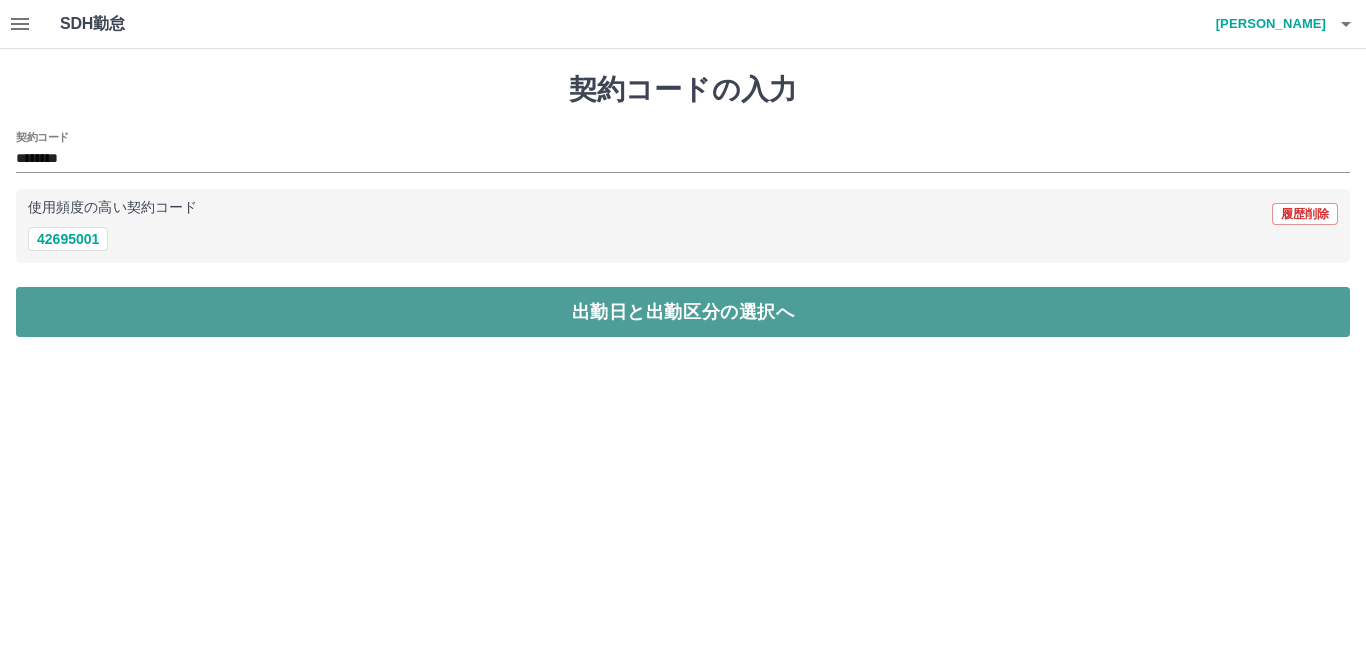 click on "出勤日と出勤区分の選択へ" at bounding box center (683, 312) 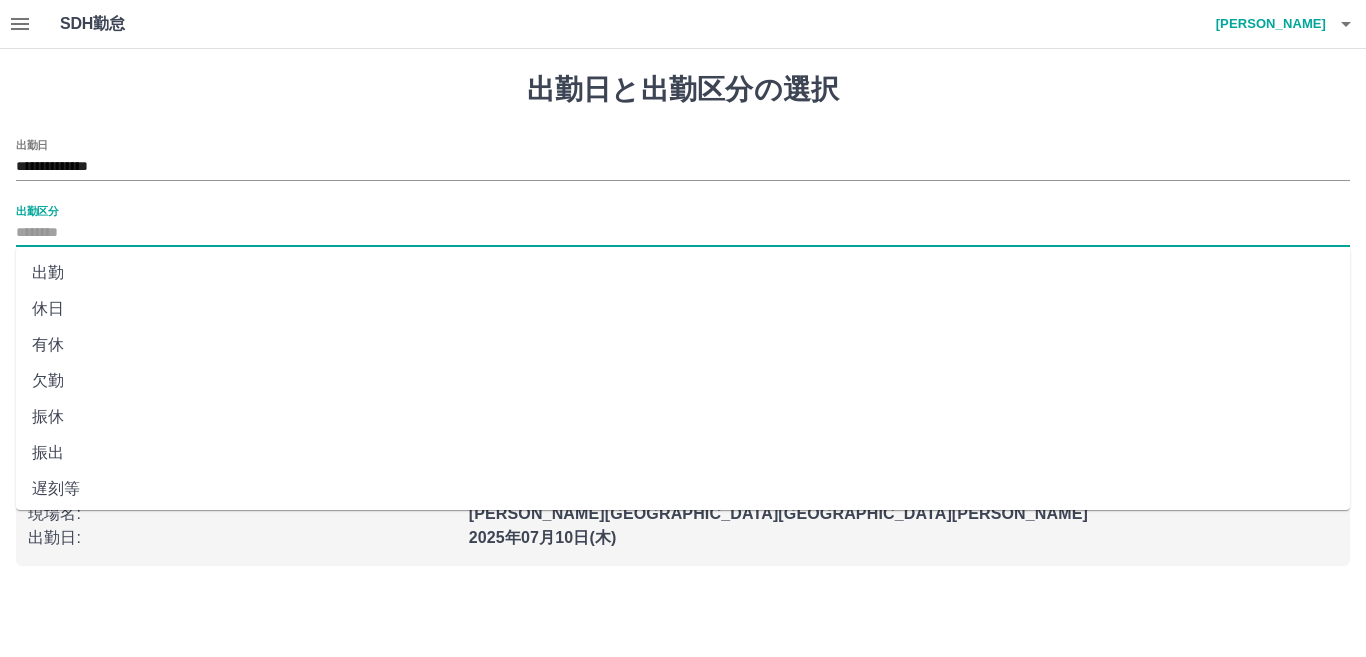 click on "出勤区分" at bounding box center [683, 233] 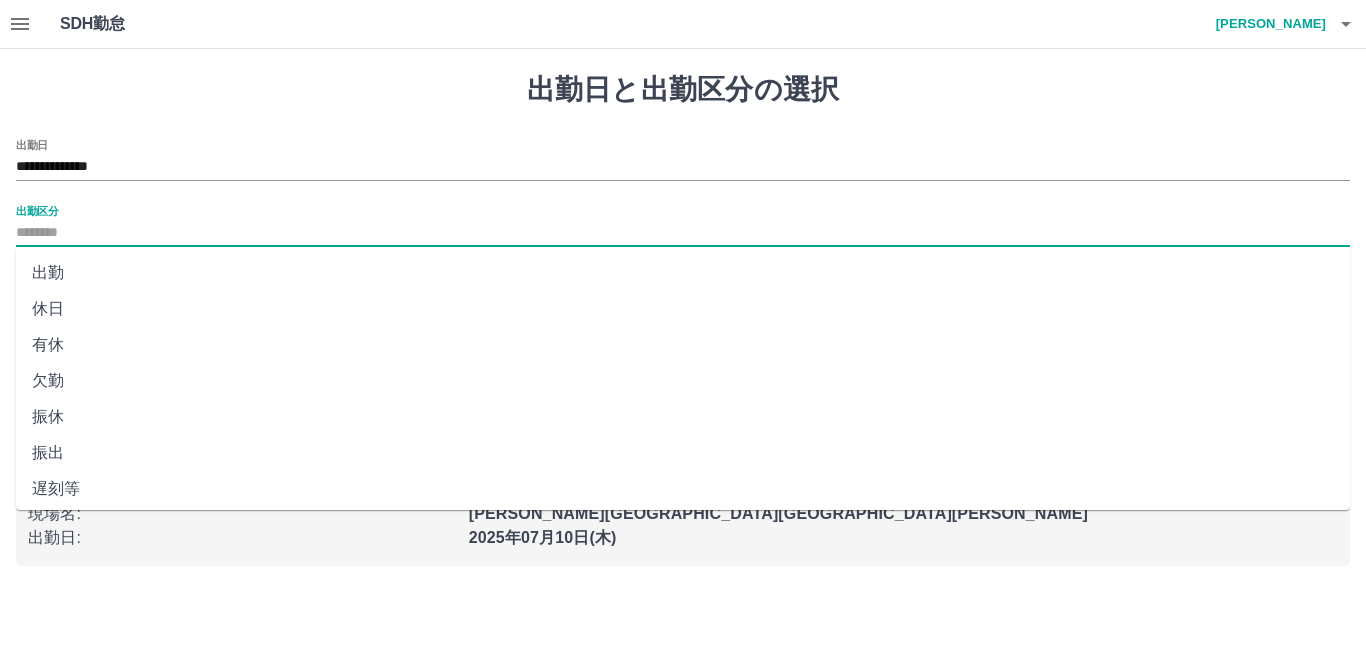 click on "有休" at bounding box center [683, 345] 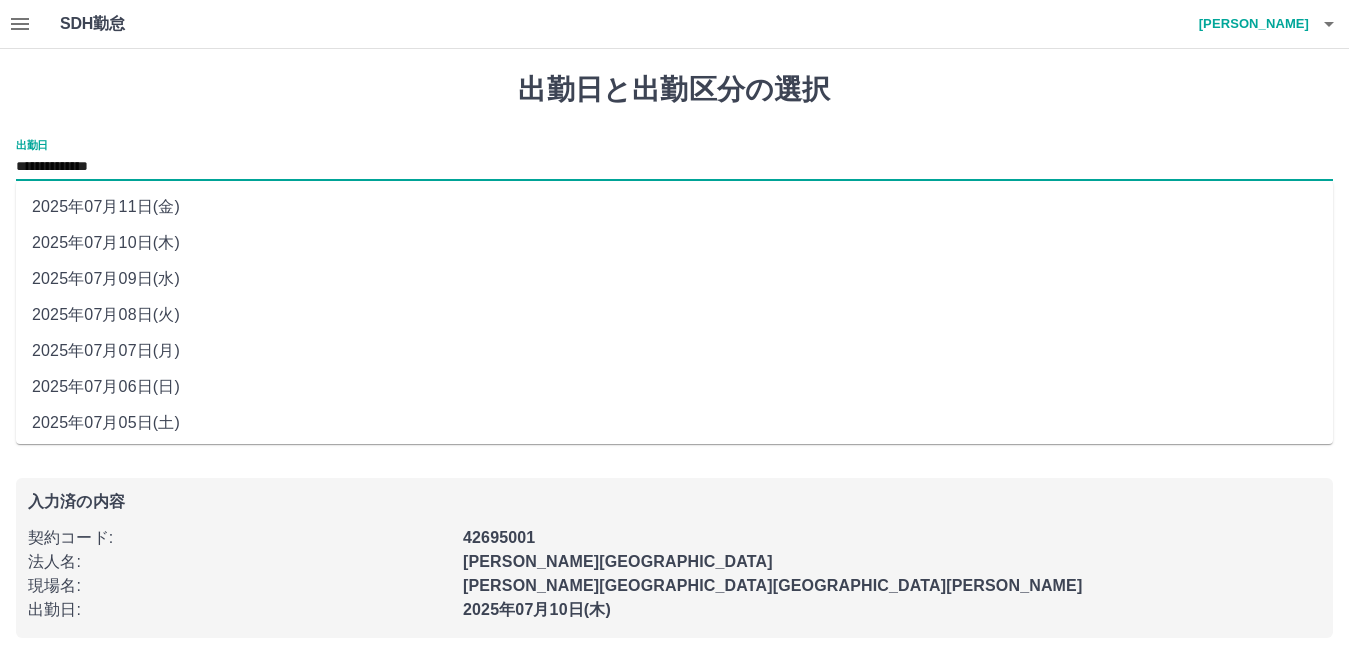 click on "**********" at bounding box center [674, 167] 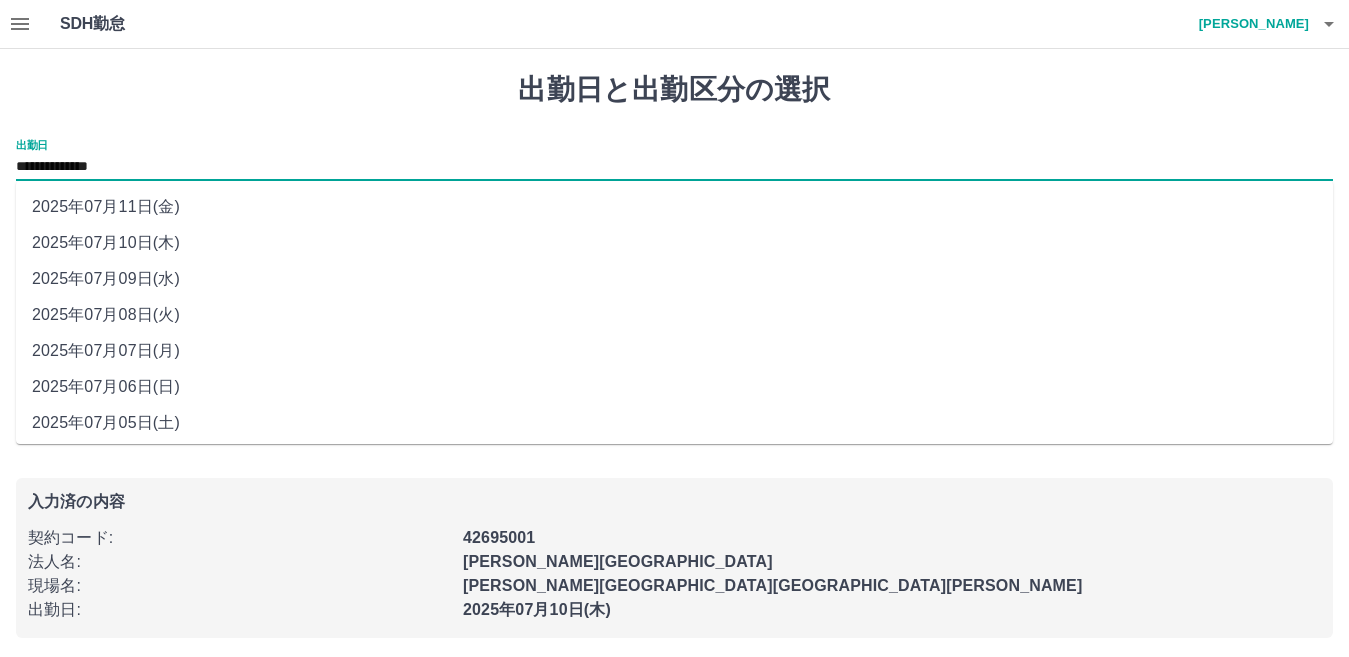 click on "2025年07月09日(水)" at bounding box center [674, 279] 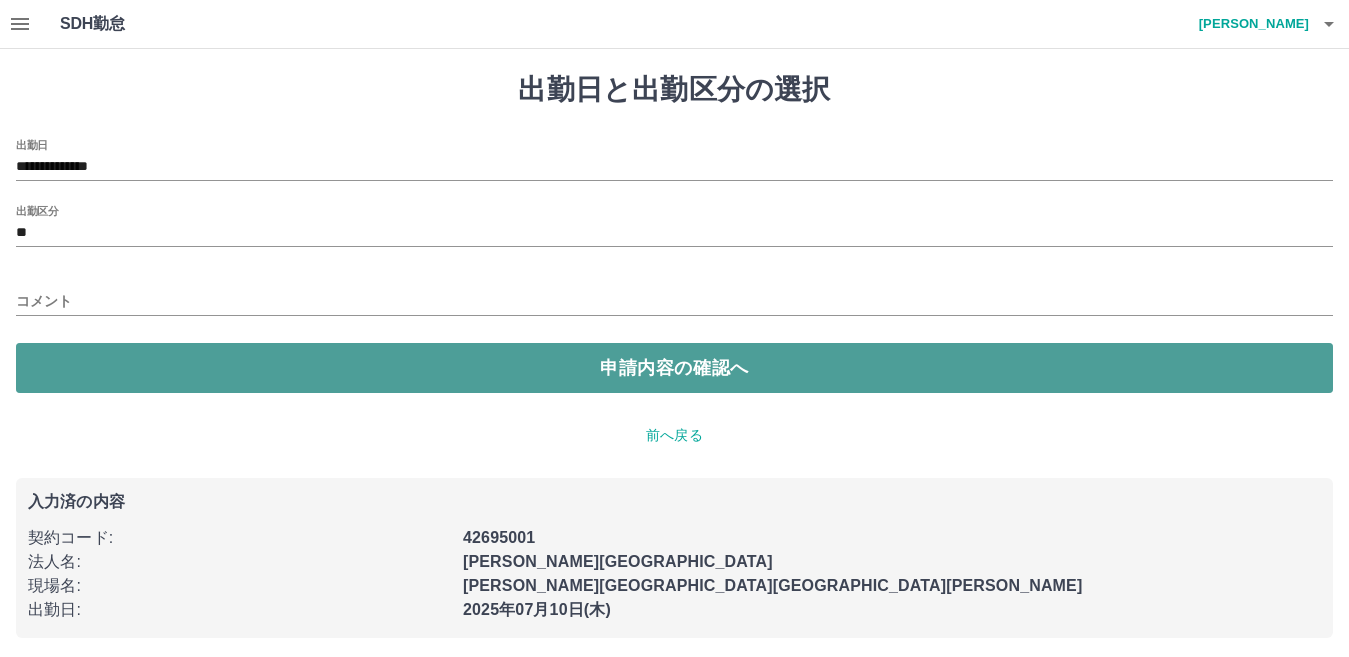 click on "申請内容の確認へ" at bounding box center [674, 368] 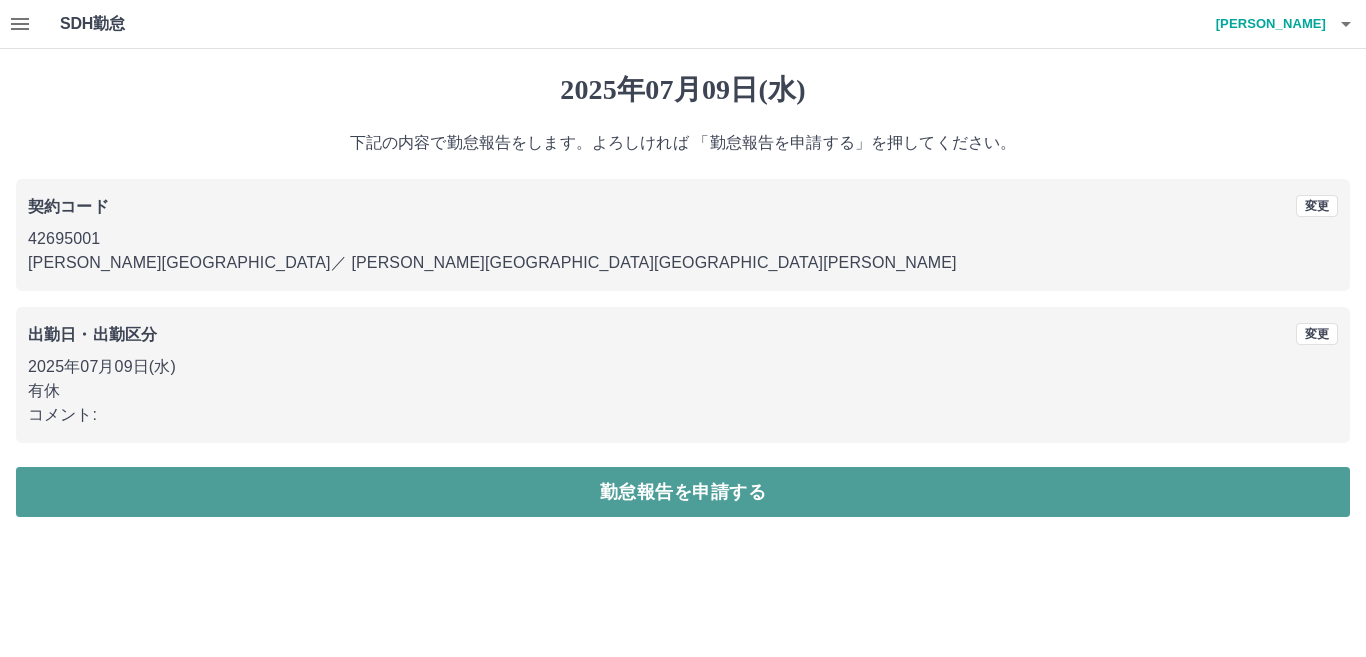 click on "勤怠報告を申請する" at bounding box center (683, 492) 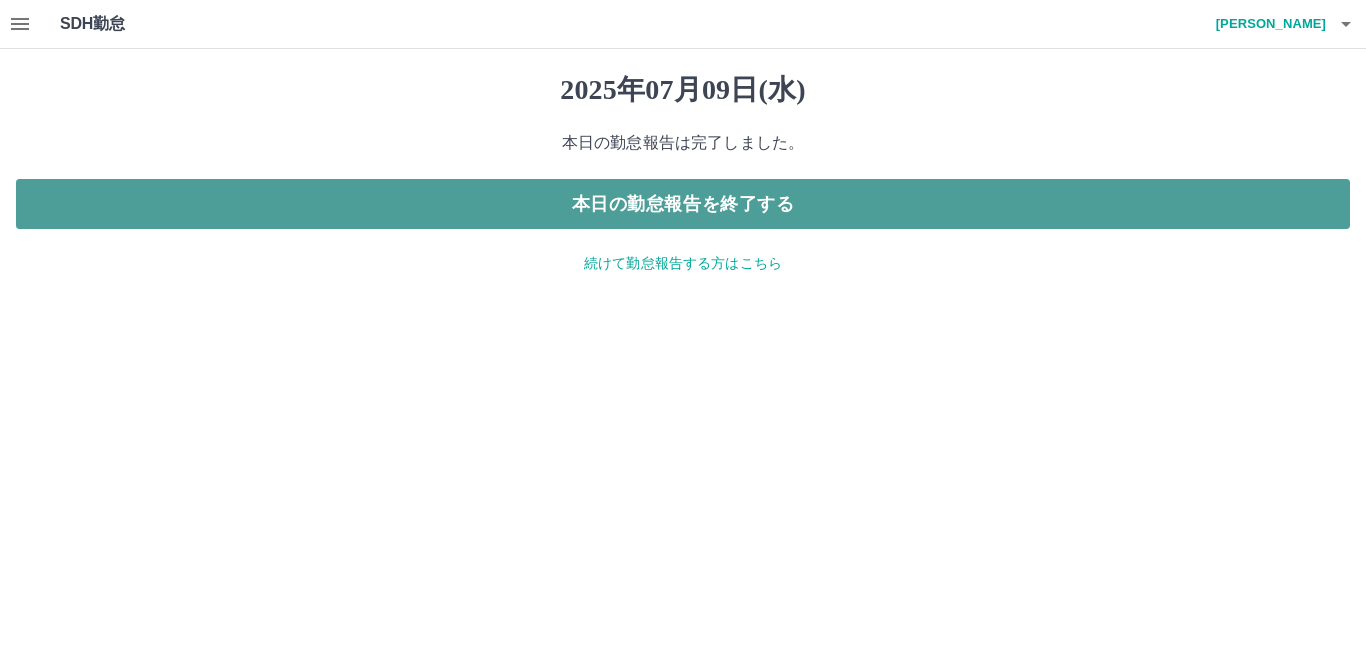 click on "本日の勤怠報告を終了する" at bounding box center (683, 204) 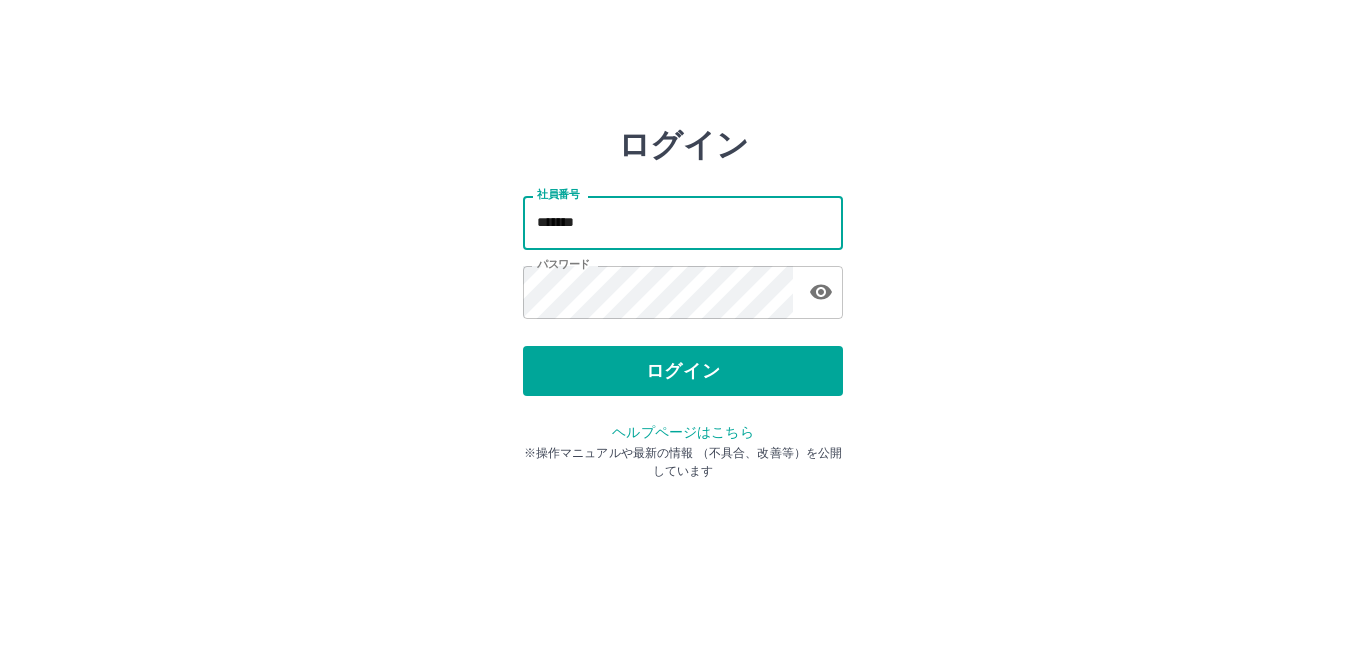 scroll, scrollTop: 0, scrollLeft: 0, axis: both 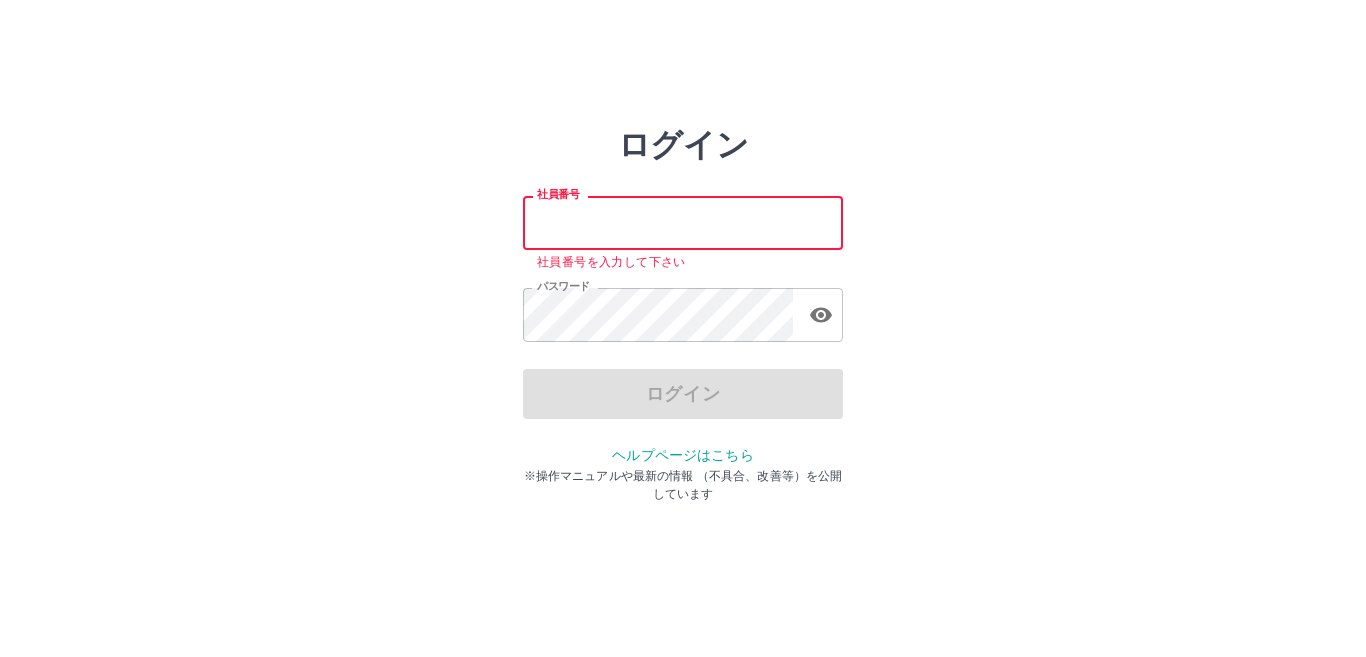 type 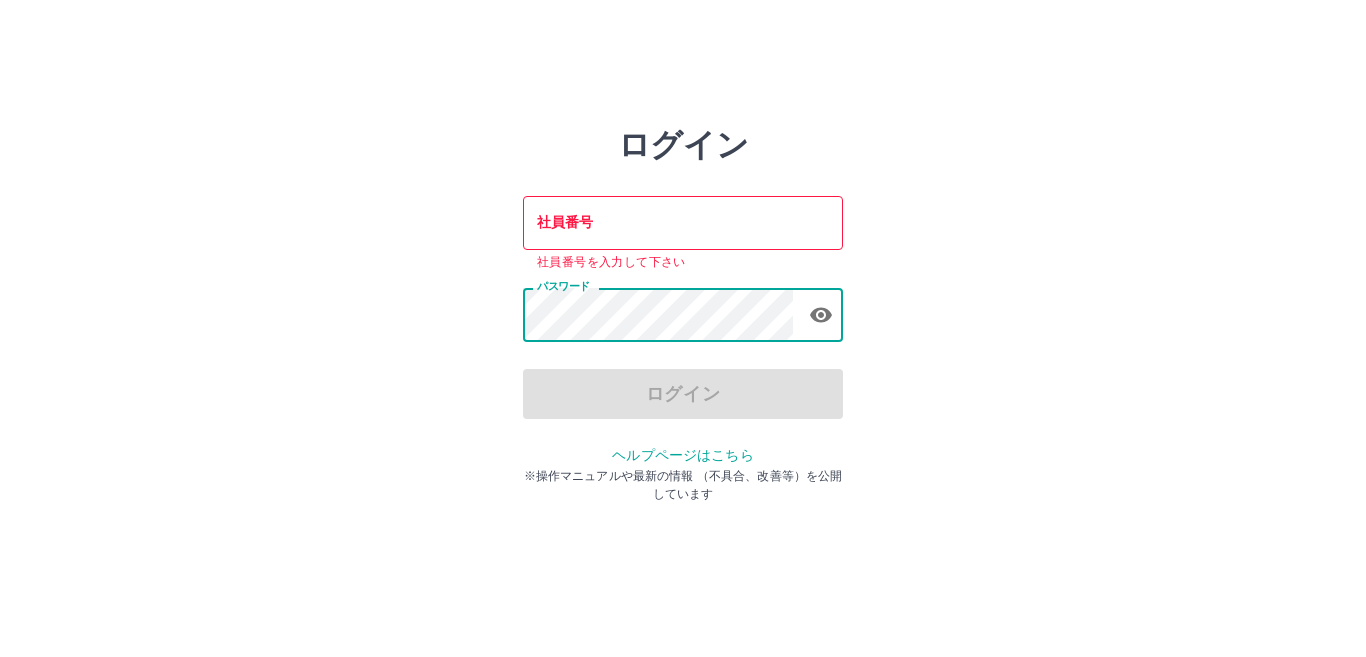 click on "ログイン 社員番号 社員番号 社員番号を入力して下さい パスワード パスワード ログイン ヘルプページはこちら ※操作マニュアルや最新の情報 （不具合、改善等）を公開しています" at bounding box center (683, 286) 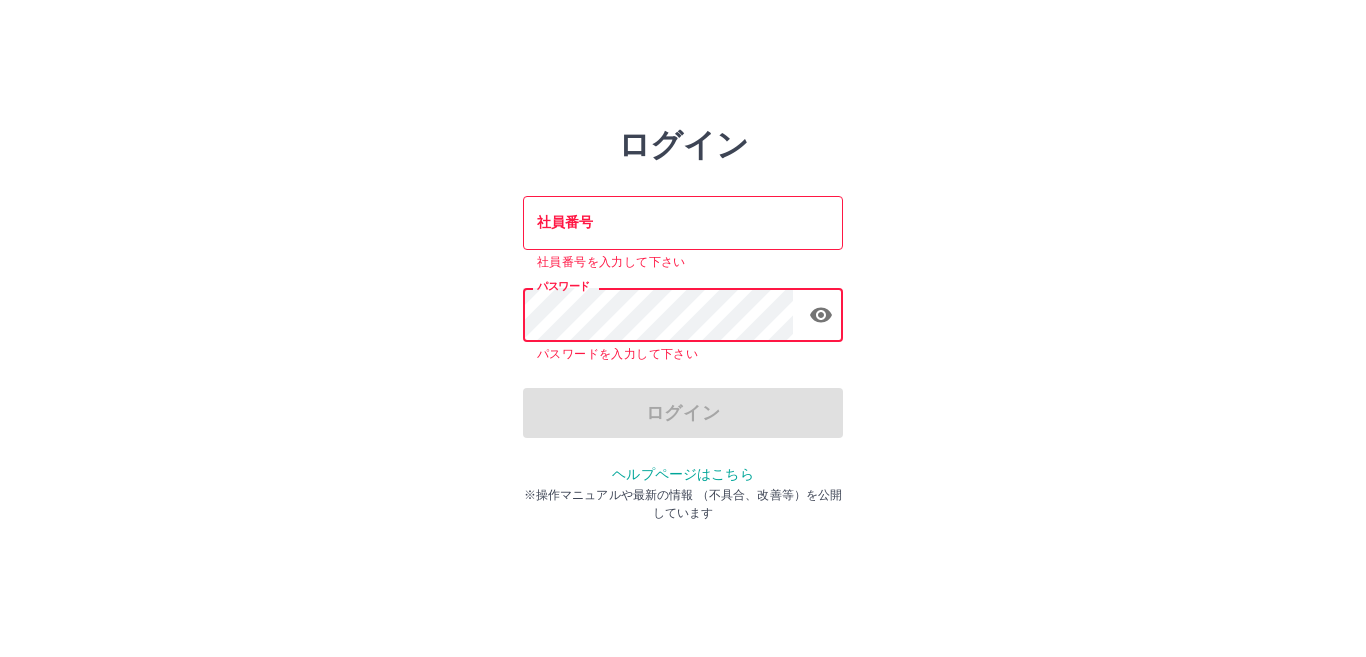 click on "社員番号" at bounding box center [683, 222] 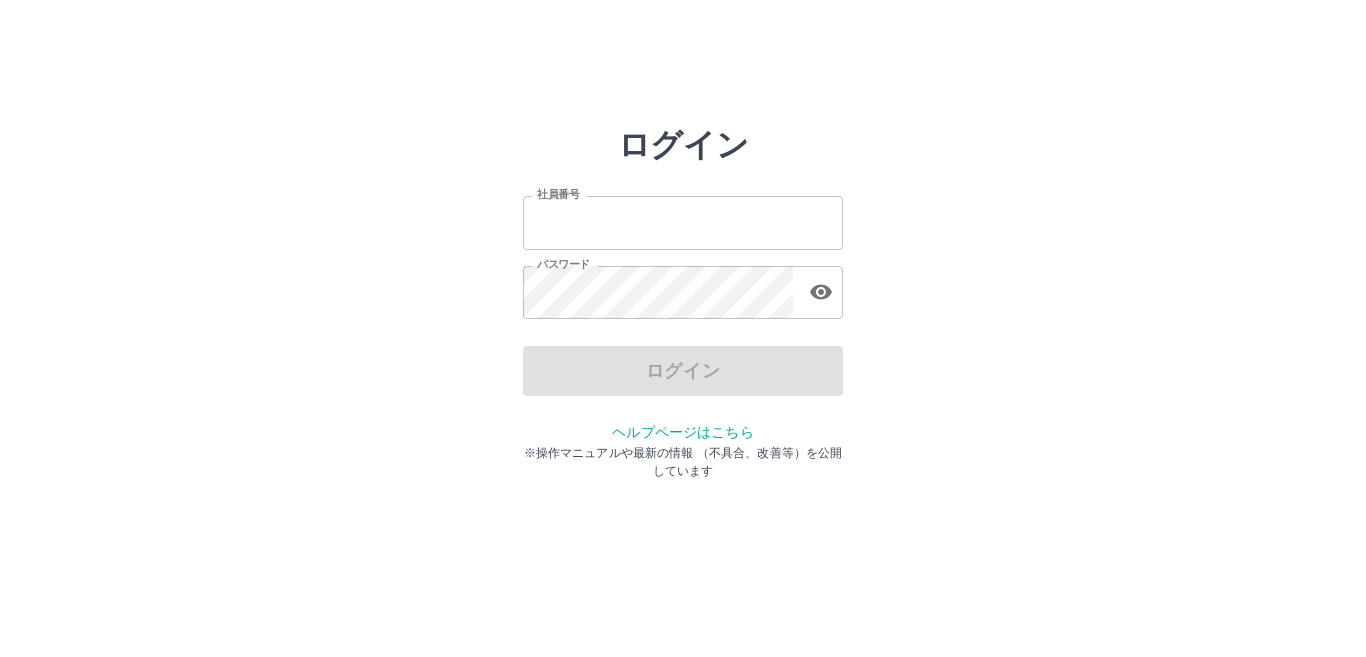 scroll, scrollTop: 0, scrollLeft: 0, axis: both 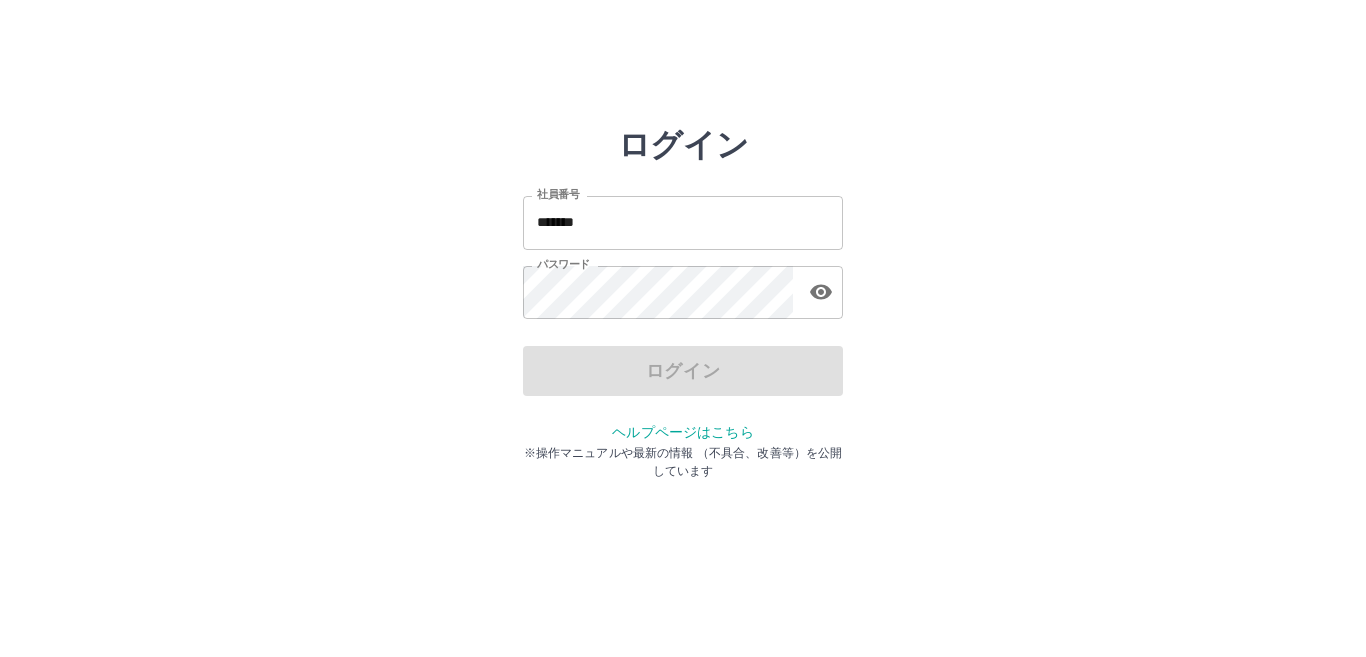 drag, startPoint x: 449, startPoint y: 192, endPoint x: 226, endPoint y: 149, distance: 227.10791 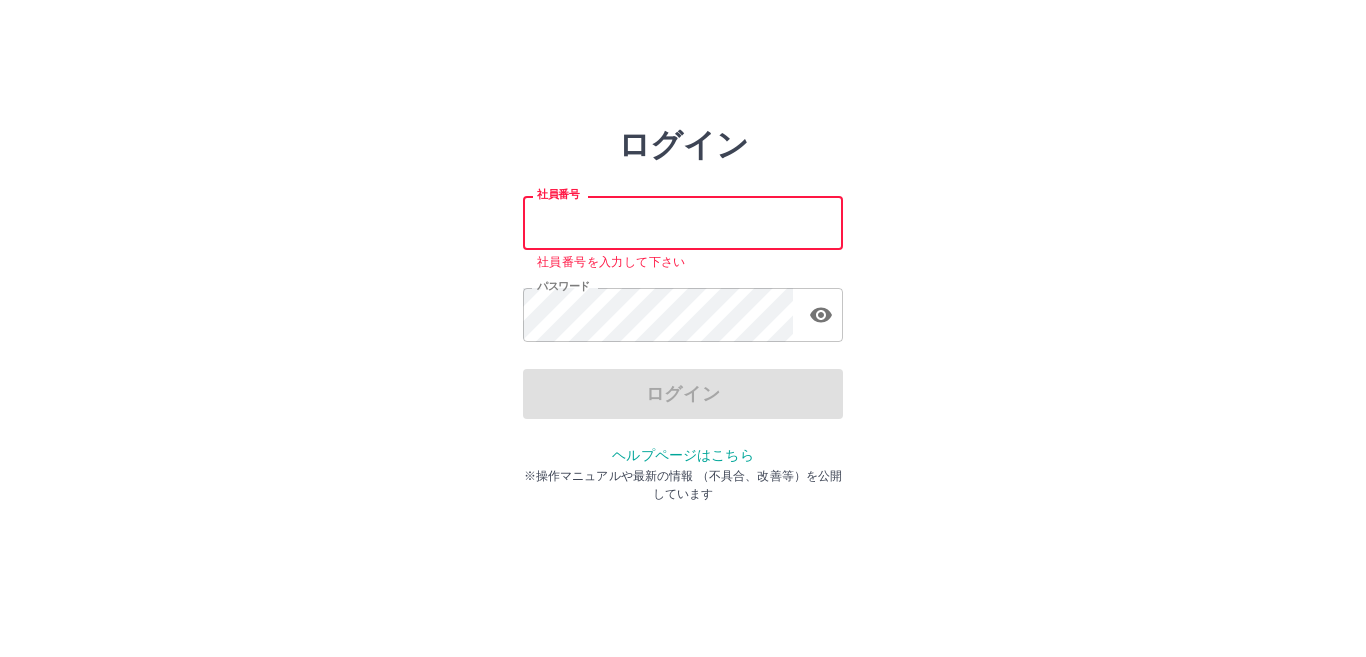 click on "ログイン 社員番号 社員番号 社員番号を入力して下さい パスワード パスワード ログイン ヘルプページはこちら ※操作マニュアルや最新の情報 （不具合、改善等）を公開しています" at bounding box center (683, 286) 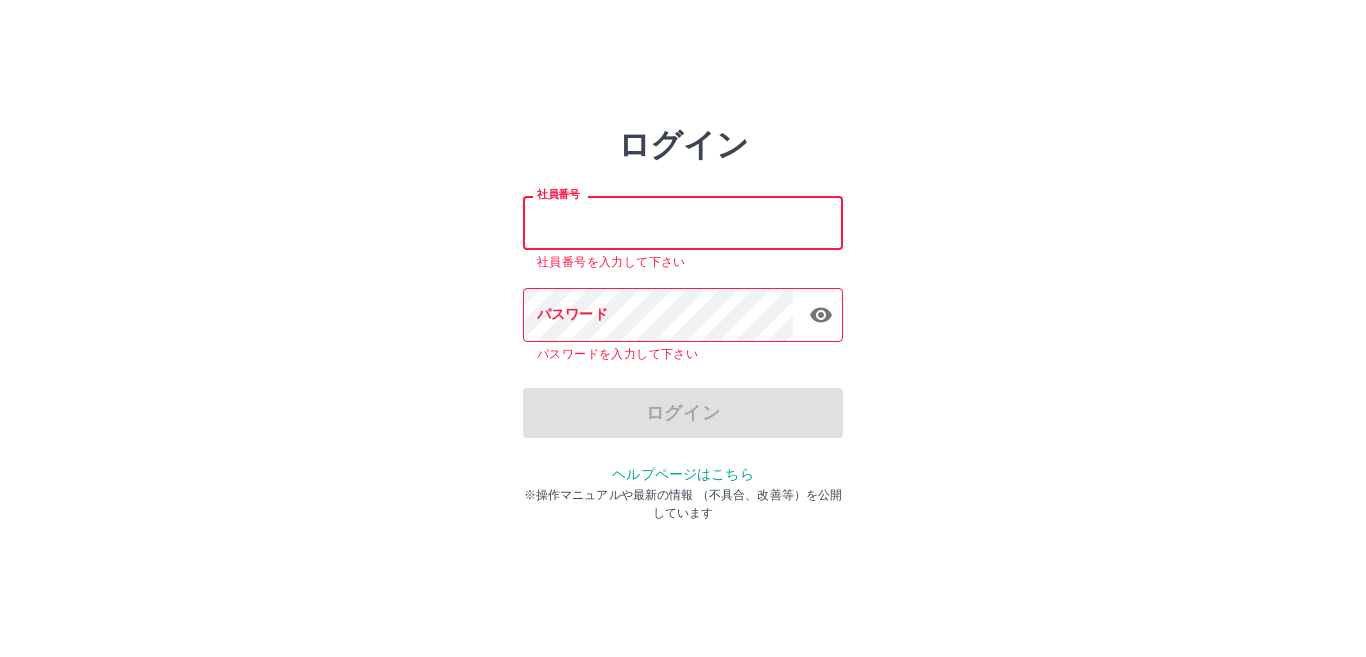 click on "社員番号" at bounding box center (683, 222) 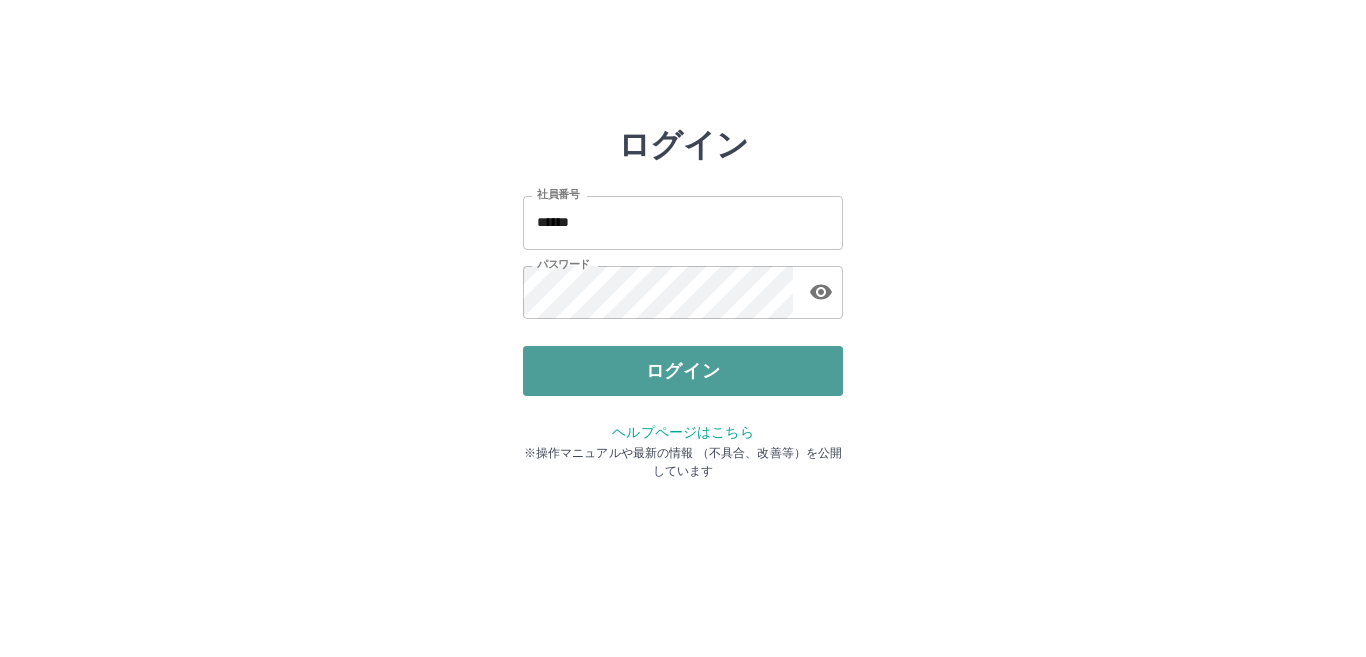 click on "ログイン" at bounding box center [683, 371] 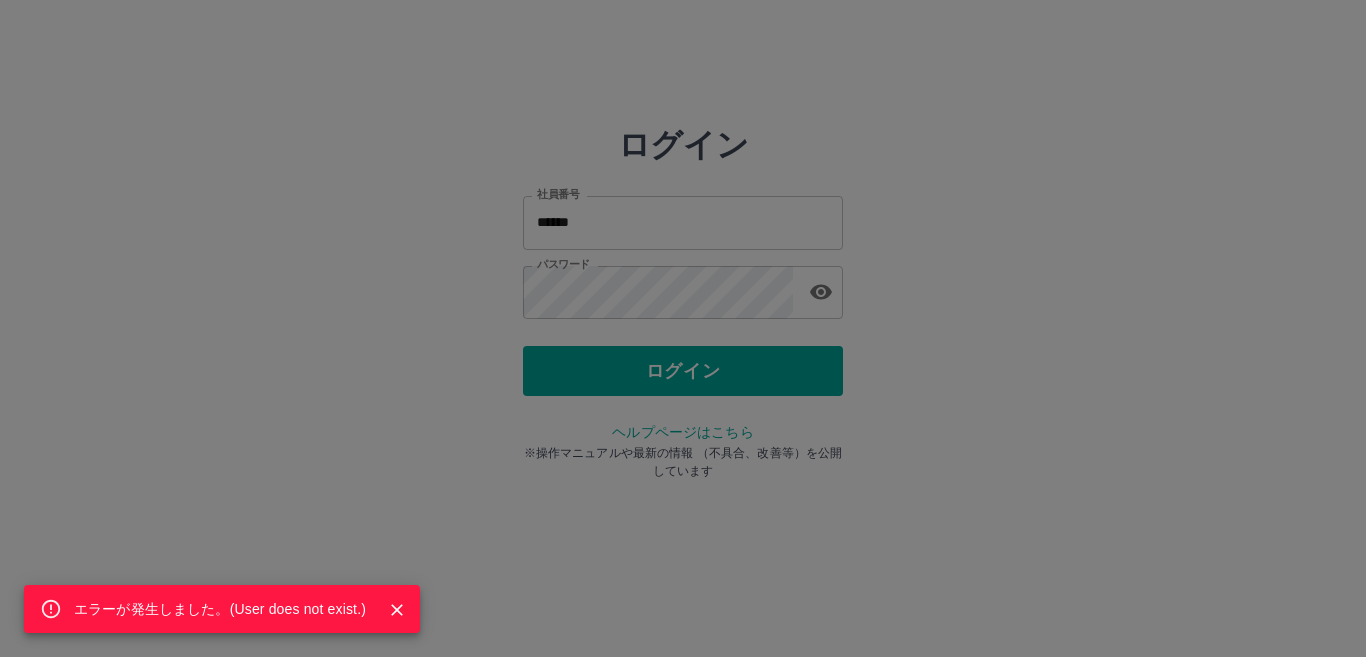 click on "エラーが発生しました。( User does not exist. )" at bounding box center [683, 328] 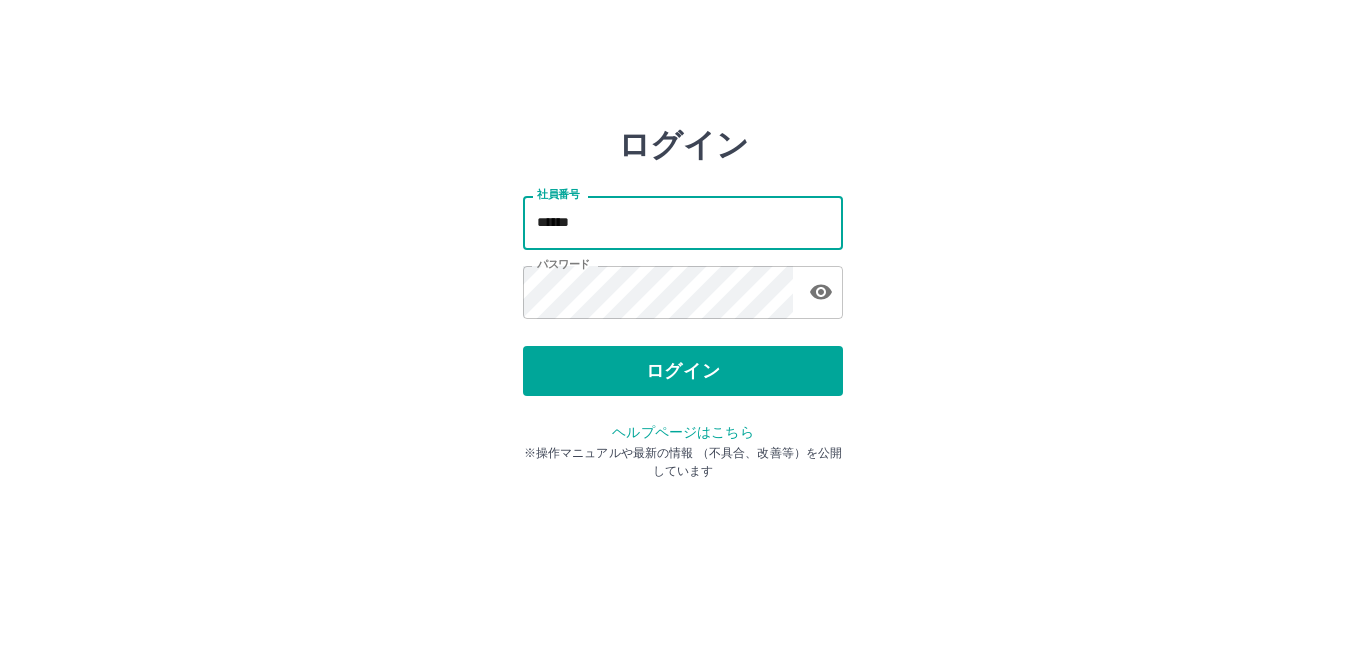 click on "******" at bounding box center (683, 222) 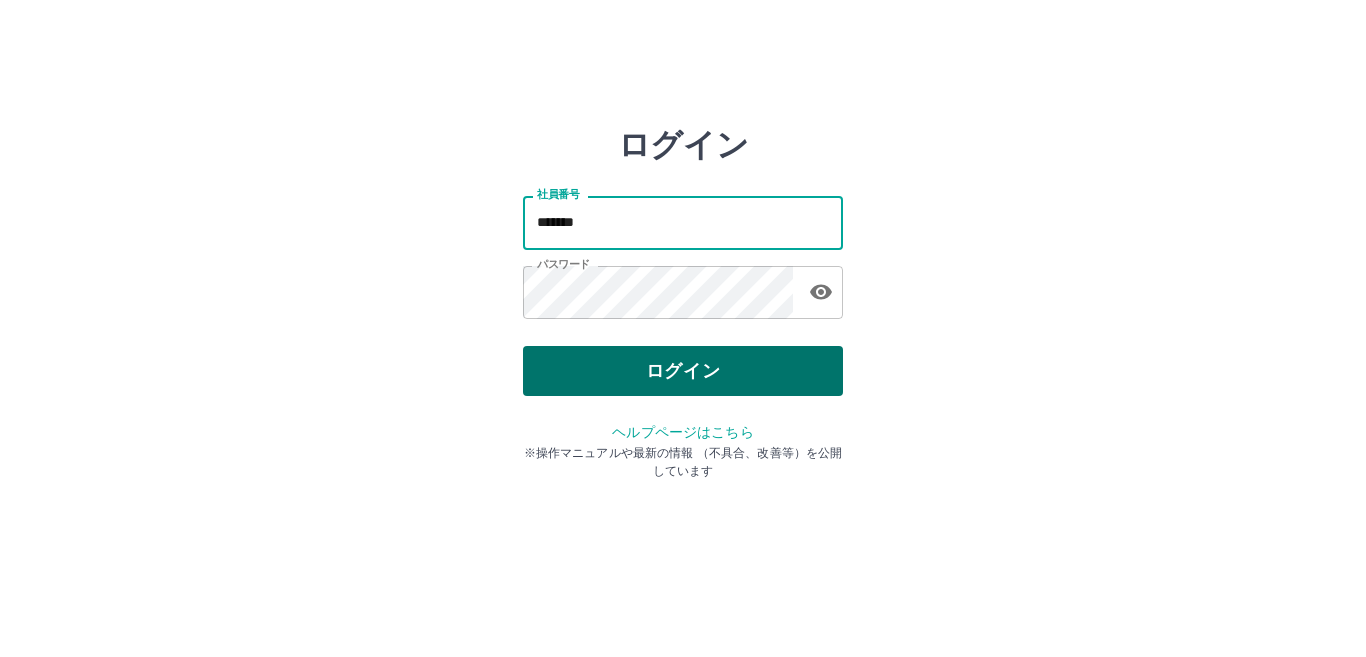 type on "*******" 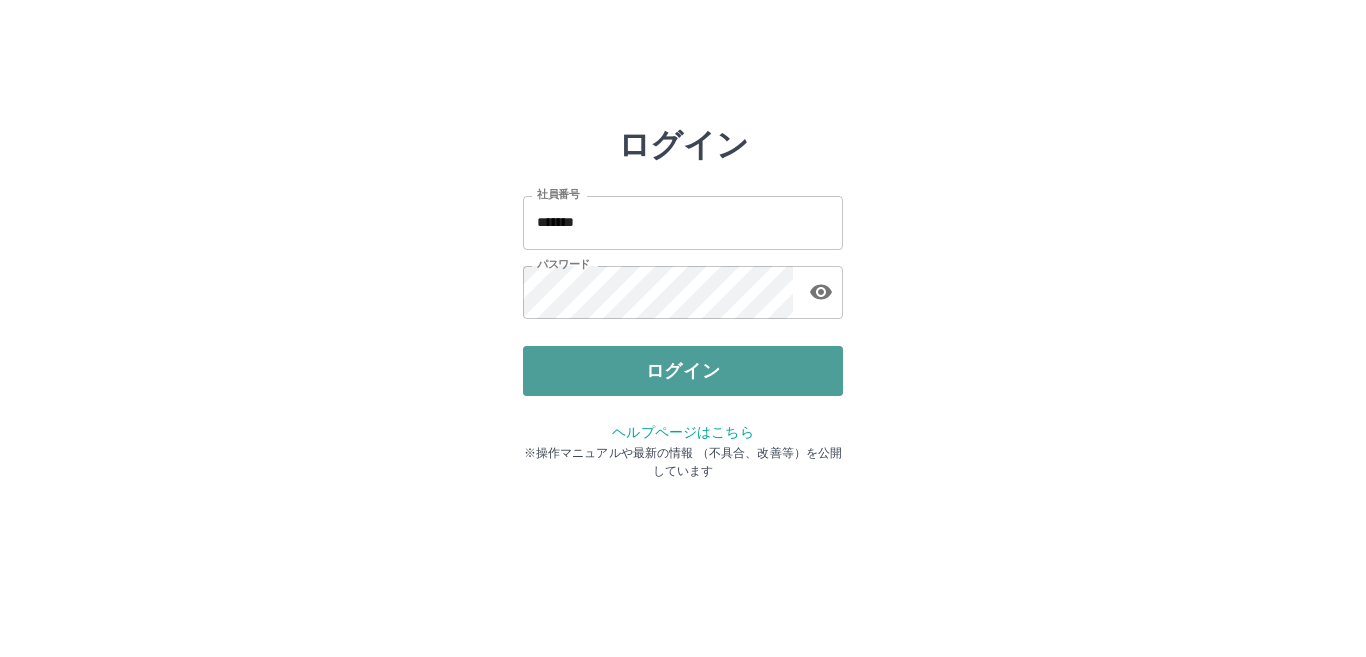 click on "ログイン" at bounding box center [683, 371] 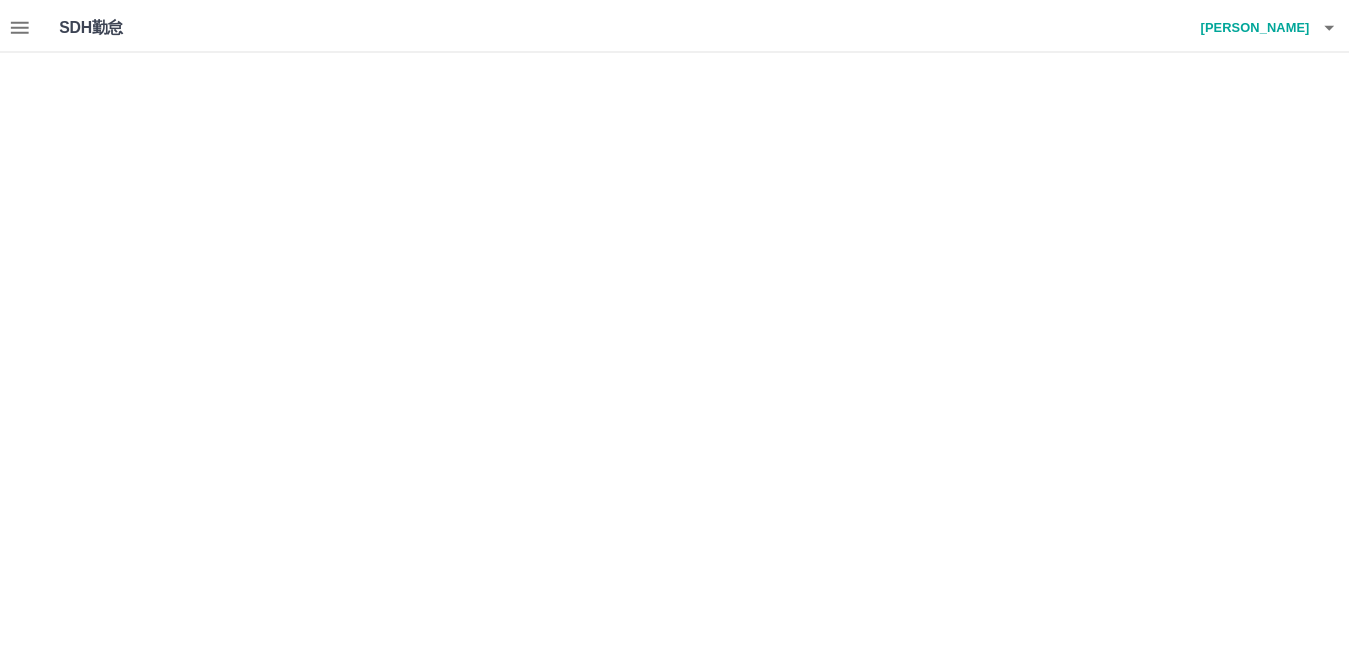 scroll, scrollTop: 0, scrollLeft: 0, axis: both 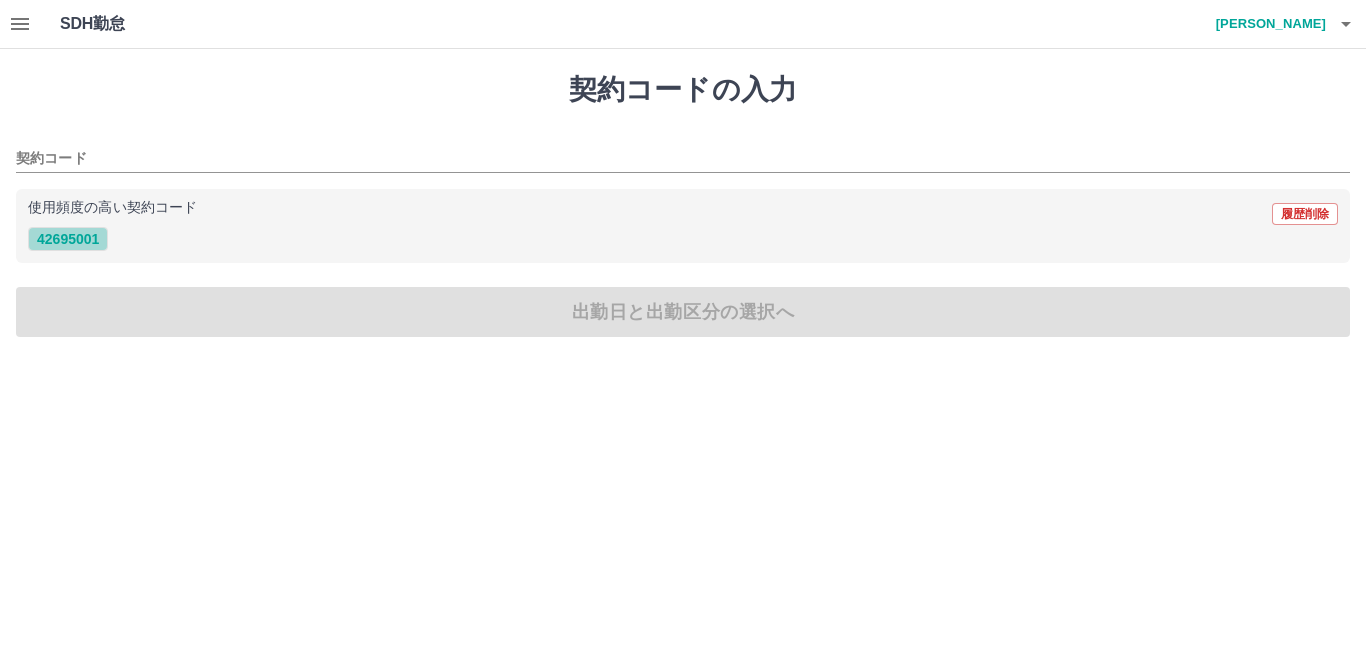 click on "42695001" at bounding box center [68, 239] 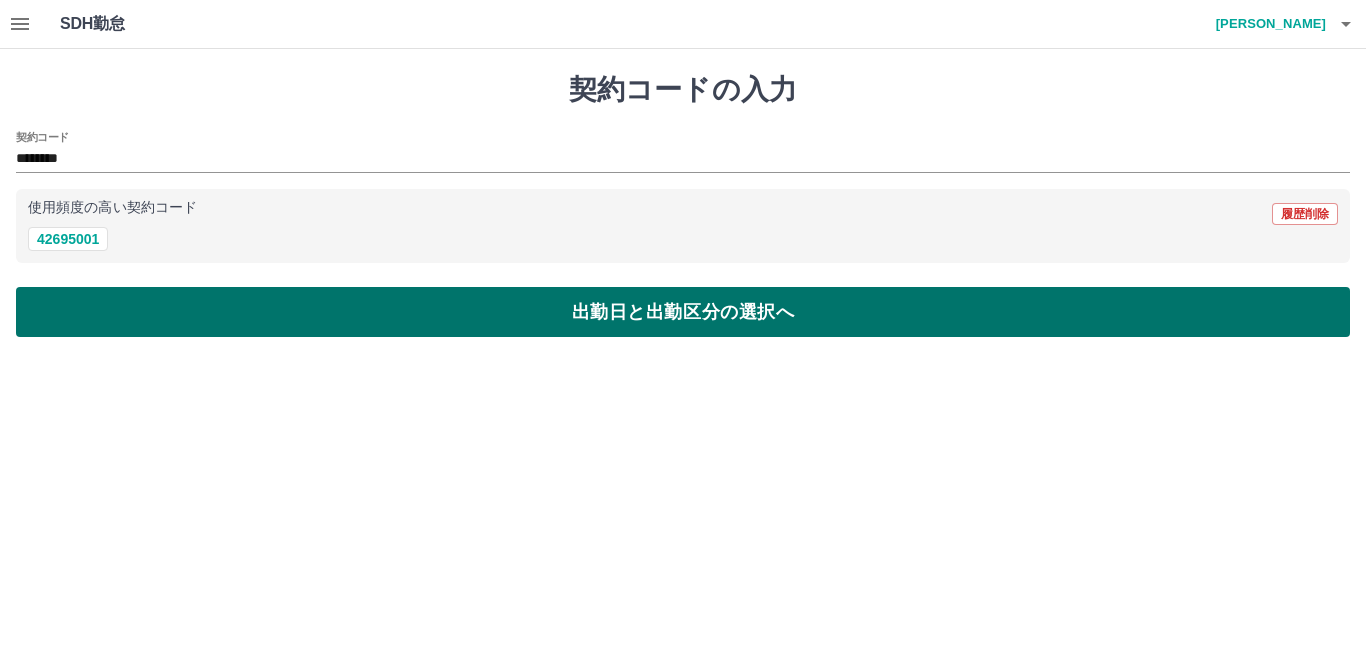 click on "出勤日と出勤区分の選択へ" at bounding box center (683, 312) 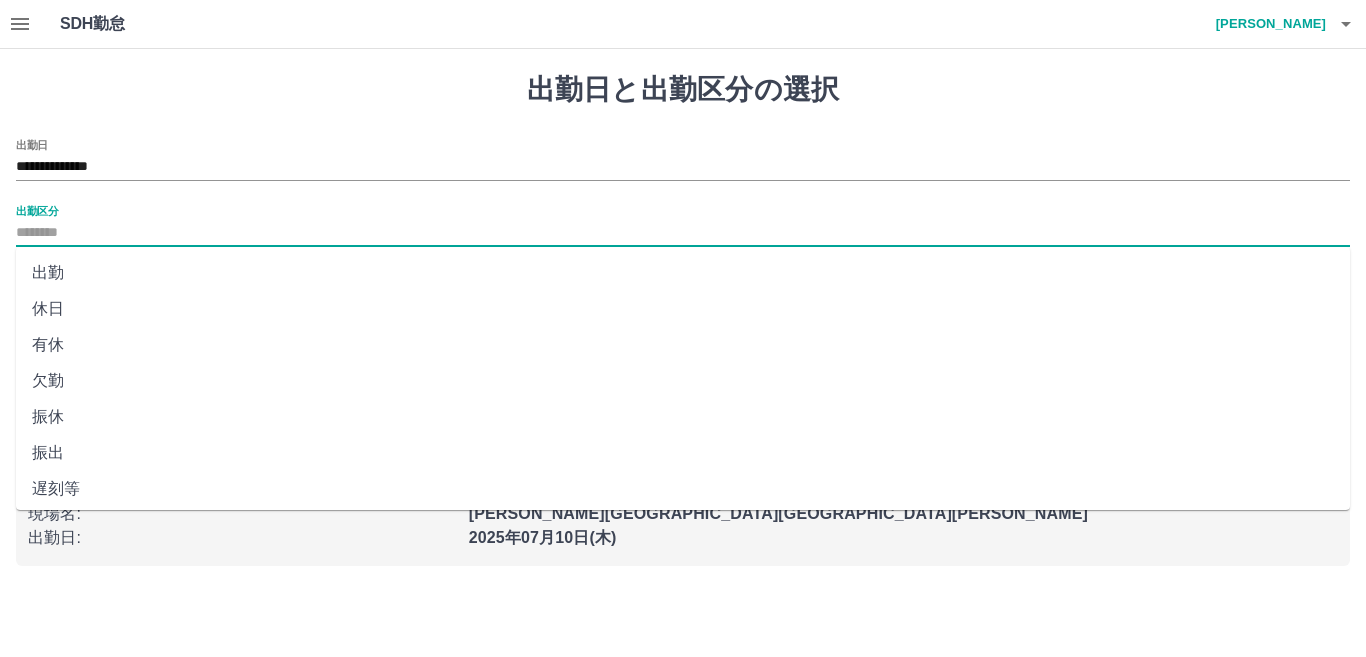 click on "出勤区分" at bounding box center (683, 233) 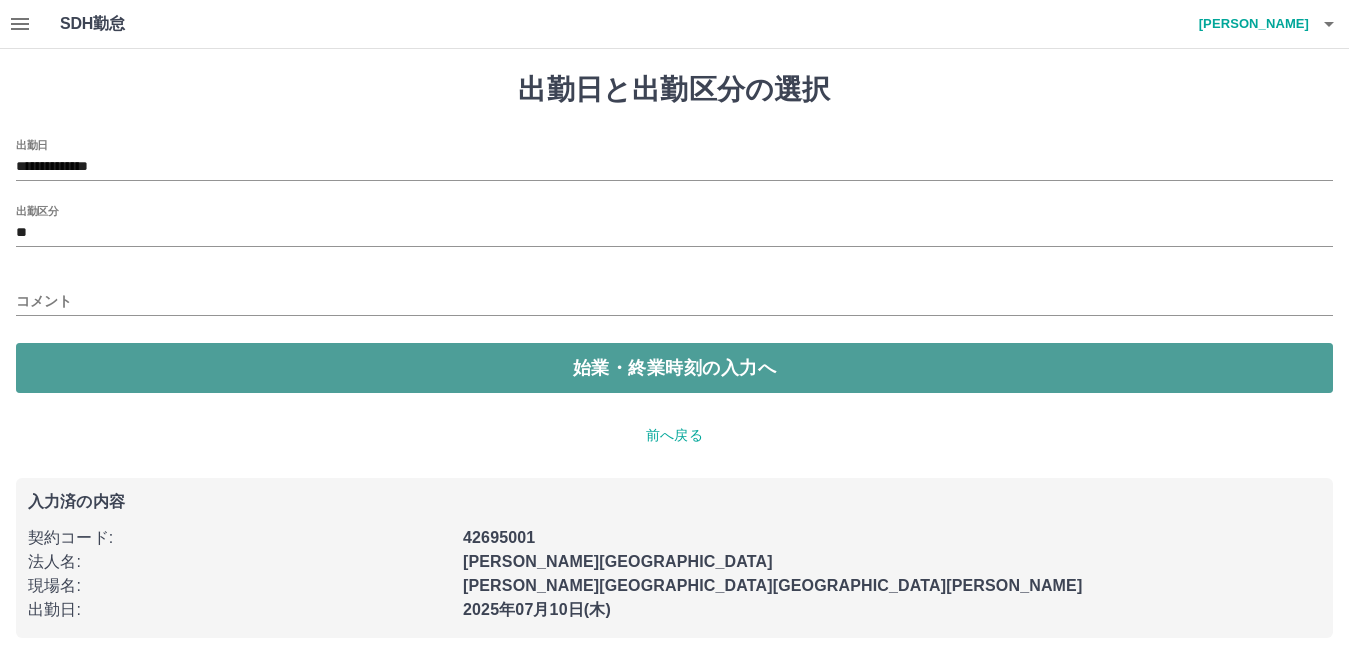 click on "始業・終業時刻の入力へ" at bounding box center (674, 368) 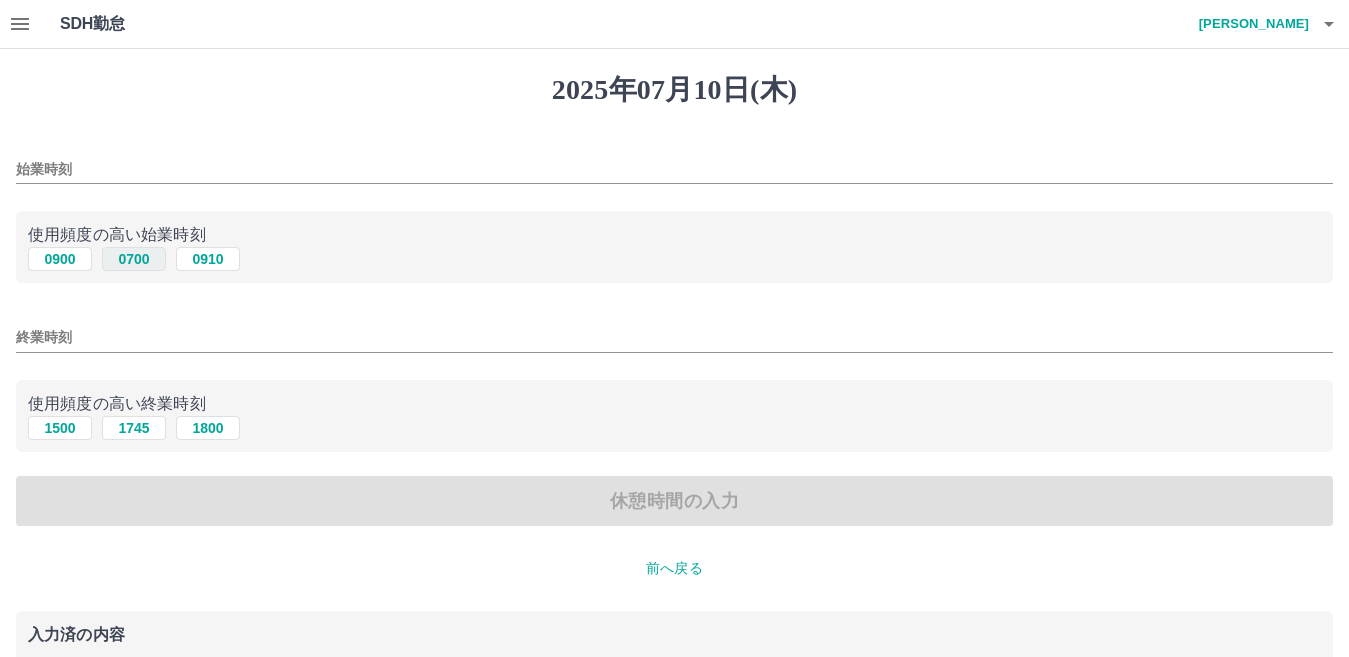 click on "0700" at bounding box center [134, 259] 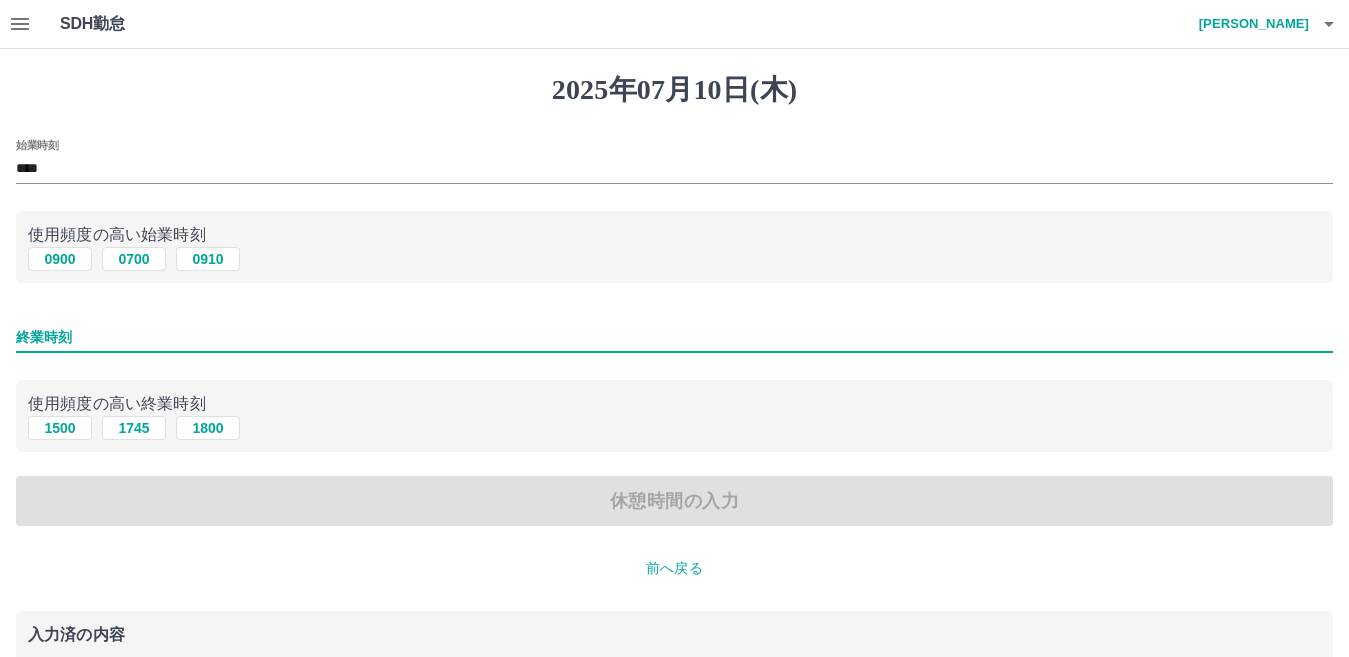 click on "終業時刻" at bounding box center (674, 337) 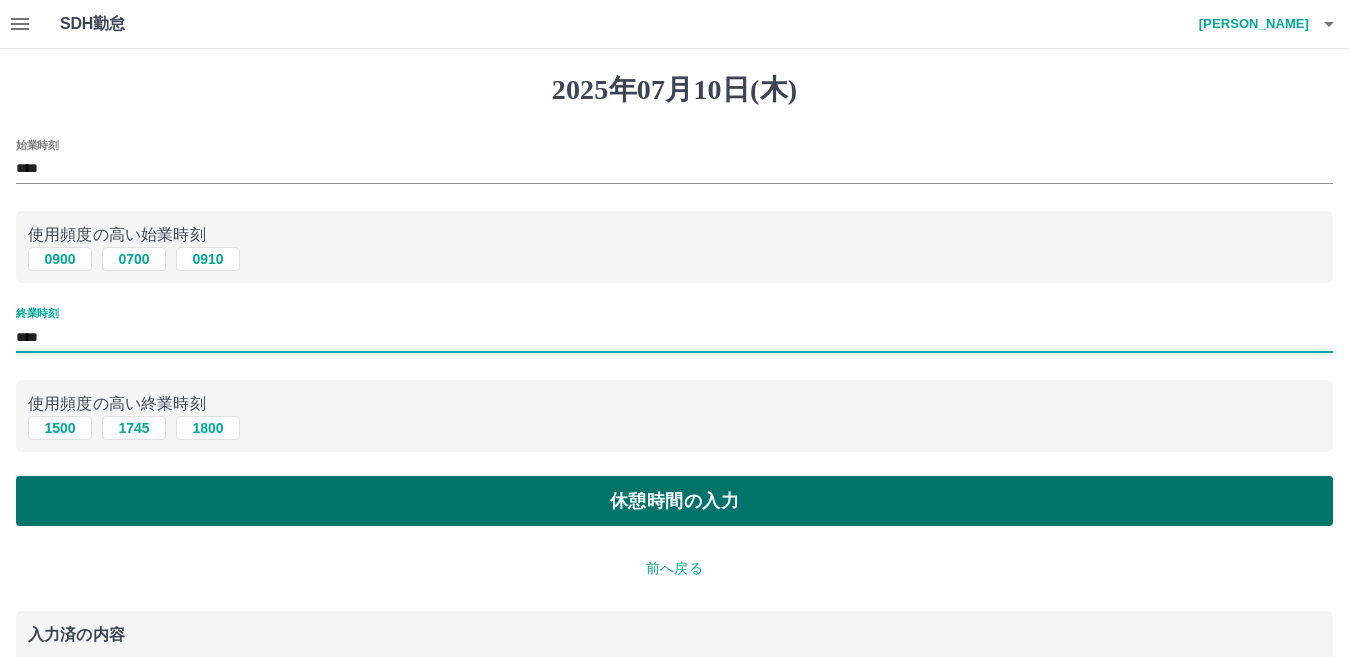 type on "****" 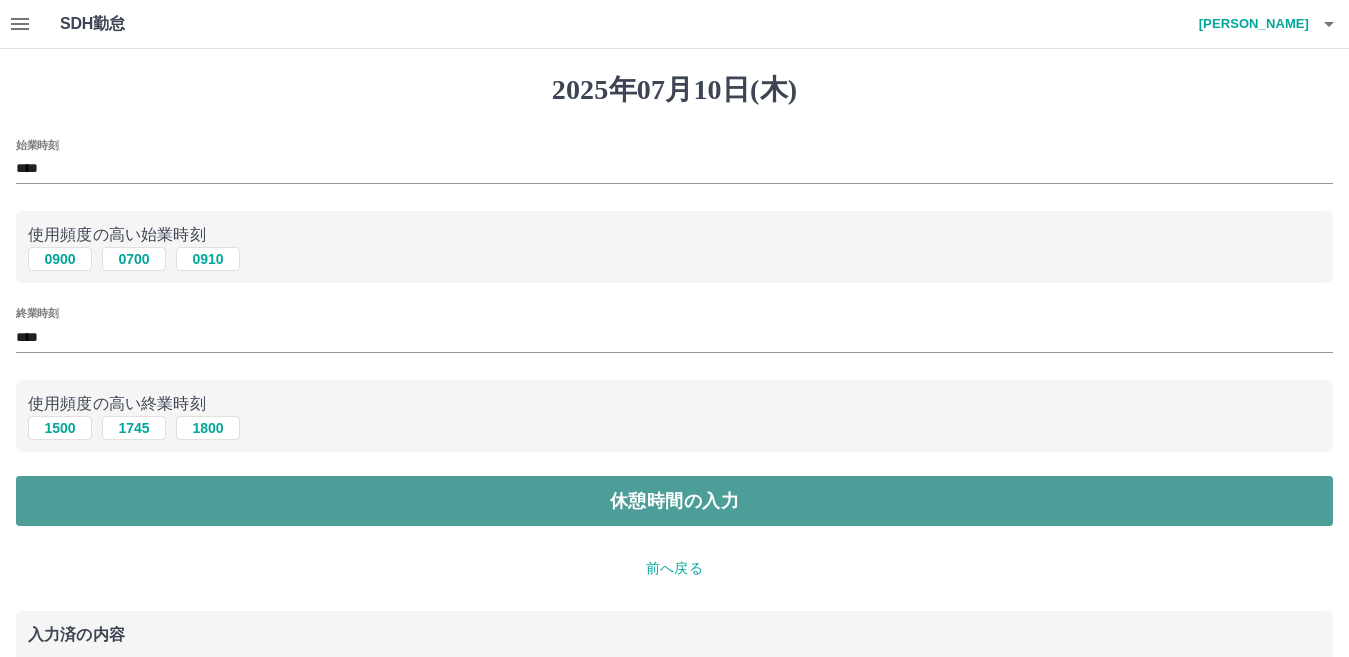 click on "休憩時間の入力" at bounding box center [674, 501] 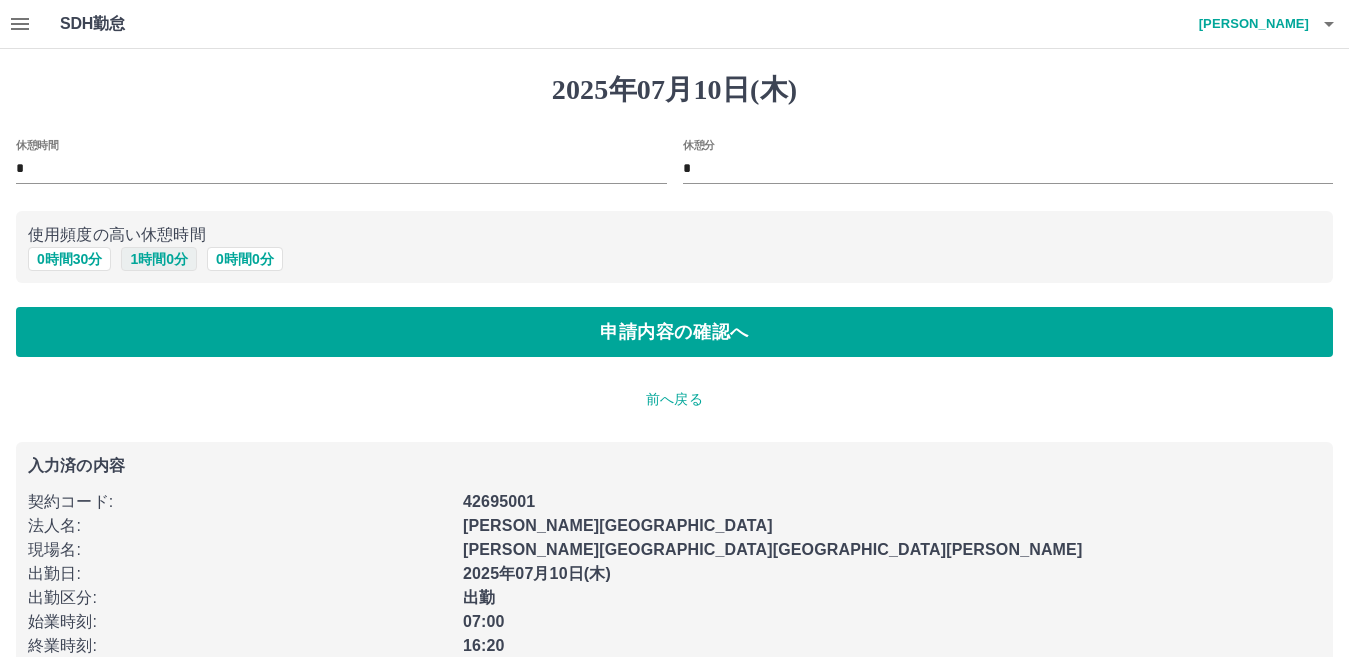 click on "1 時間 0 分" at bounding box center (159, 259) 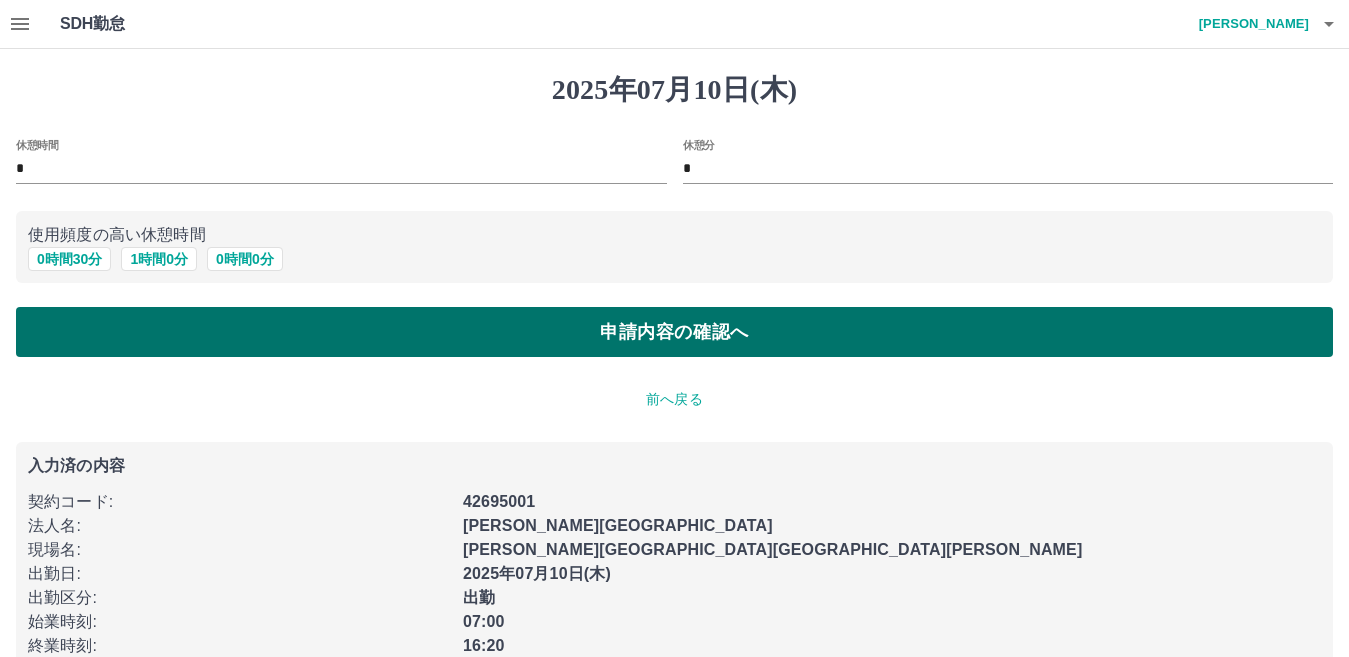 click on "申請内容の確認へ" at bounding box center [674, 332] 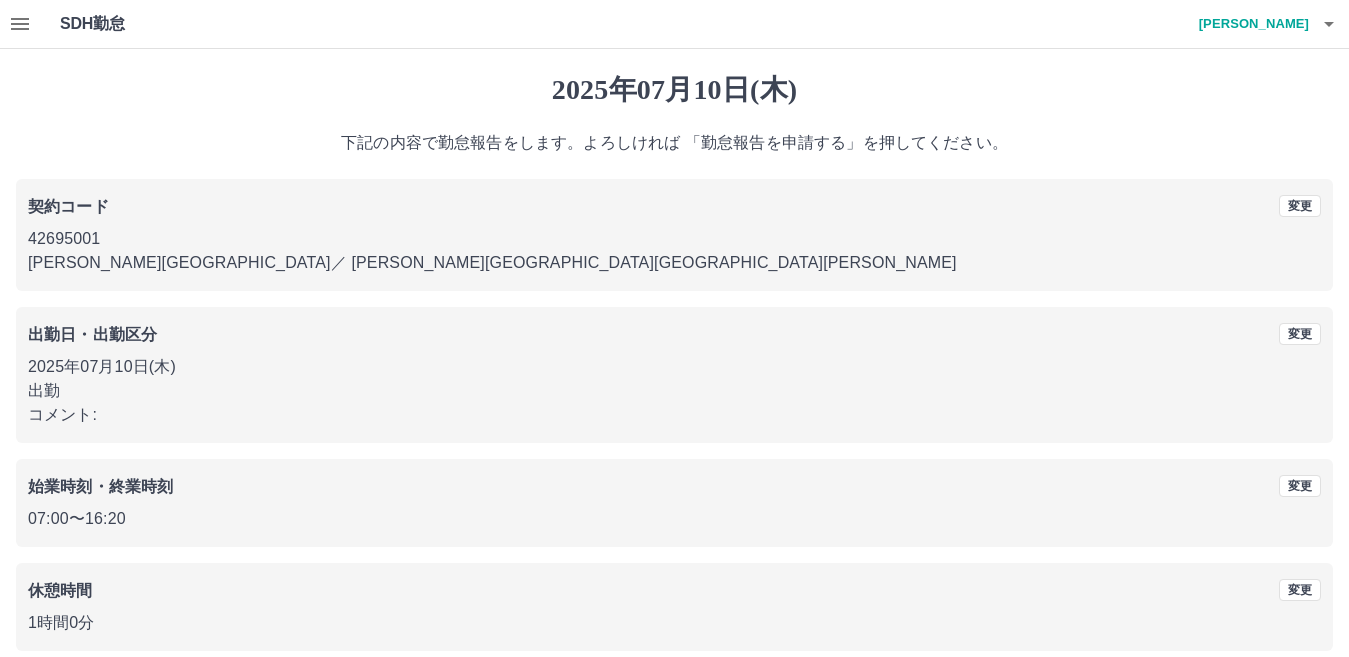 scroll, scrollTop: 92, scrollLeft: 0, axis: vertical 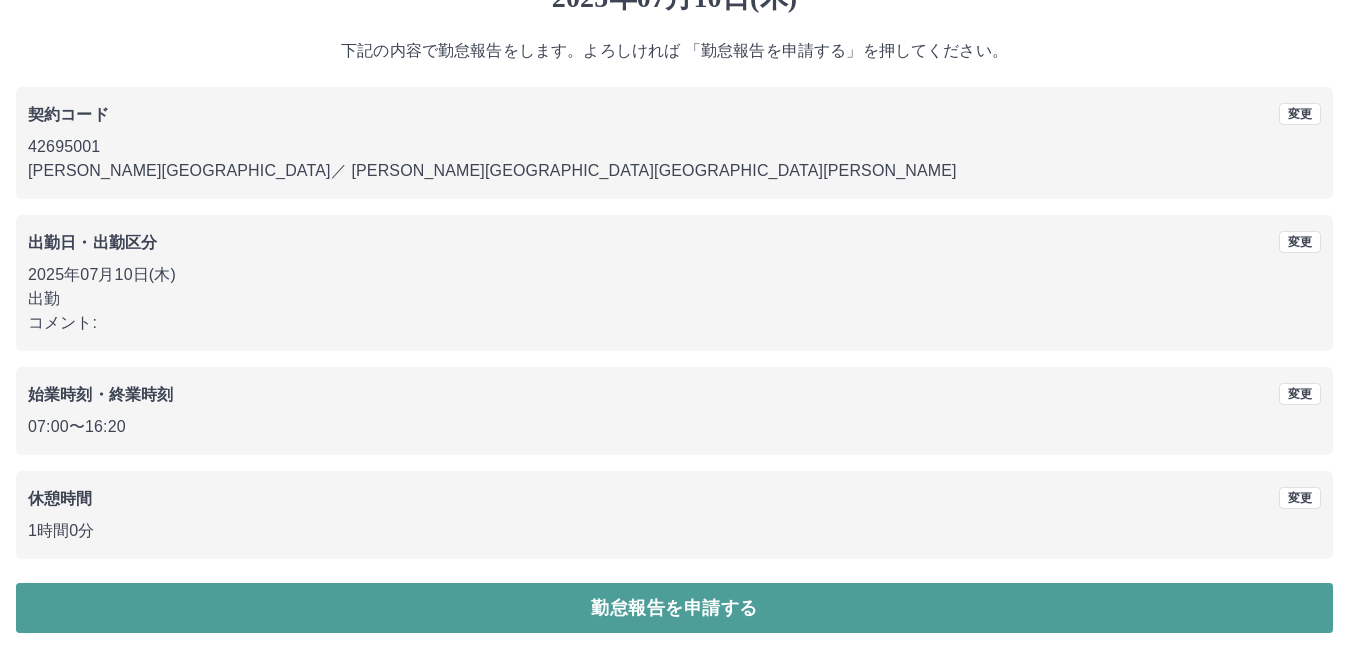 click on "勤怠報告を申請する" at bounding box center [674, 608] 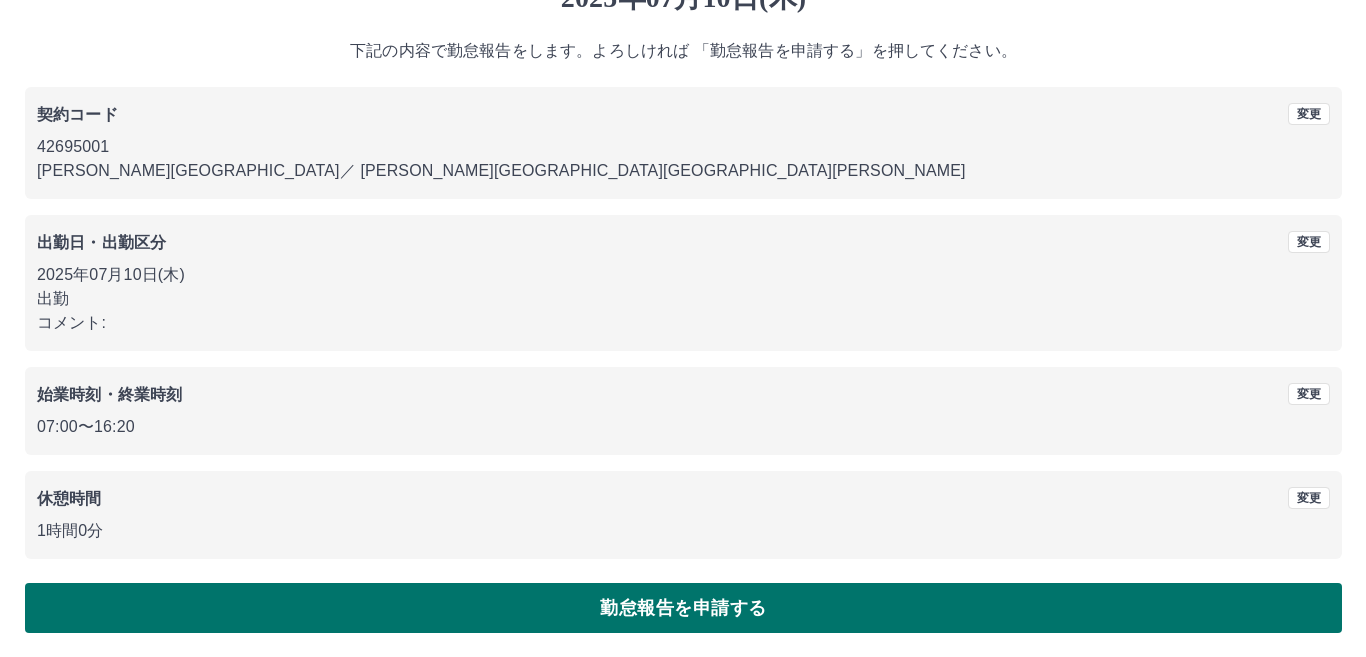 scroll, scrollTop: 0, scrollLeft: 0, axis: both 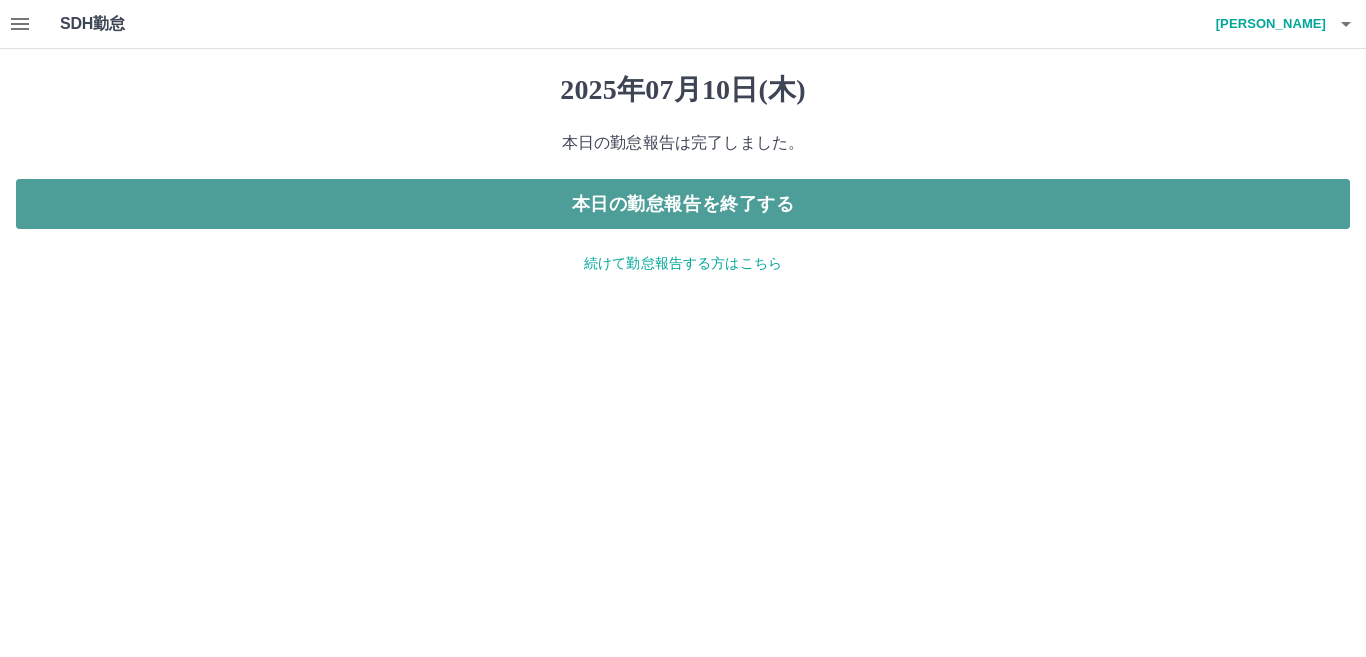 click on "本日の勤怠報告を終了する" at bounding box center [683, 204] 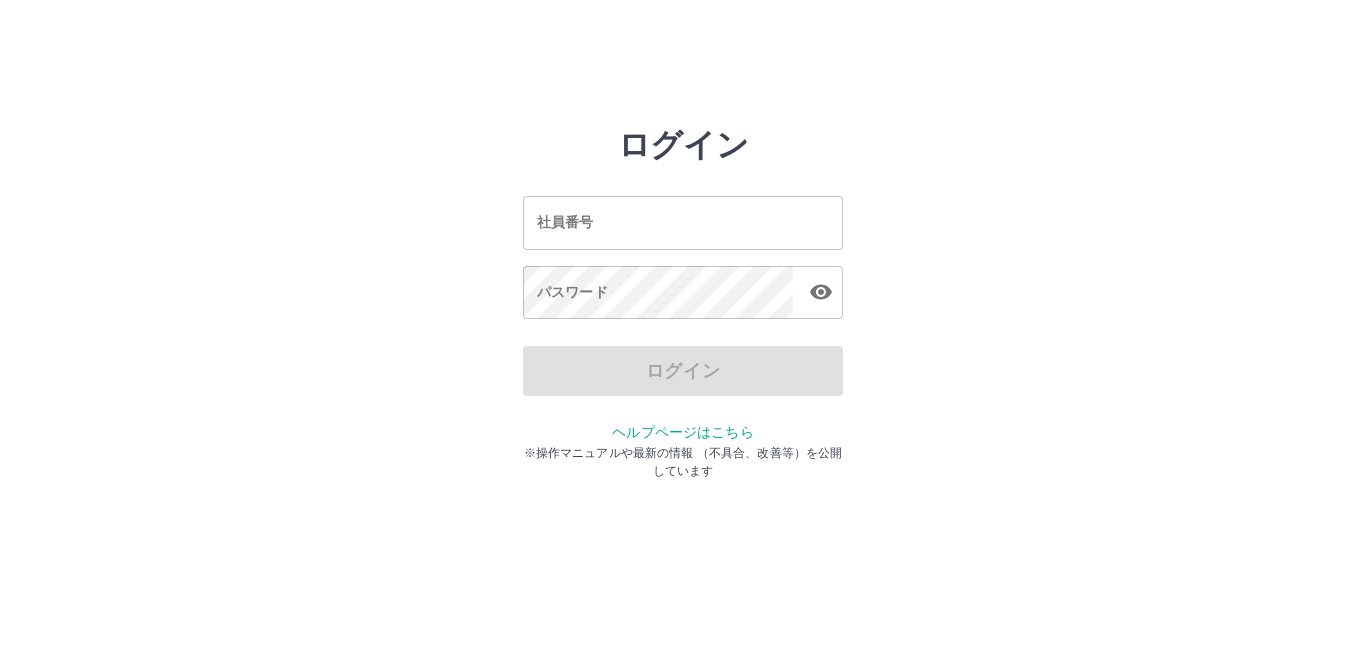 scroll, scrollTop: 0, scrollLeft: 0, axis: both 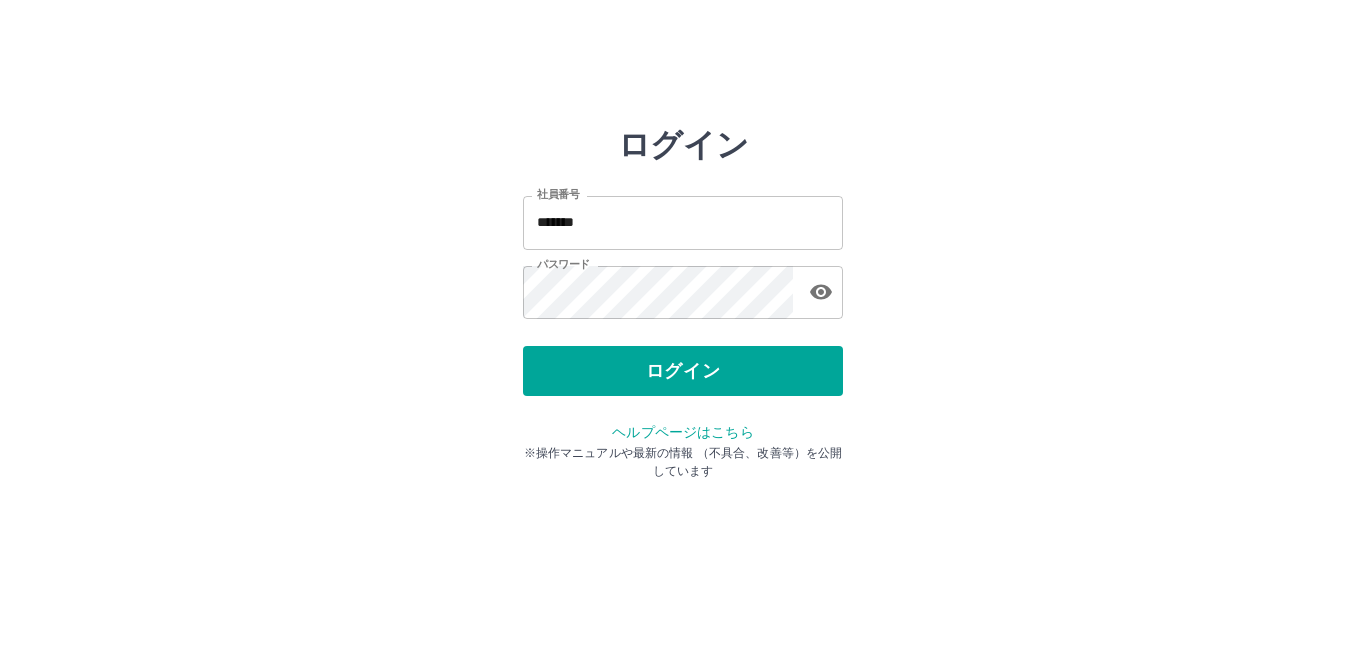 click on "*******" at bounding box center (683, 222) 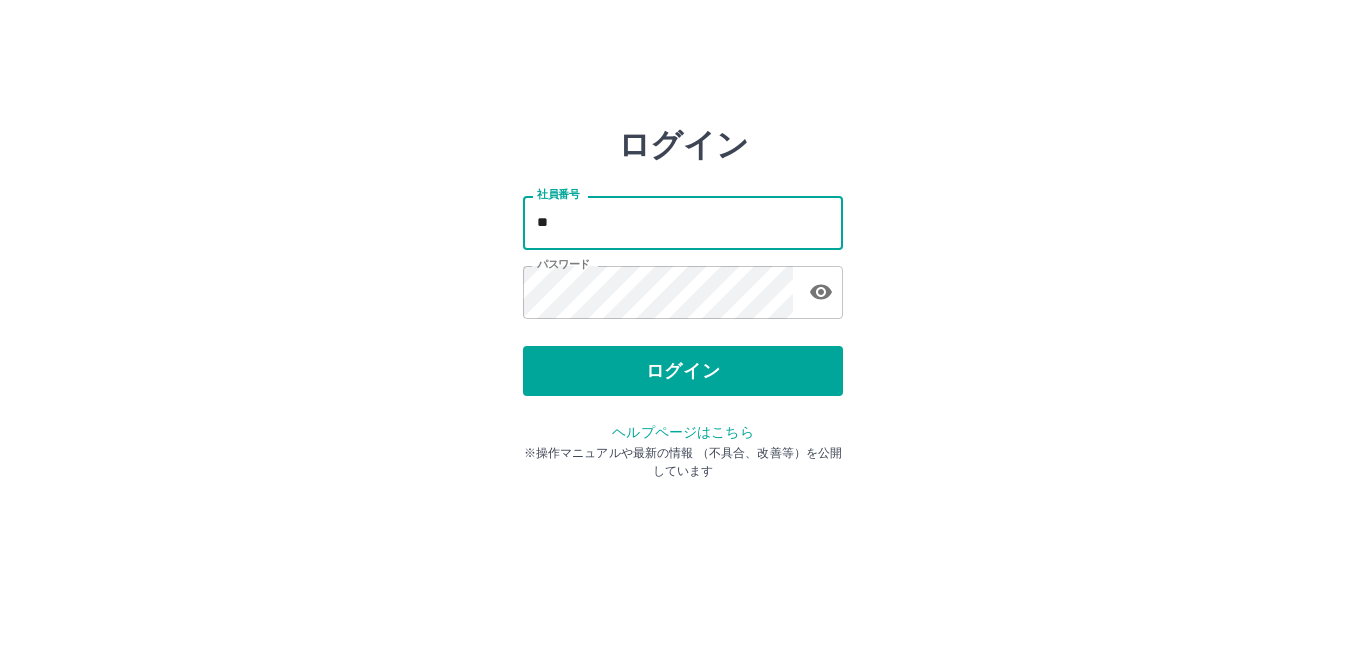type on "*" 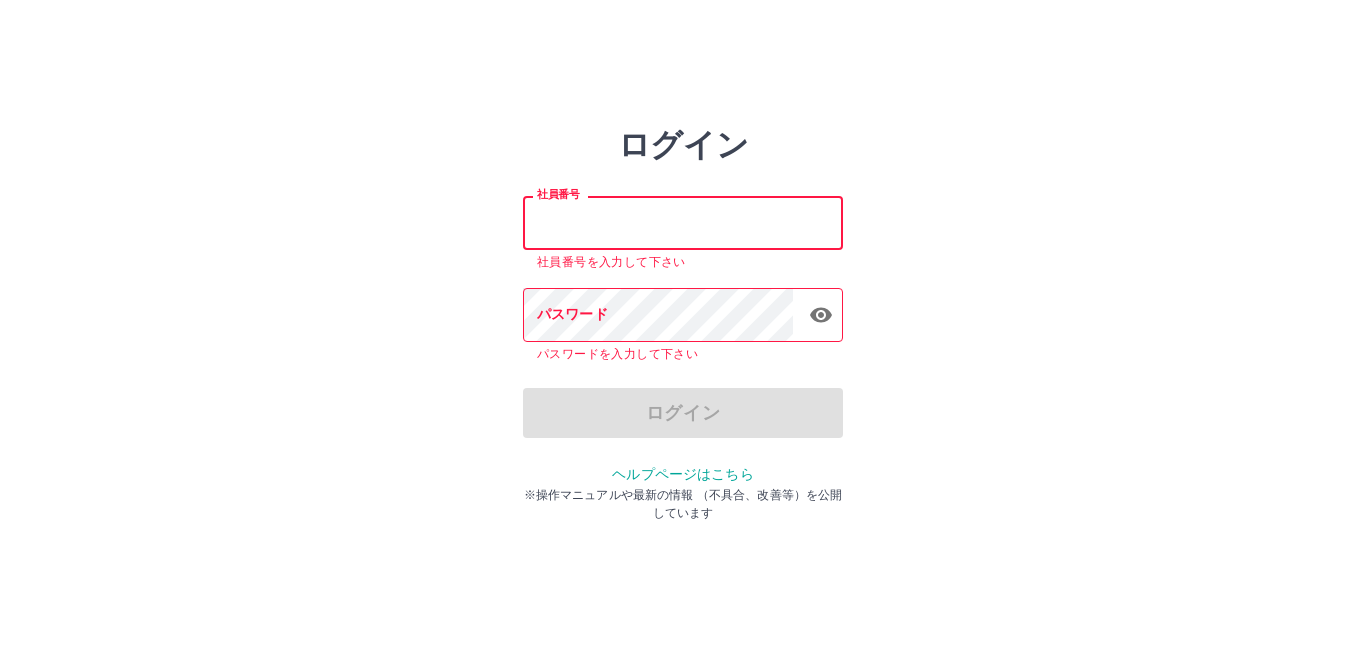 click on "社員番号" at bounding box center [683, 222] 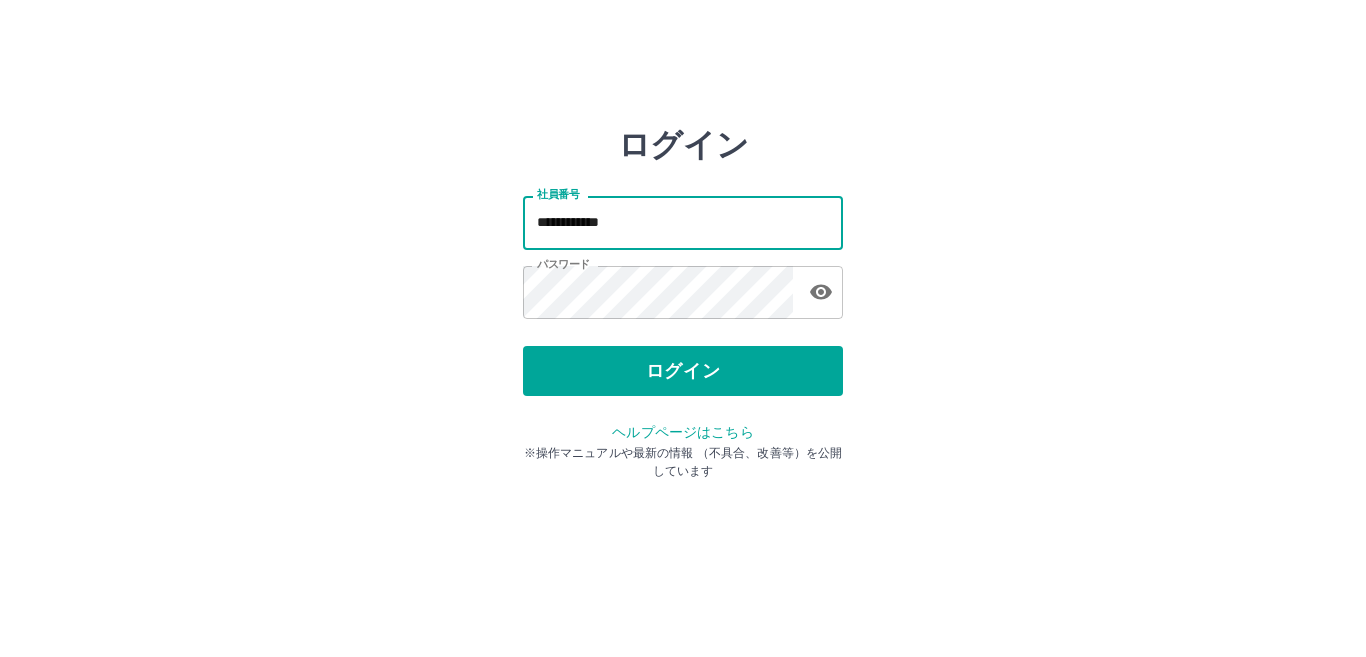 drag, startPoint x: 654, startPoint y: 214, endPoint x: 0, endPoint y: 101, distance: 663.6904 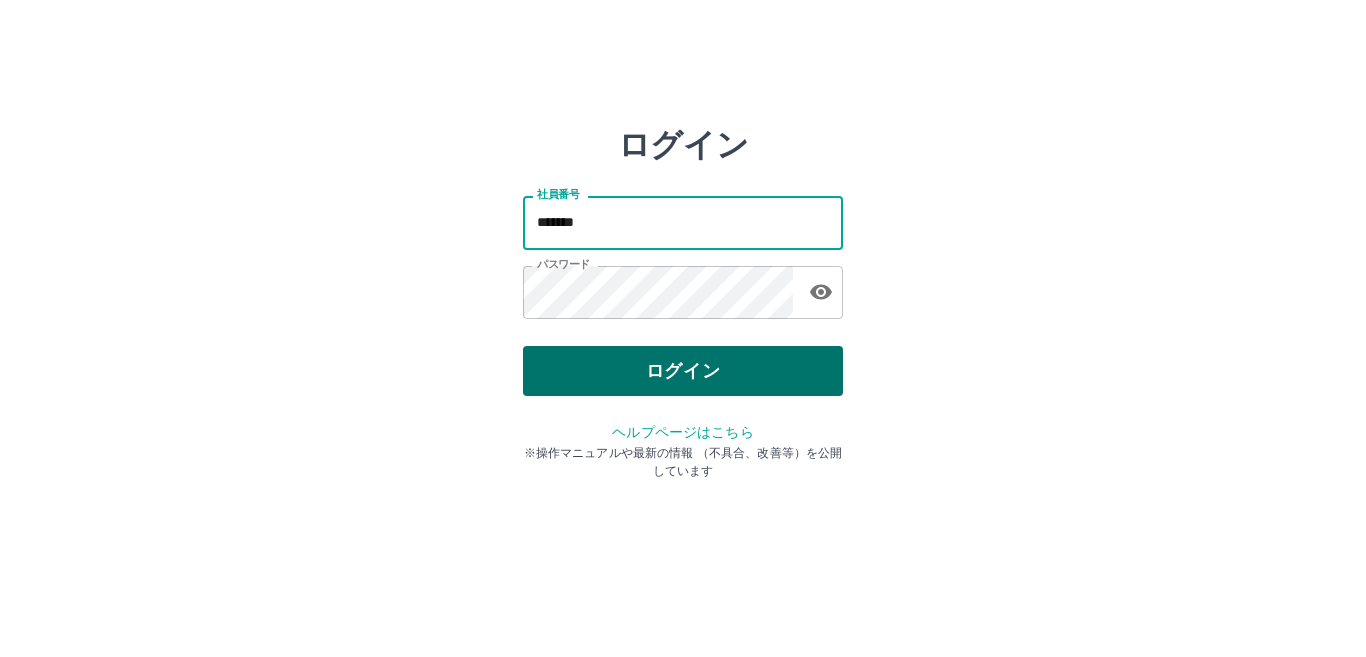 type on "*******" 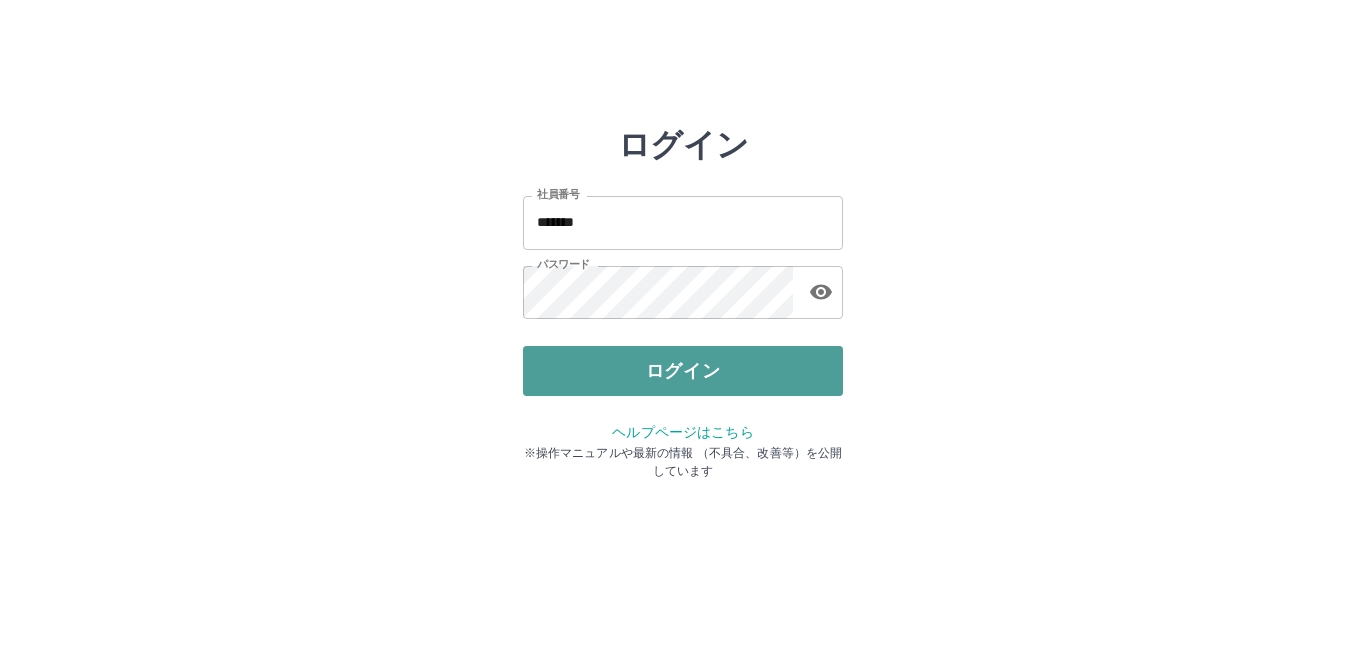 click on "ログイン" at bounding box center (683, 371) 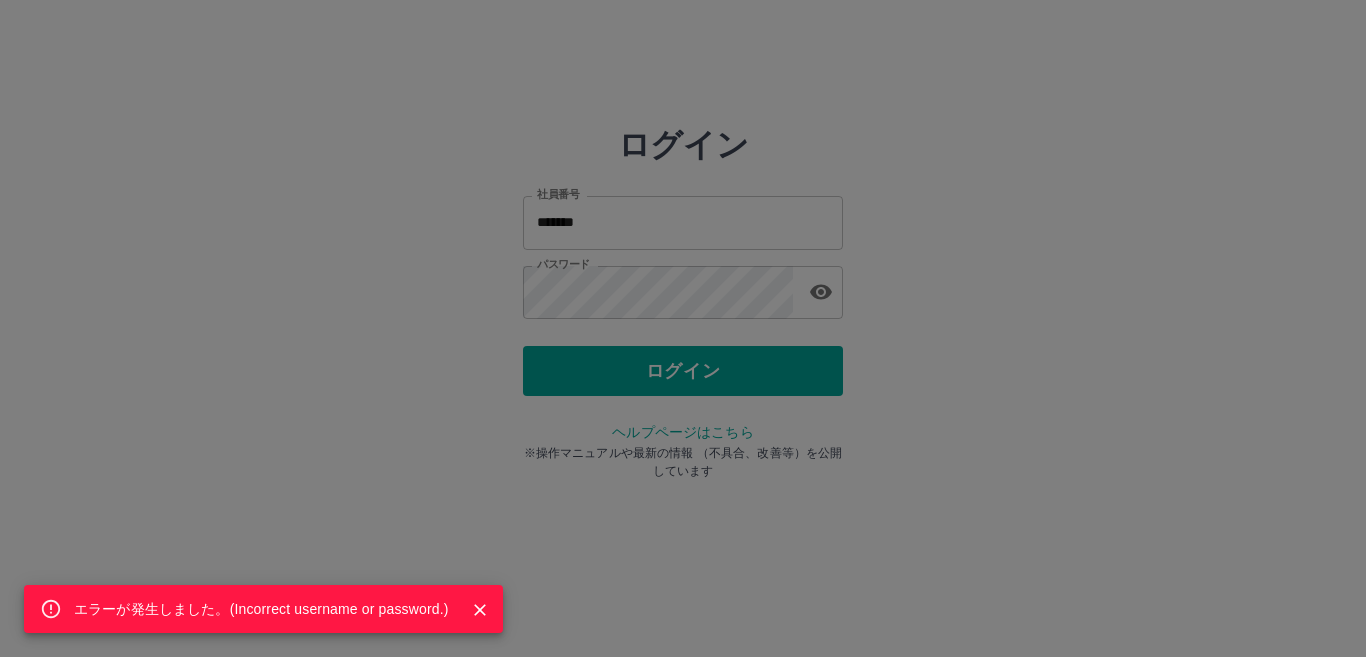 drag, startPoint x: 686, startPoint y: 260, endPoint x: 666, endPoint y: 259, distance: 20.024984 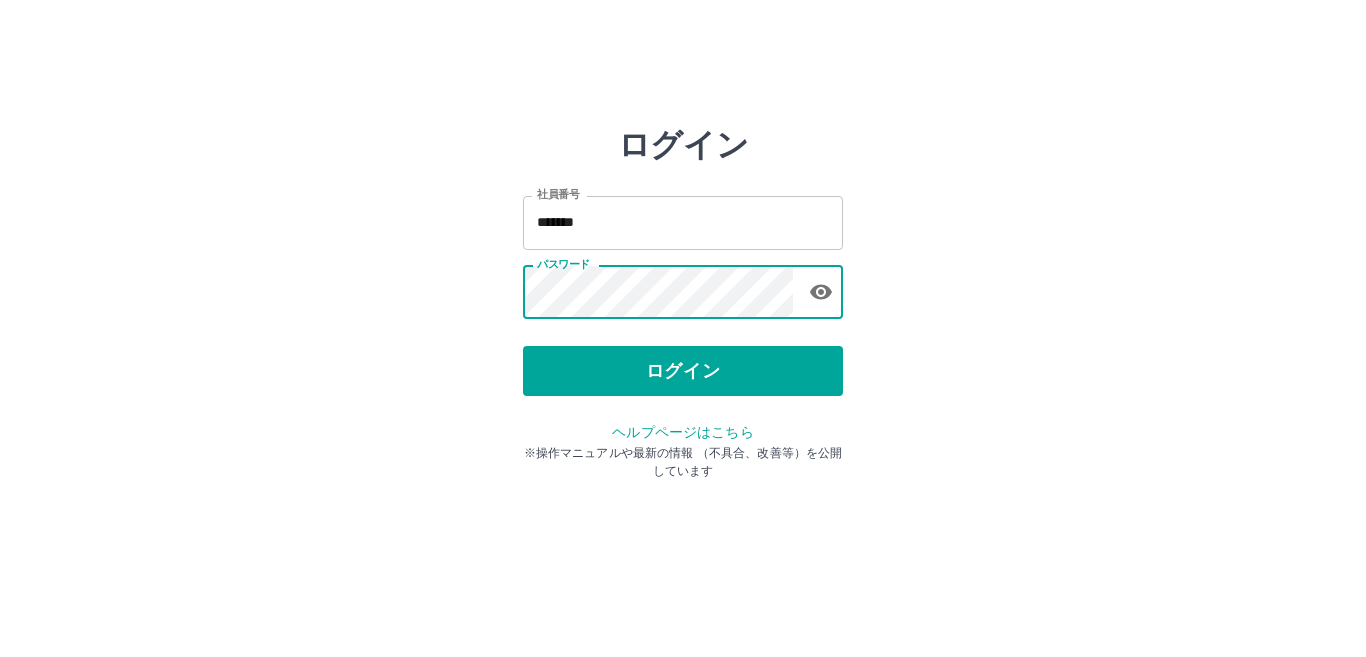click on "ログイン 社員番号 ******* 社員番号 パスワード パスワード ログイン ヘルプページはこちら ※操作マニュアルや最新の情報 （不具合、改善等）を公開しています" at bounding box center (683, 286) 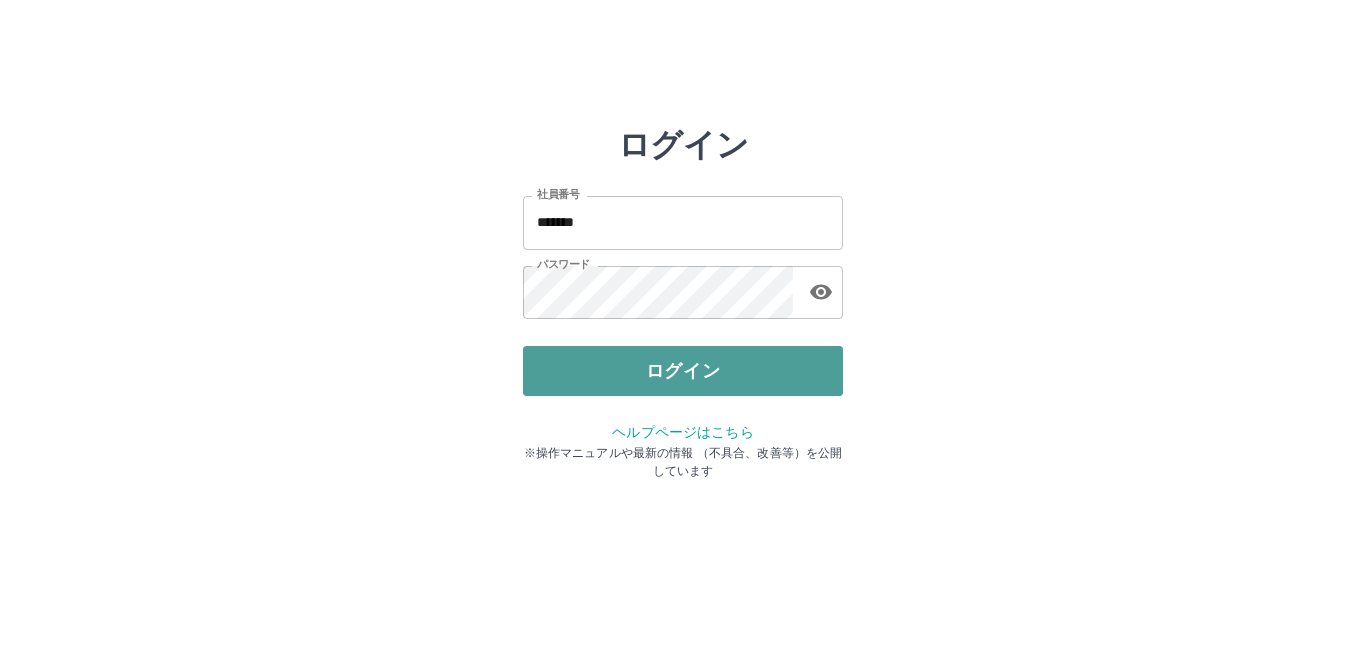 click on "ログイン" at bounding box center (683, 371) 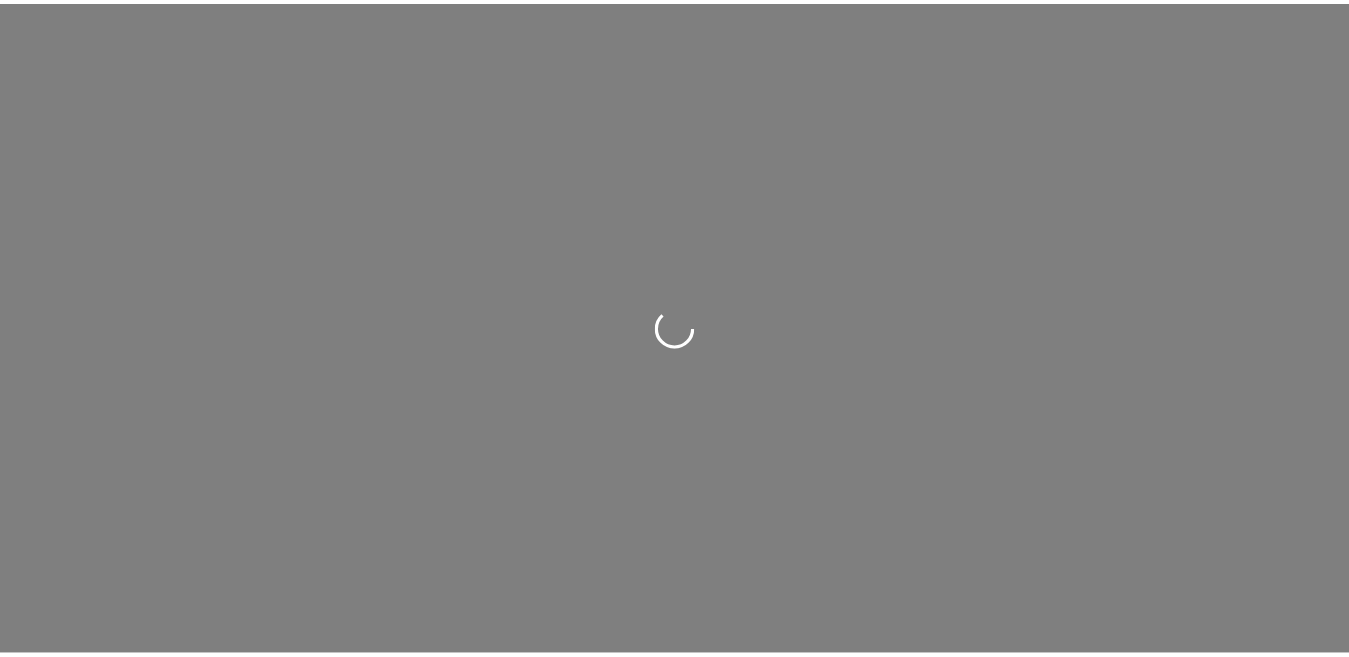 scroll, scrollTop: 0, scrollLeft: 0, axis: both 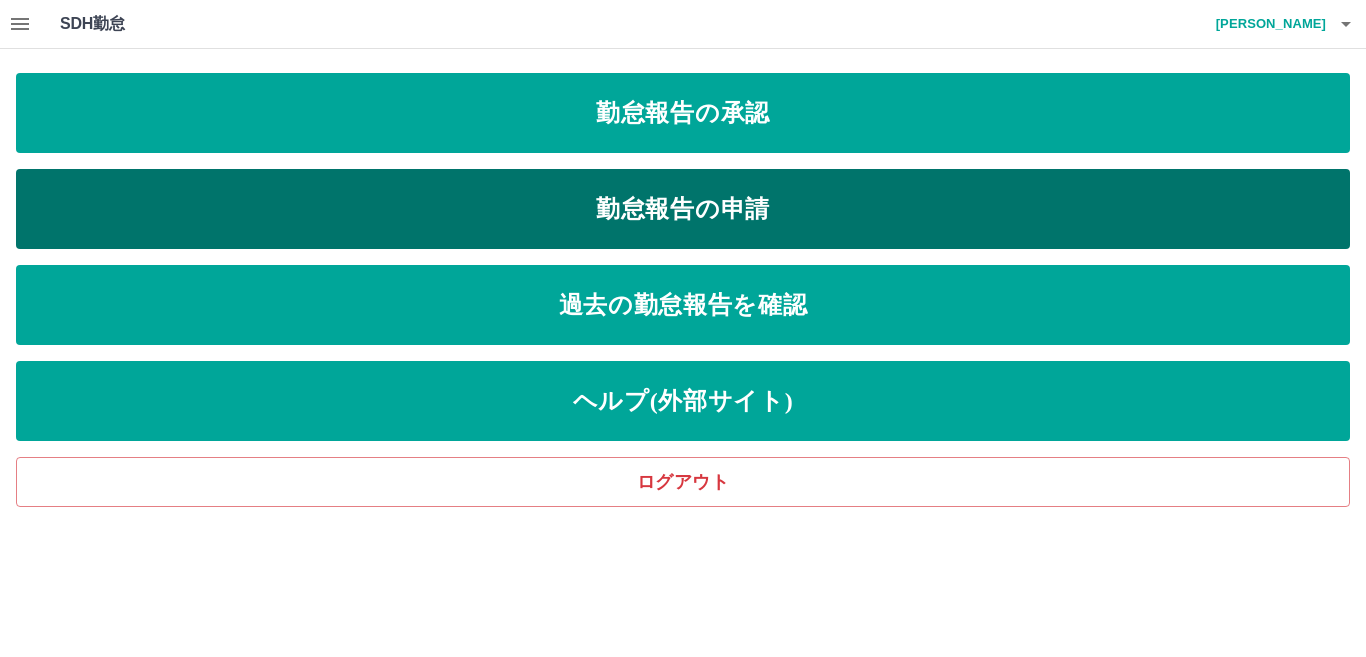 click on "勤怠報告の申請" at bounding box center [683, 209] 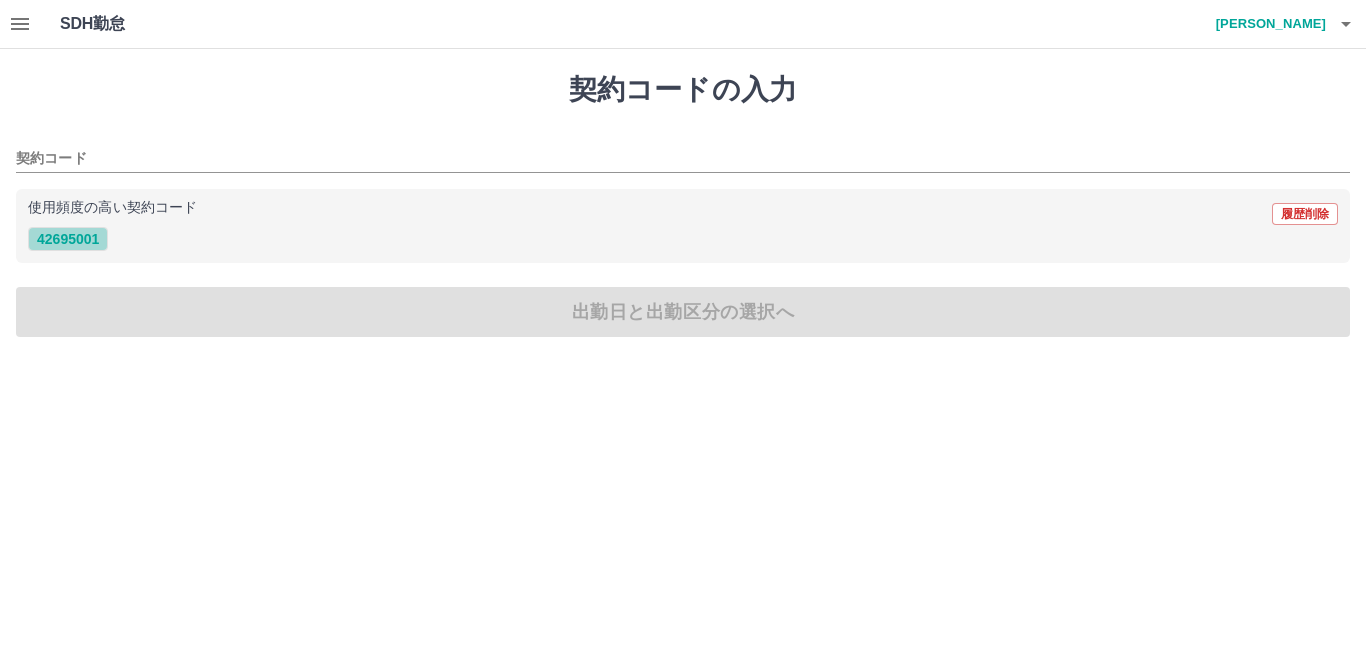 click on "42695001" at bounding box center (68, 239) 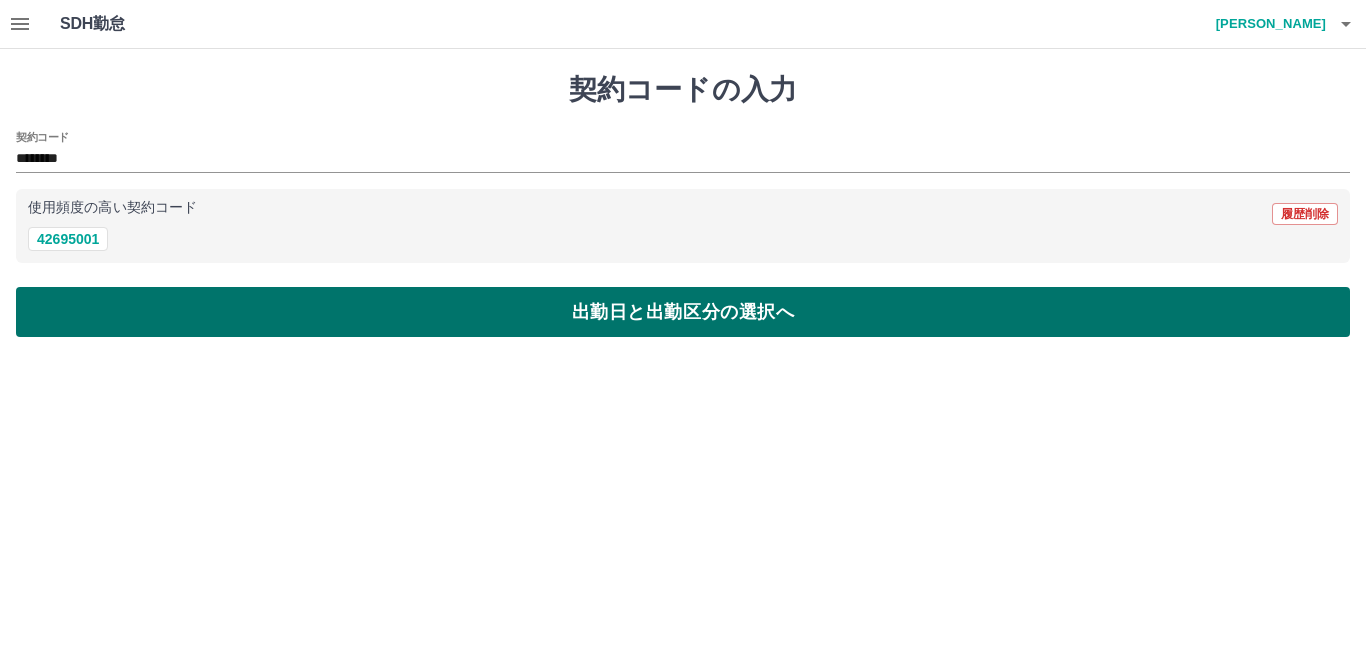 click on "出勤日と出勤区分の選択へ" at bounding box center [683, 312] 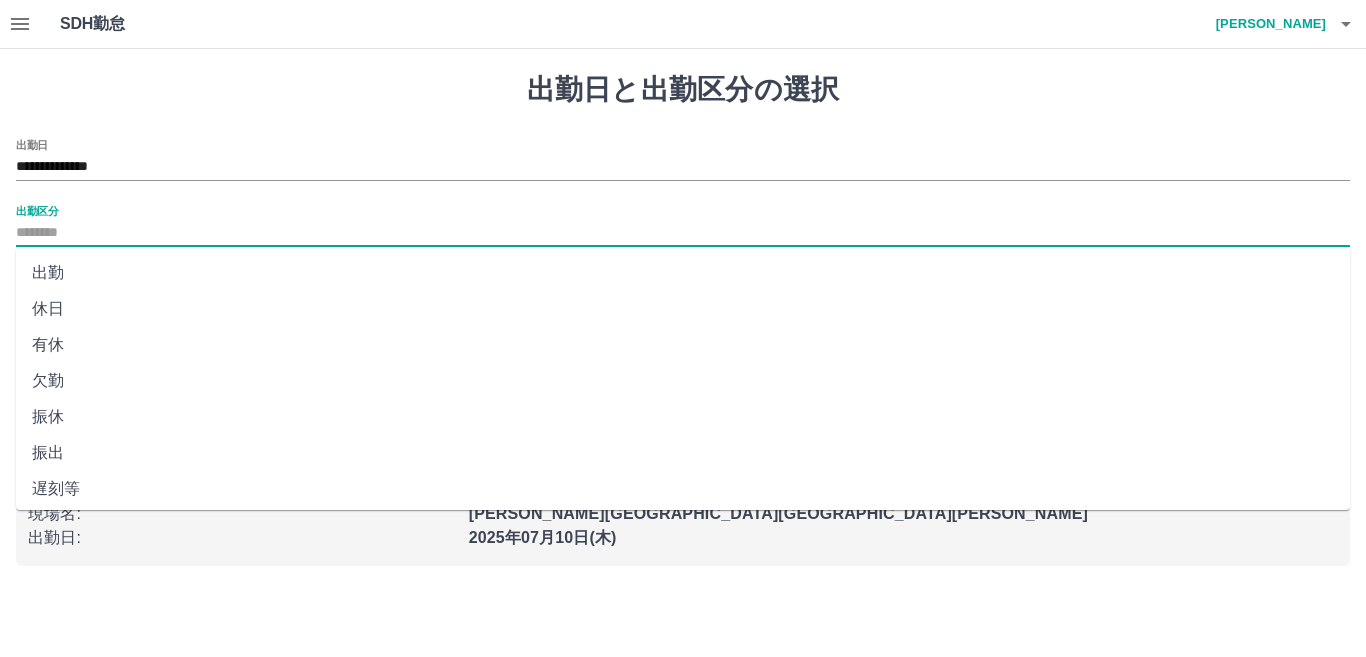 click on "出勤区分" at bounding box center [683, 233] 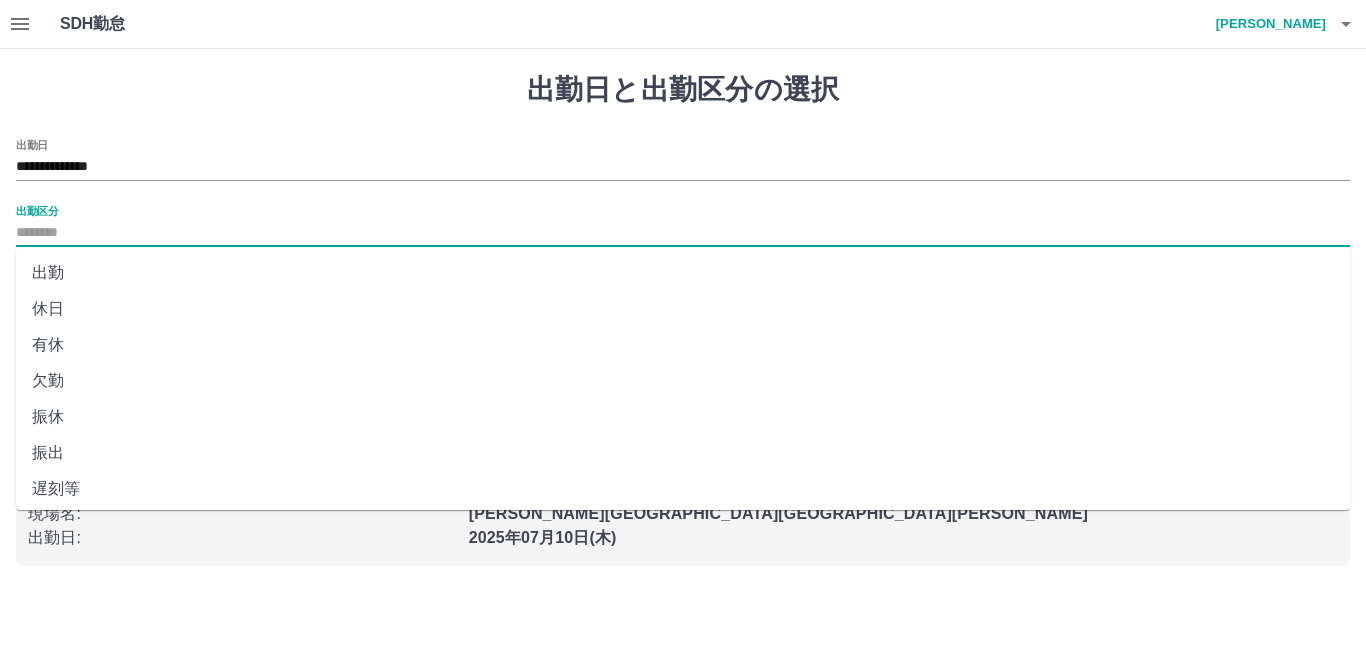 click on "出勤" at bounding box center (683, 273) 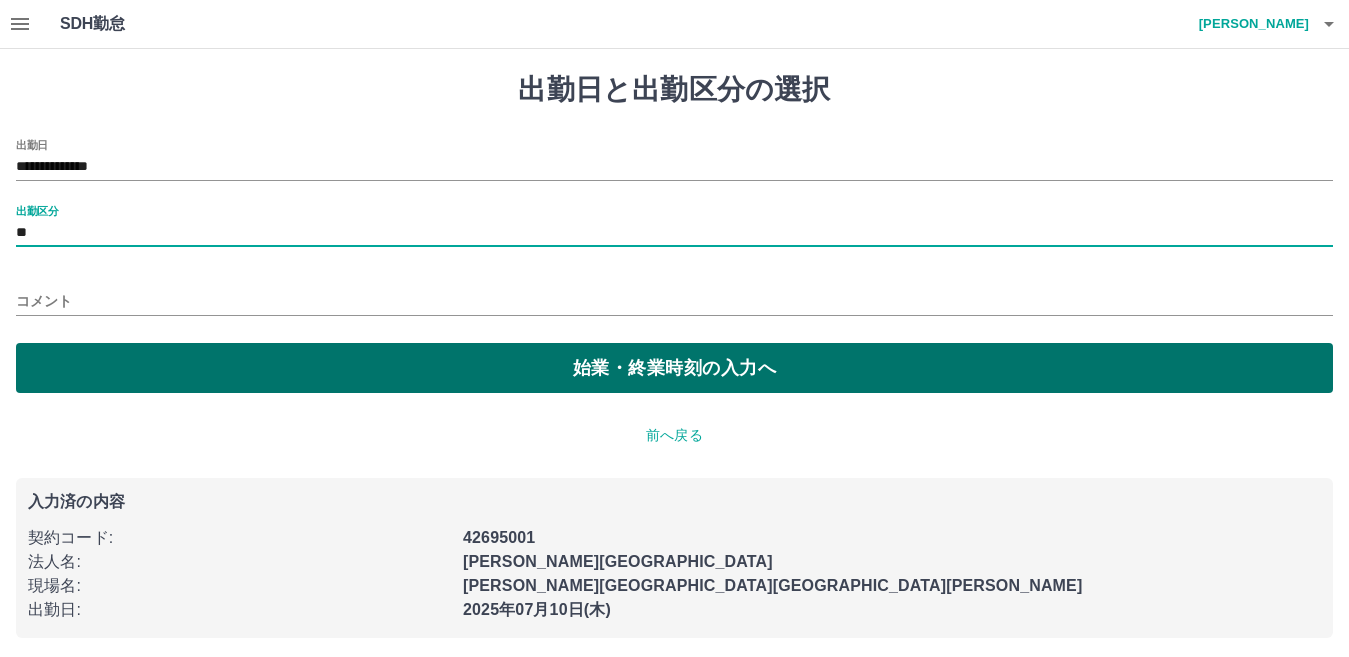 click on "始業・終業時刻の入力へ" at bounding box center (674, 368) 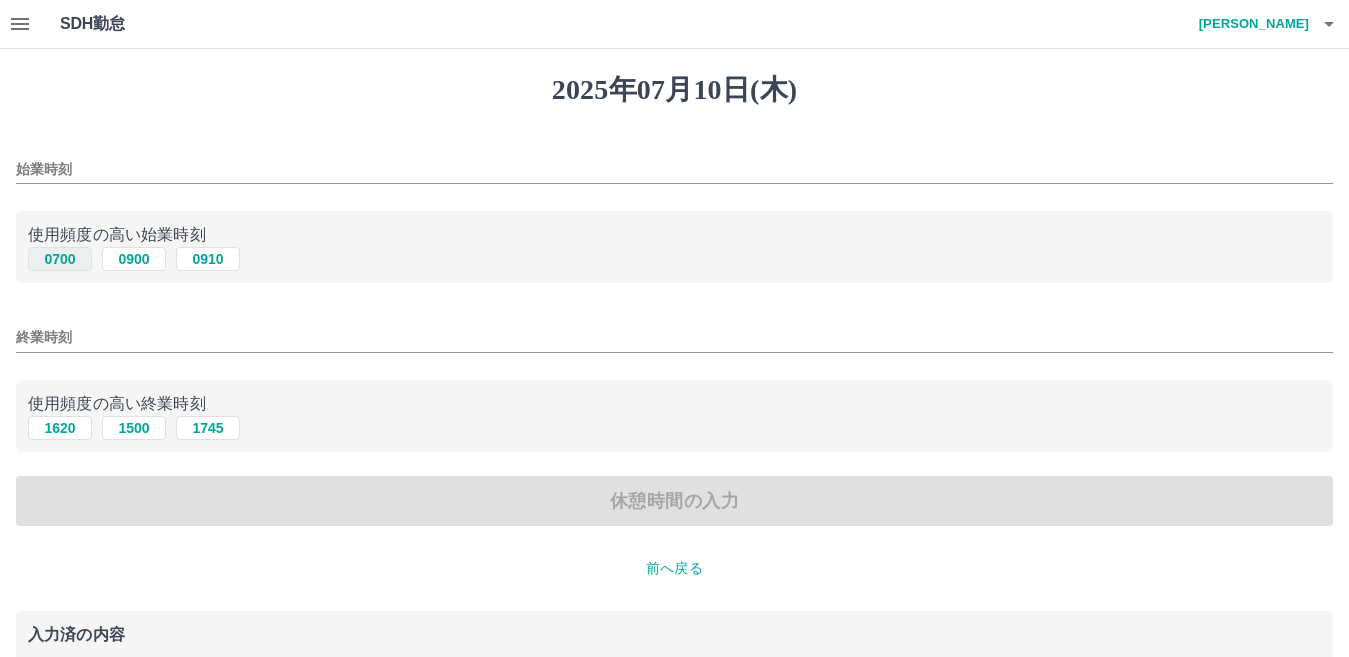 click on "0700" at bounding box center [60, 259] 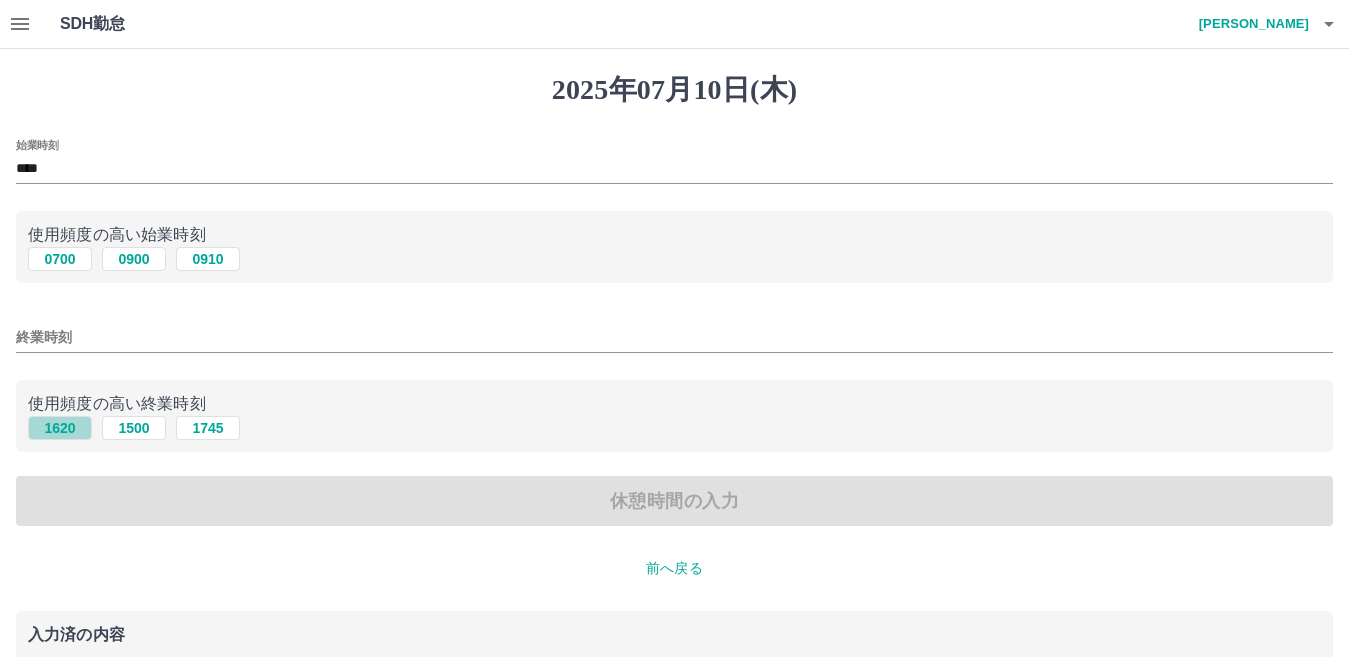 click on "1620" at bounding box center [60, 428] 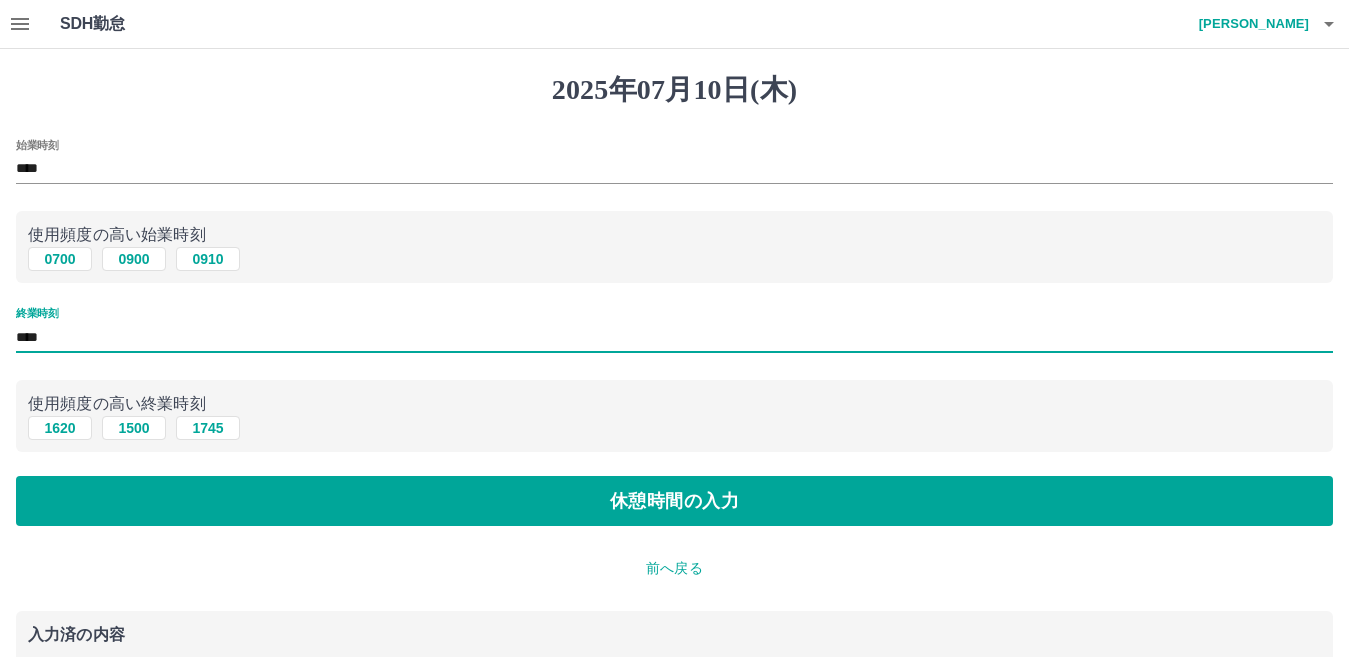 drag, startPoint x: 59, startPoint y: 338, endPoint x: 21, endPoint y: 334, distance: 38.209946 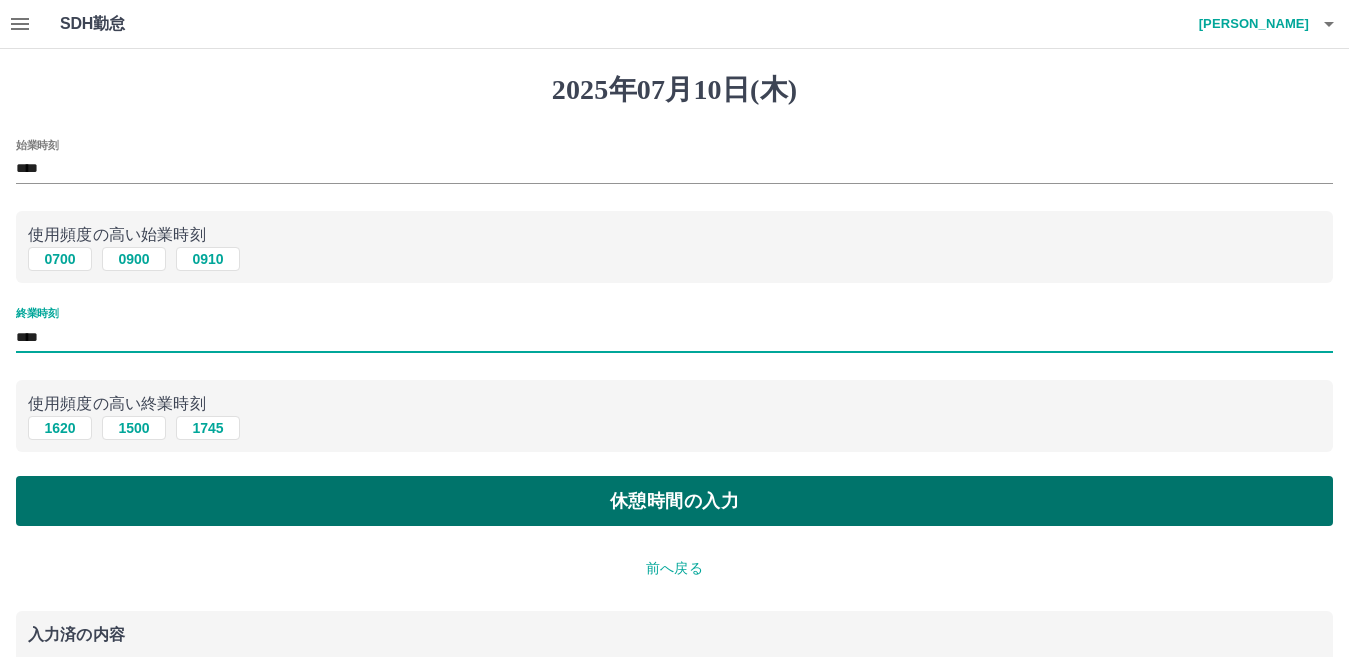 type on "****" 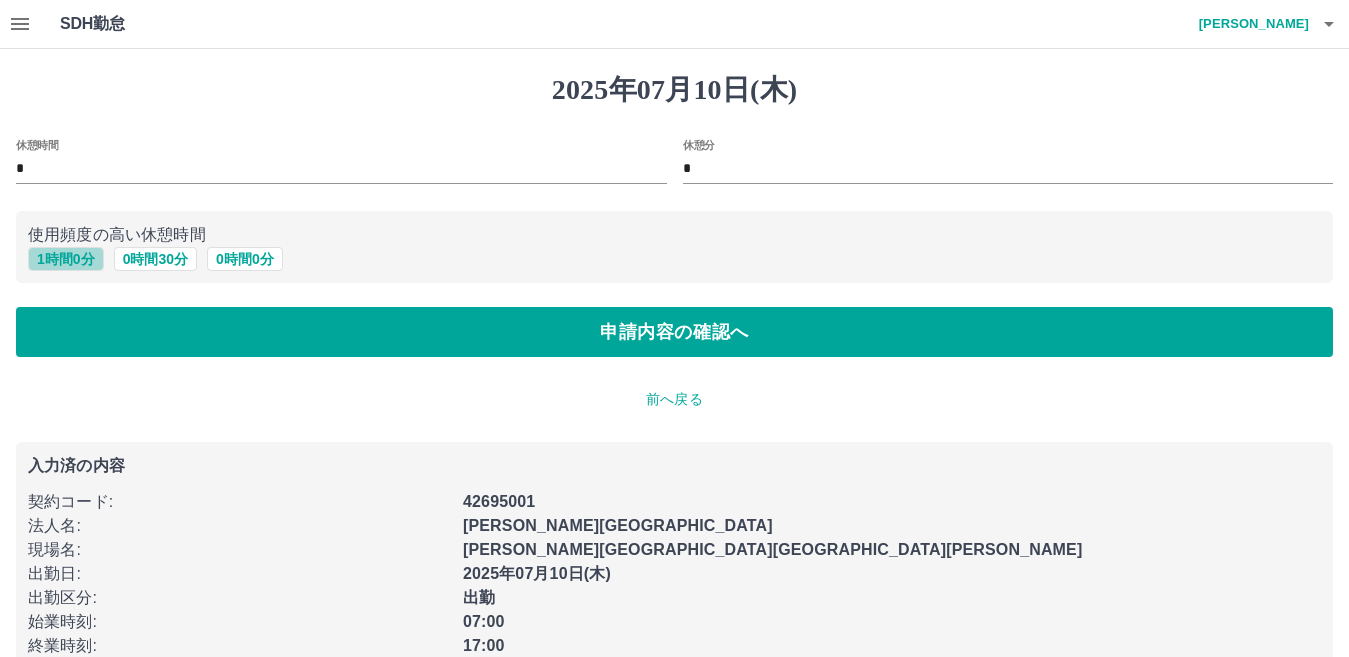 click on "1 時間 0 分" at bounding box center (66, 259) 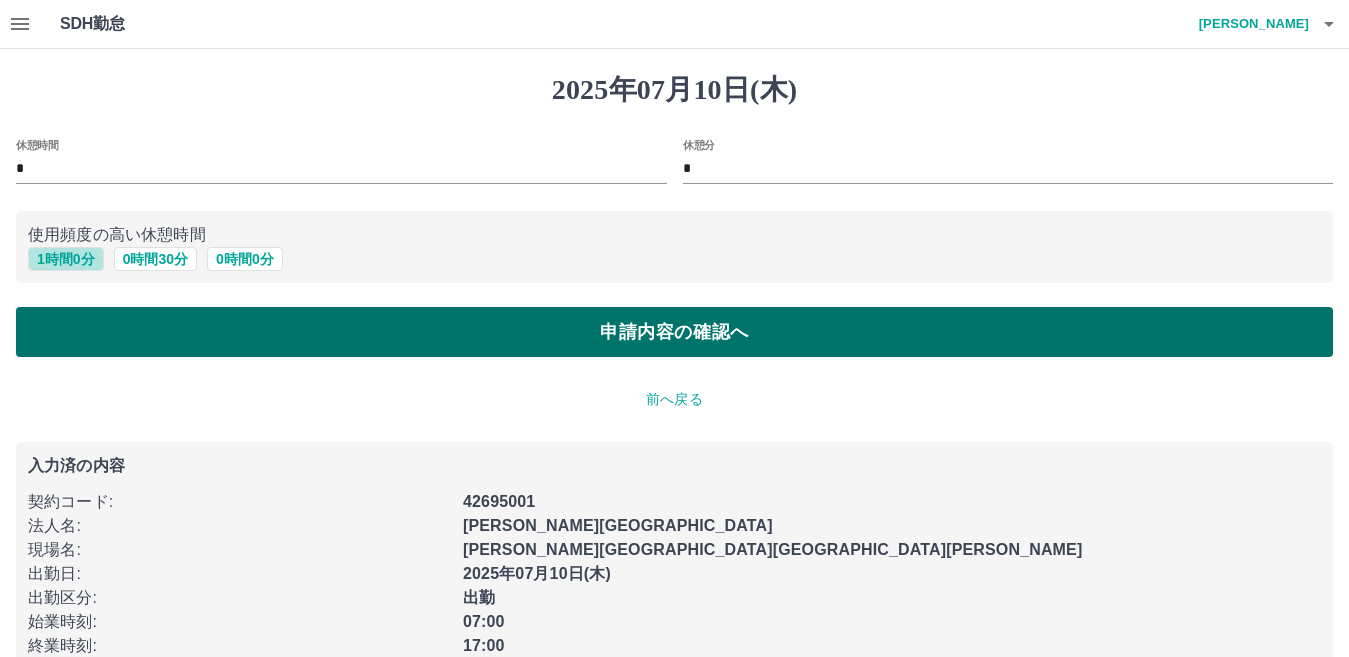 type on "*" 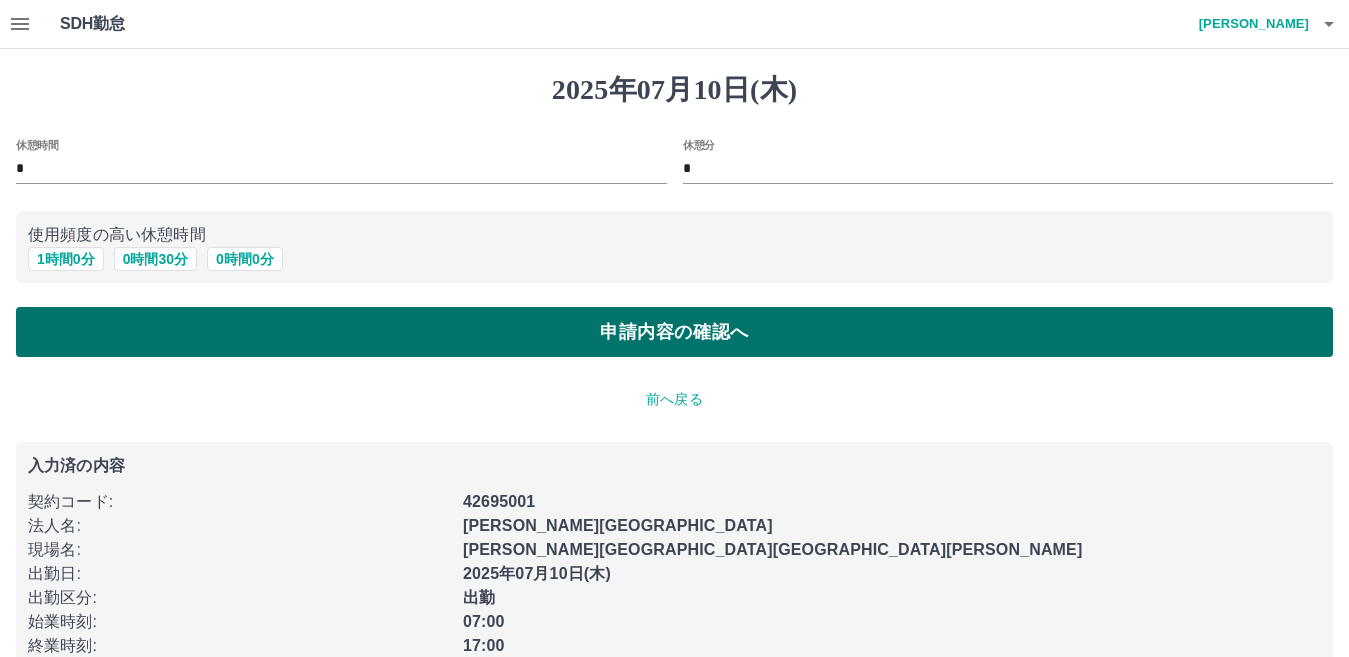 click on "申請内容の確認へ" at bounding box center (674, 332) 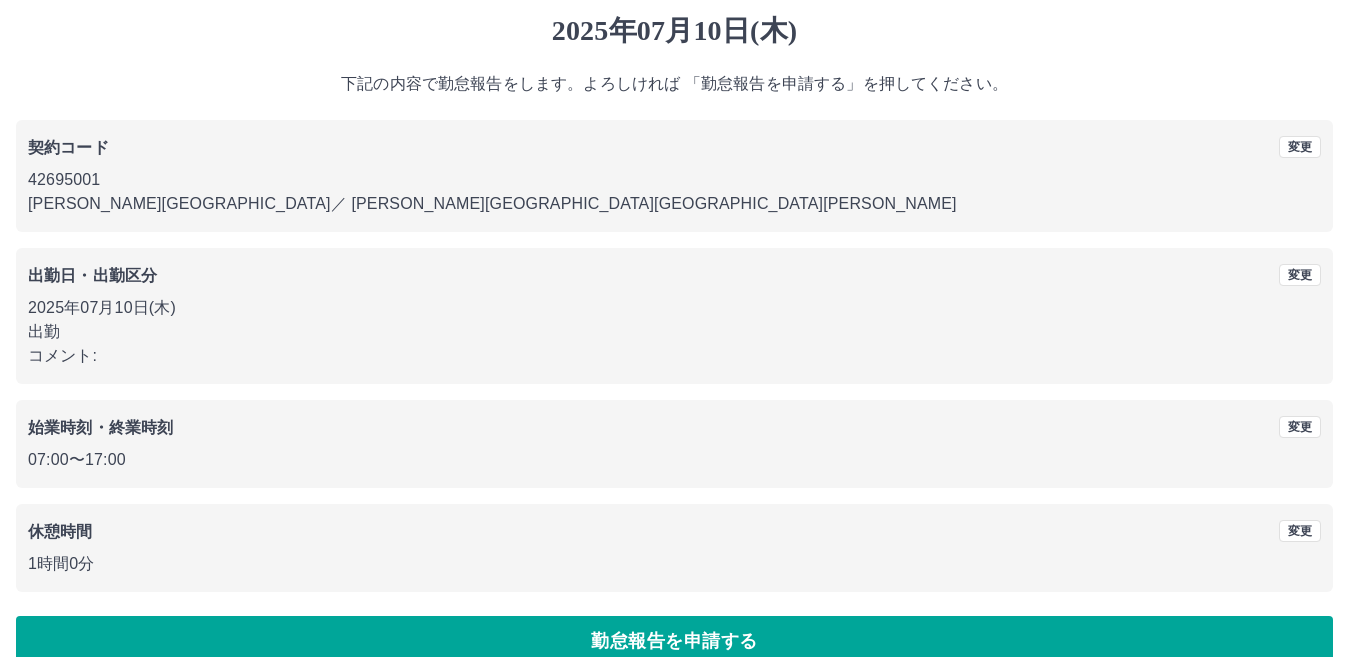 scroll, scrollTop: 92, scrollLeft: 0, axis: vertical 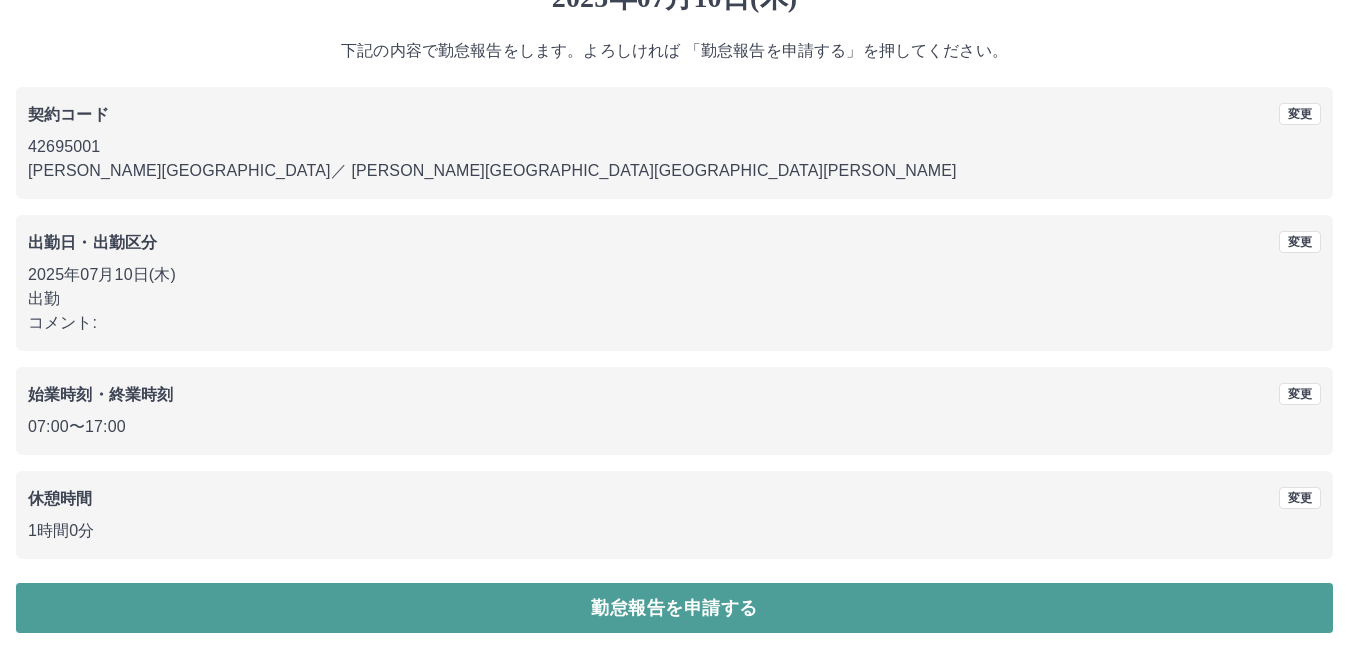 click on "勤怠報告を申請する" at bounding box center [674, 608] 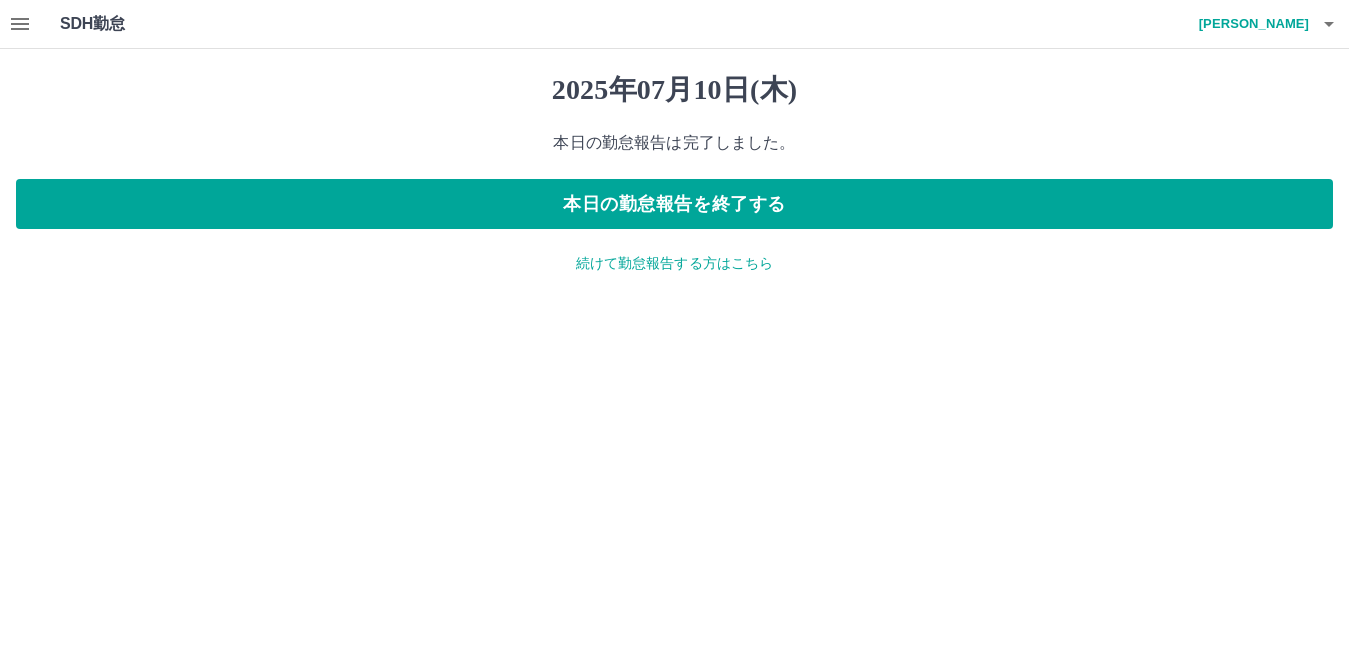 scroll, scrollTop: 0, scrollLeft: 0, axis: both 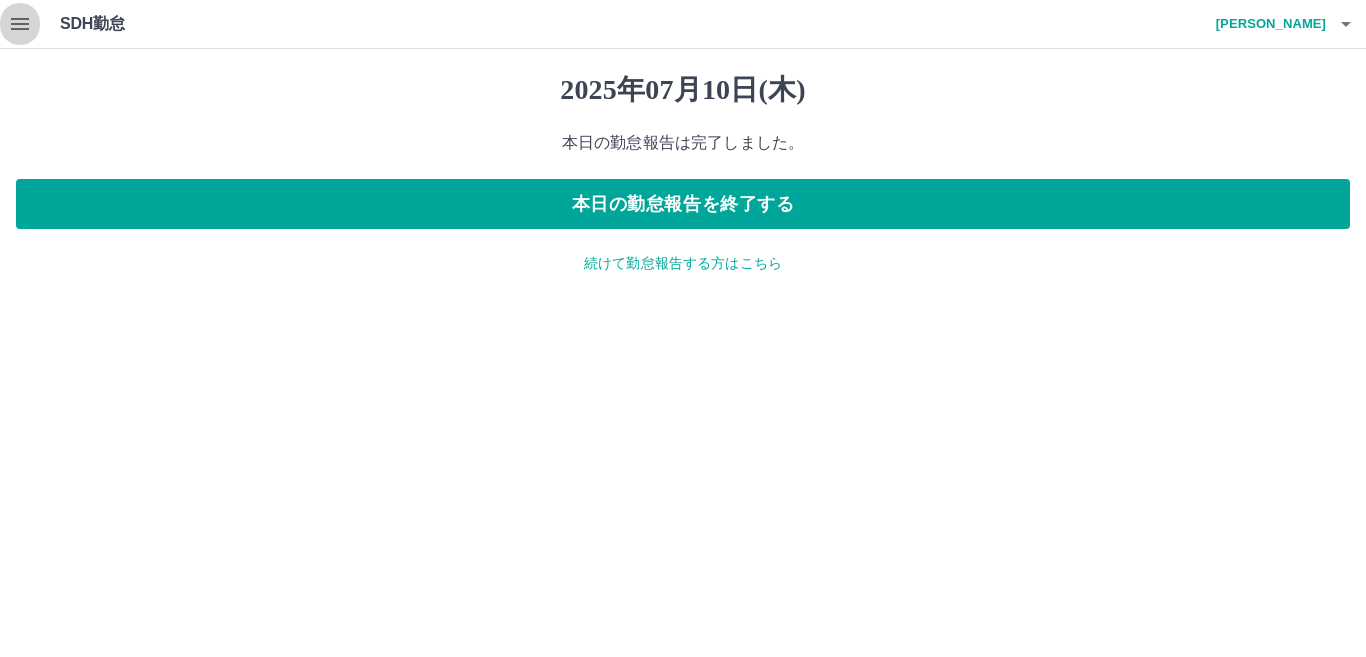 click 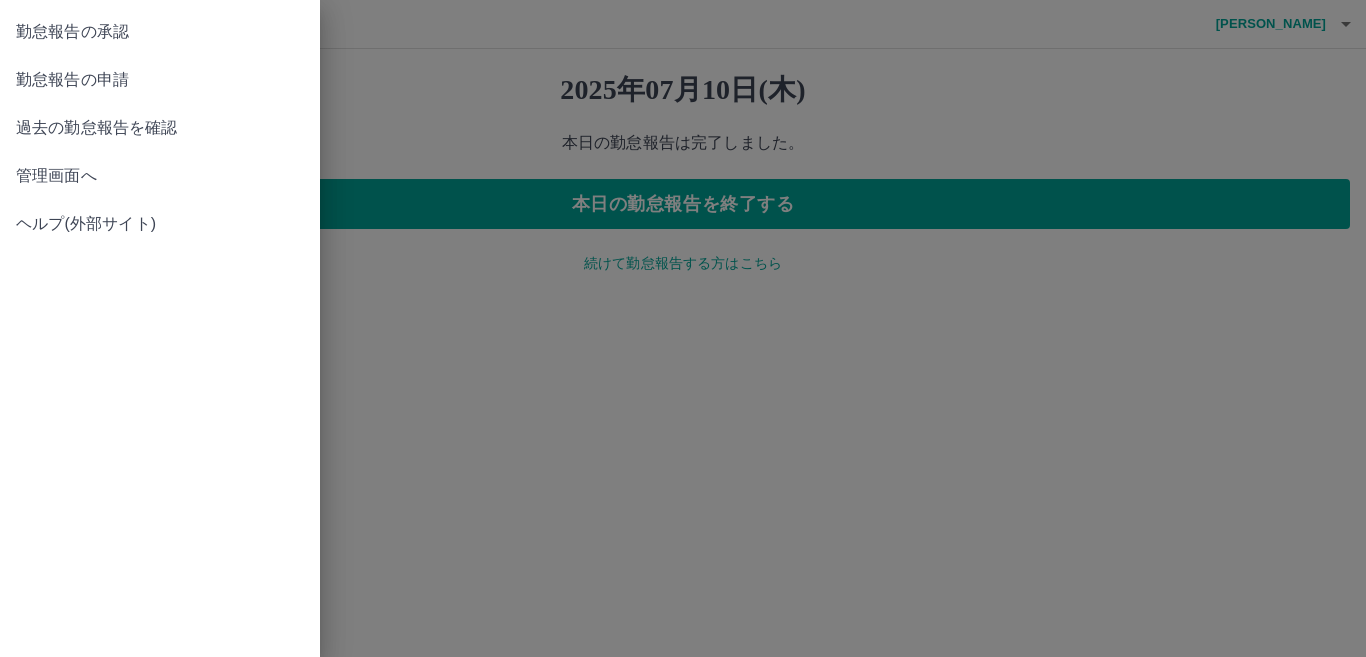 click on "管理画面へ" at bounding box center (160, 176) 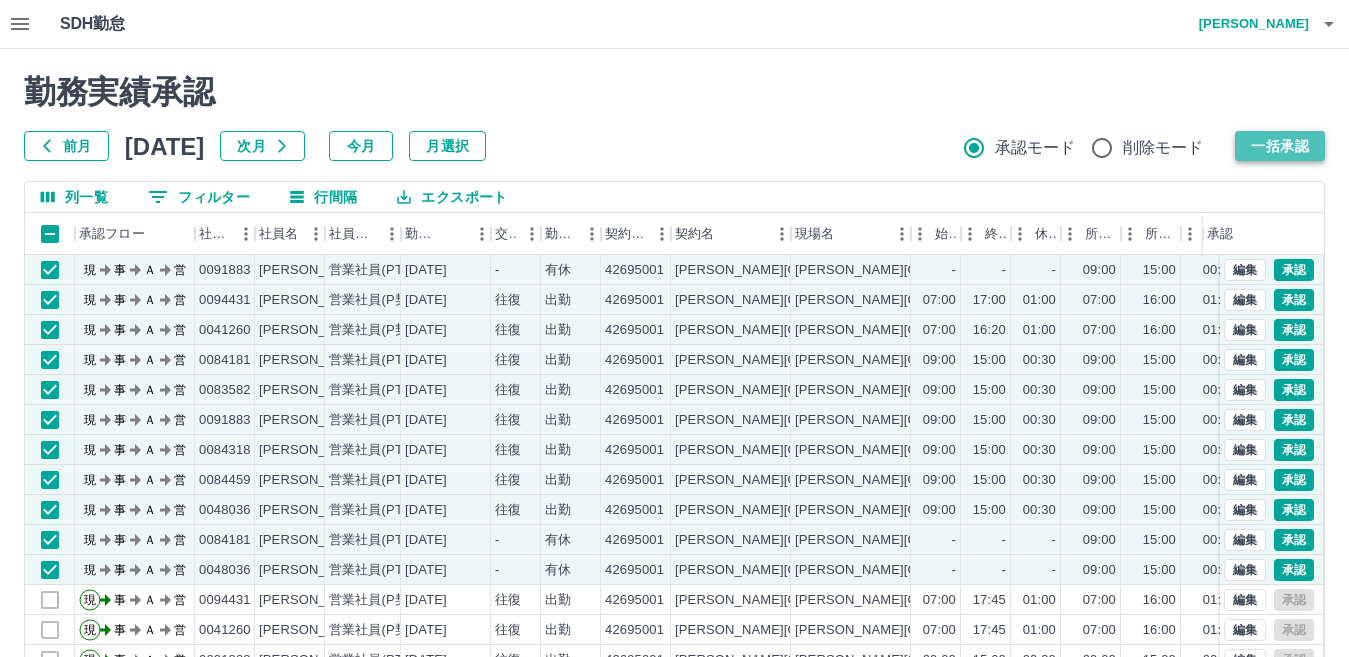 click on "一括承認" at bounding box center (1280, 146) 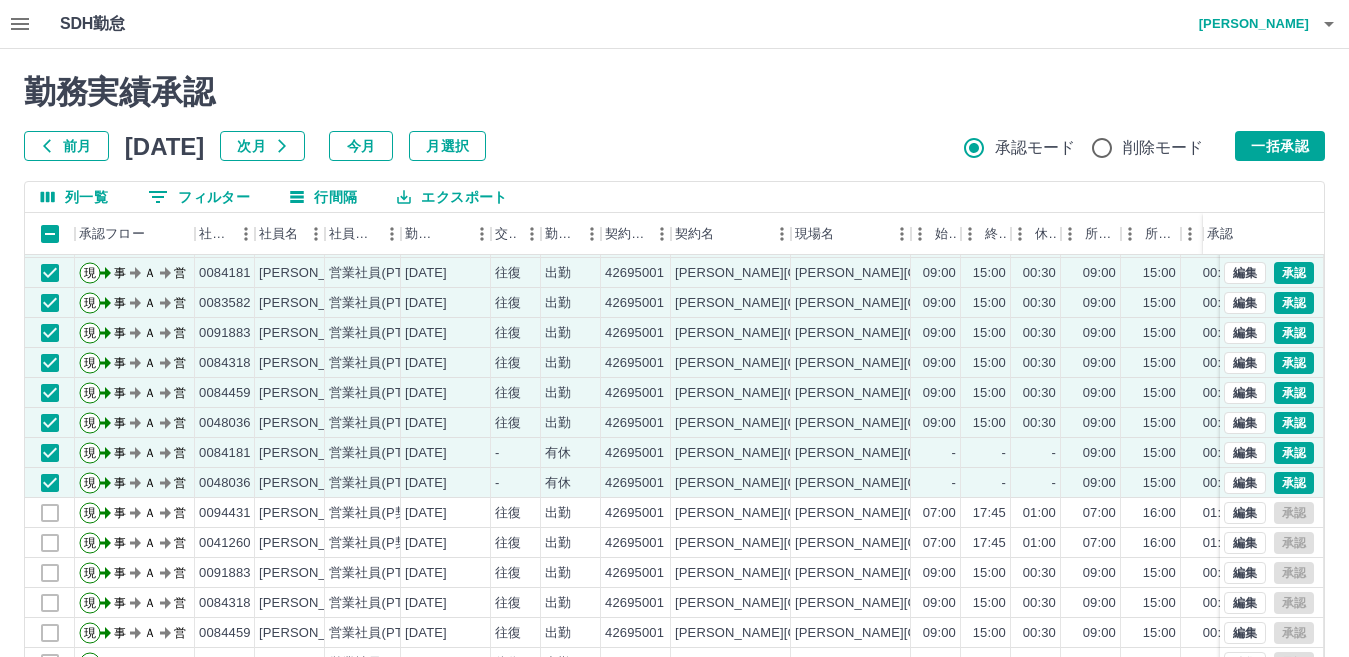 scroll, scrollTop: 104, scrollLeft: 0, axis: vertical 